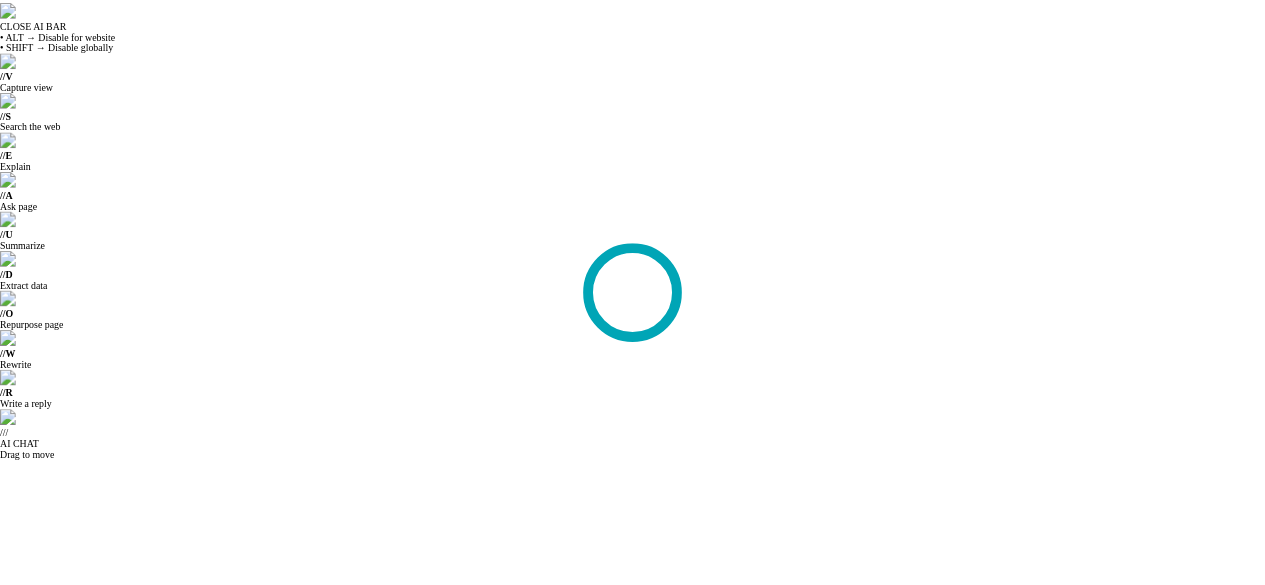 scroll, scrollTop: 0, scrollLeft: 0, axis: both 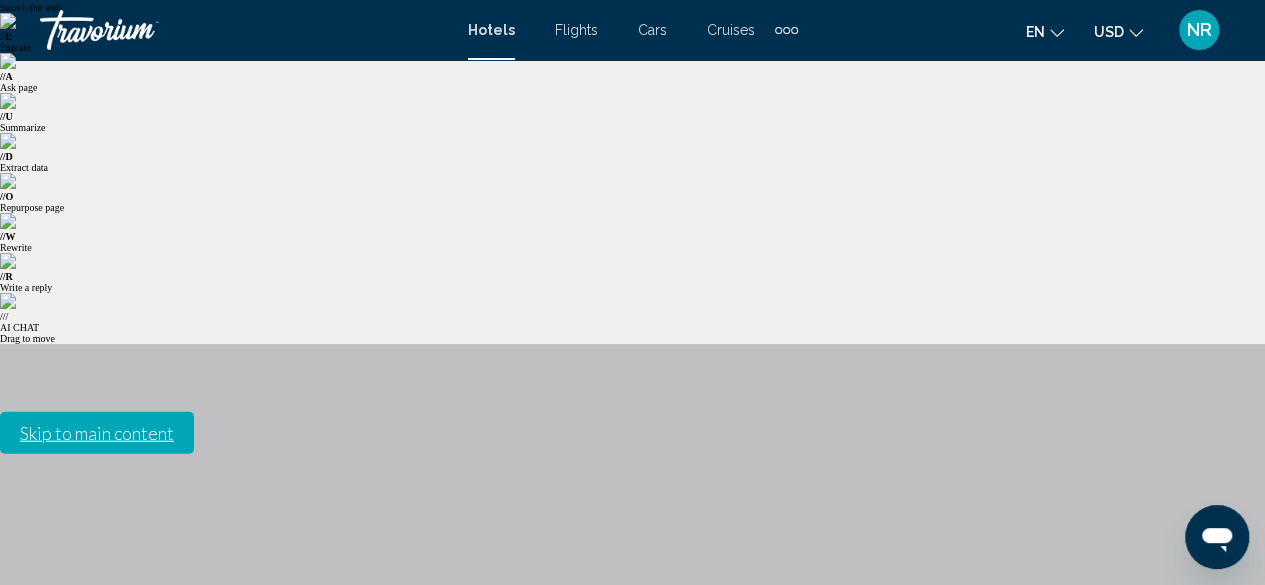 click at bounding box center [231, 944] 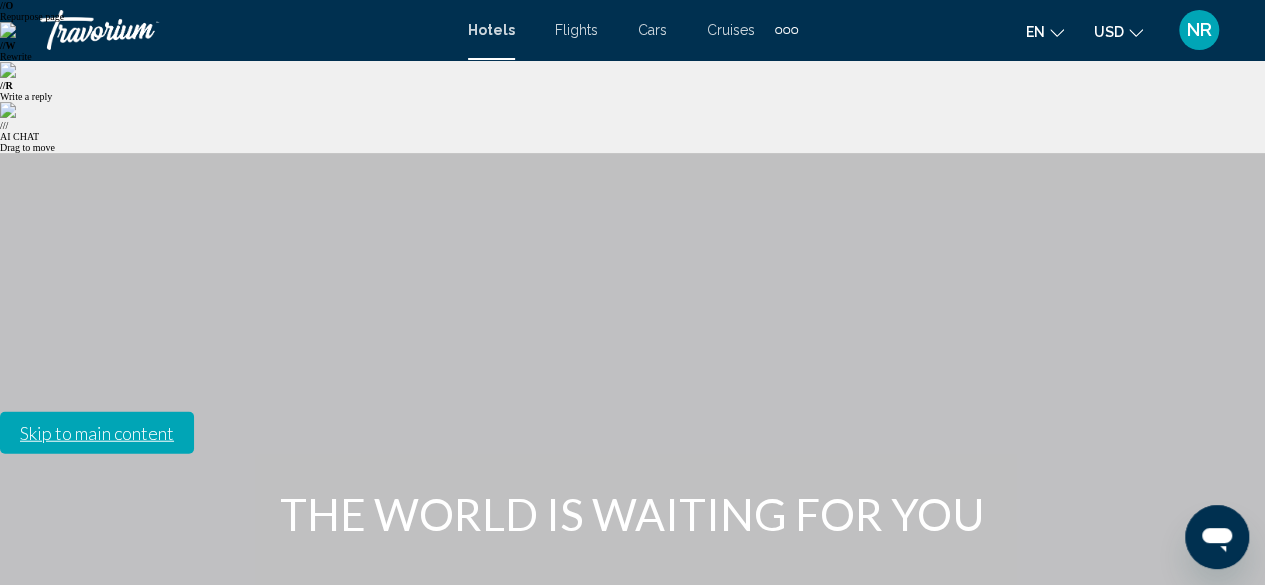 scroll, scrollTop: 494, scrollLeft: 0, axis: vertical 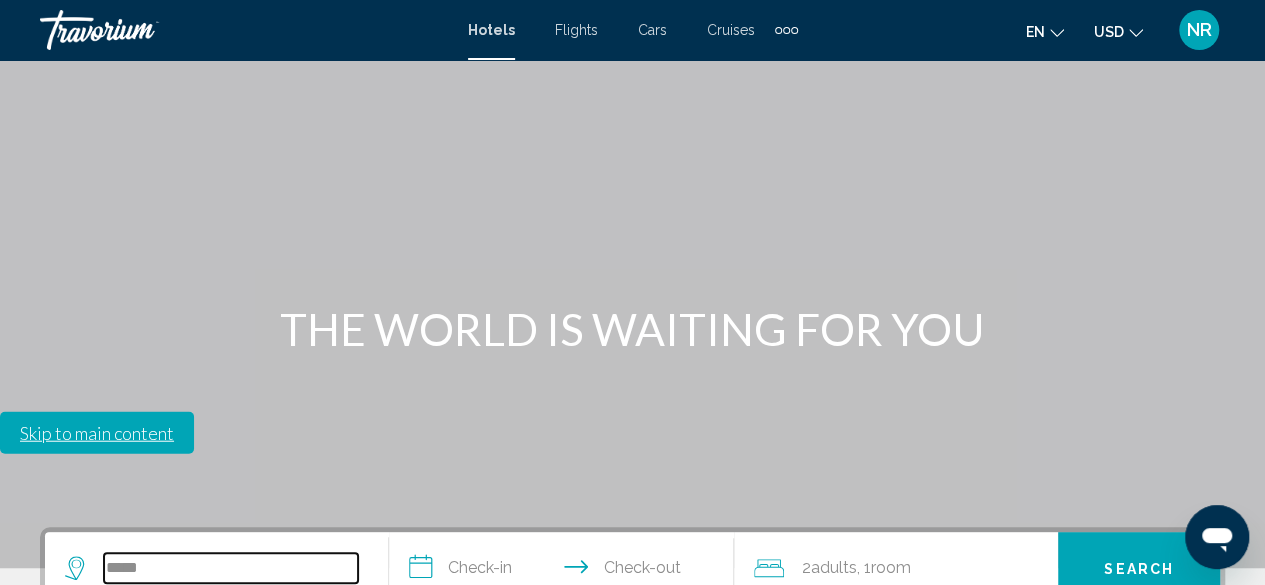 type on "*****" 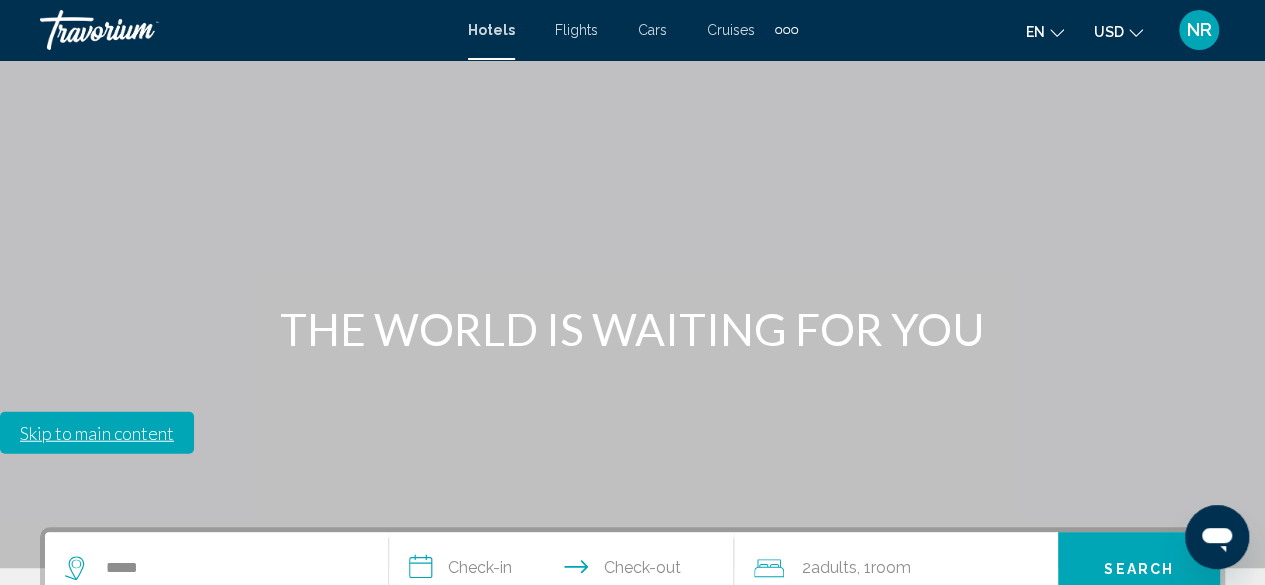 click on "[STATE] [LOCATION] ([CITY], [STATE])" at bounding box center [231, 990] 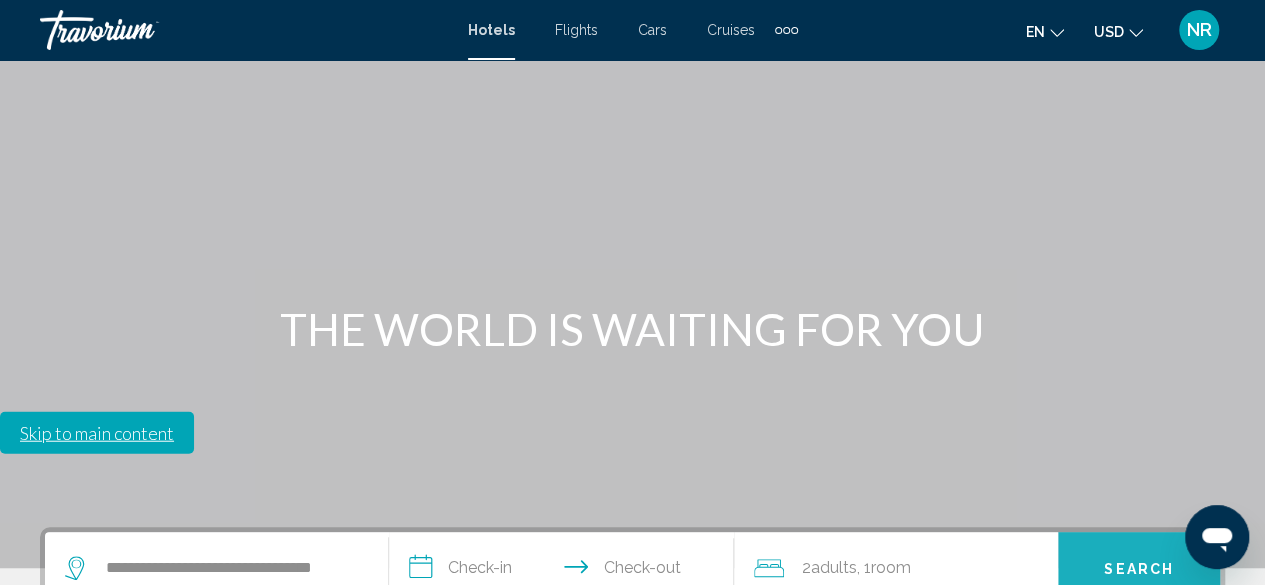 click on "Search" at bounding box center [1139, 569] 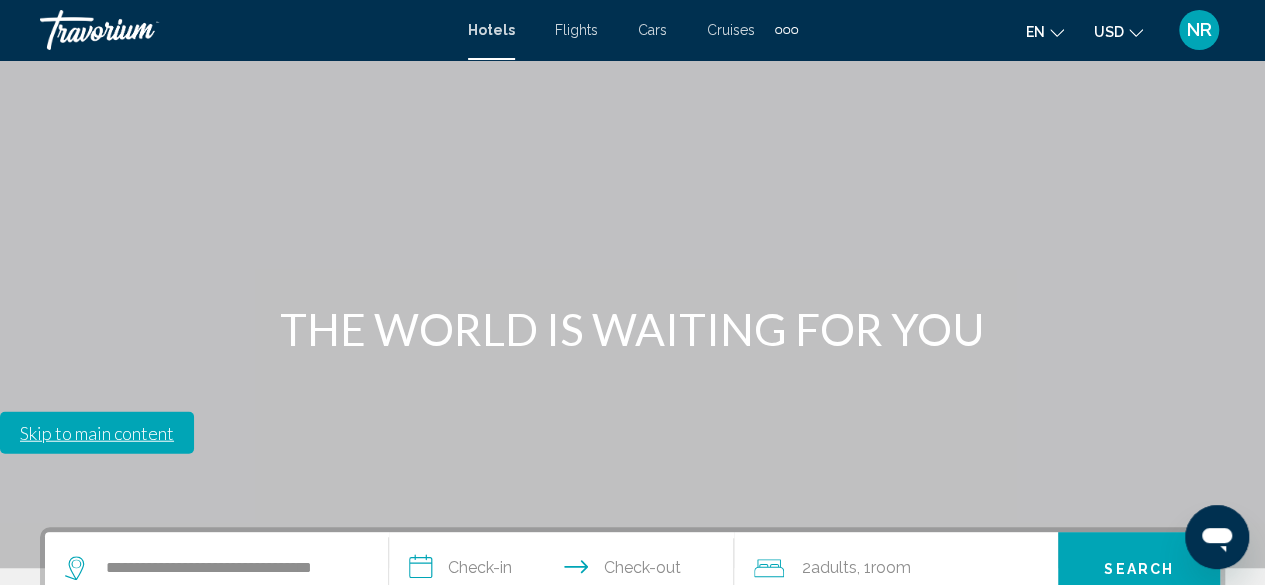 click on "**********" at bounding box center (565, 571) 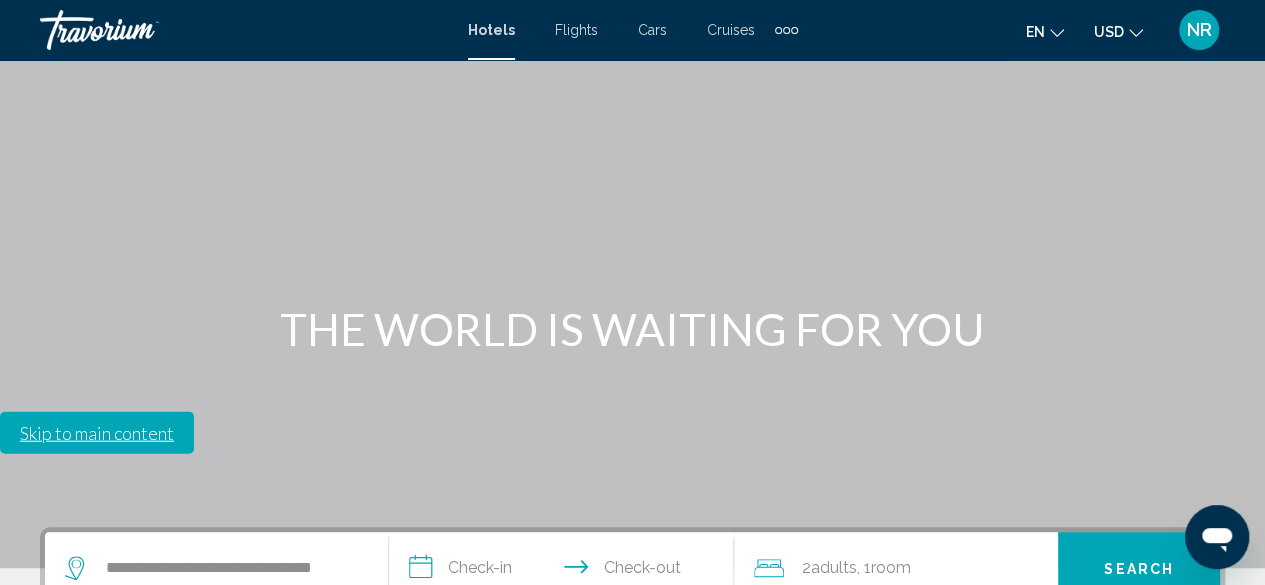 click on "30" at bounding box center (1343, 889) 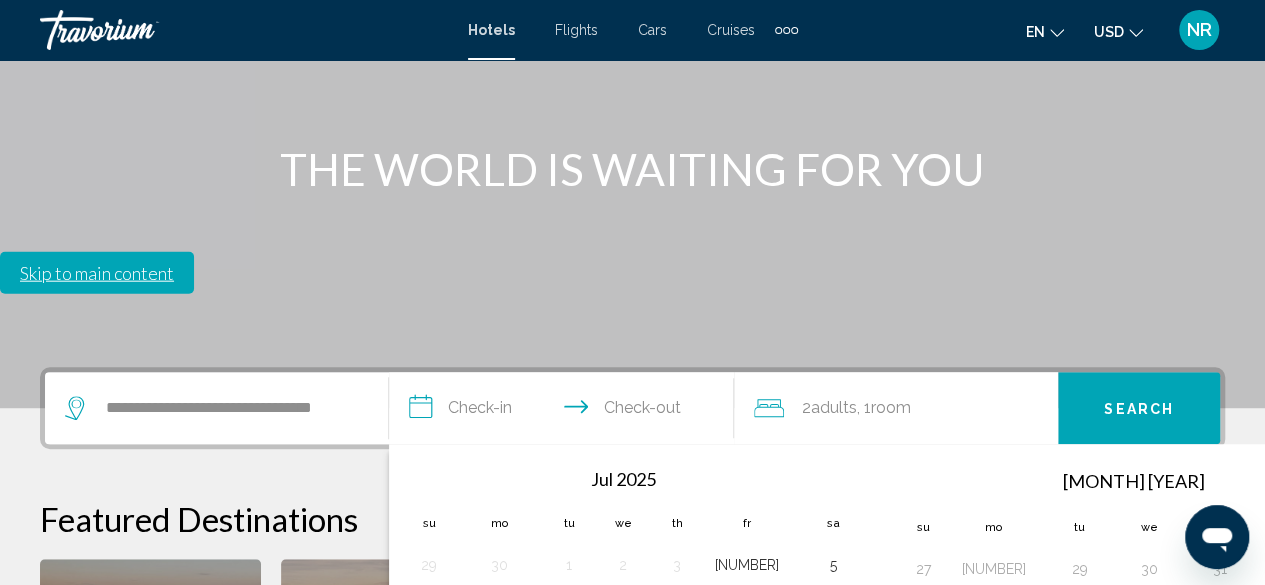 click at bounding box center (1343, 480) 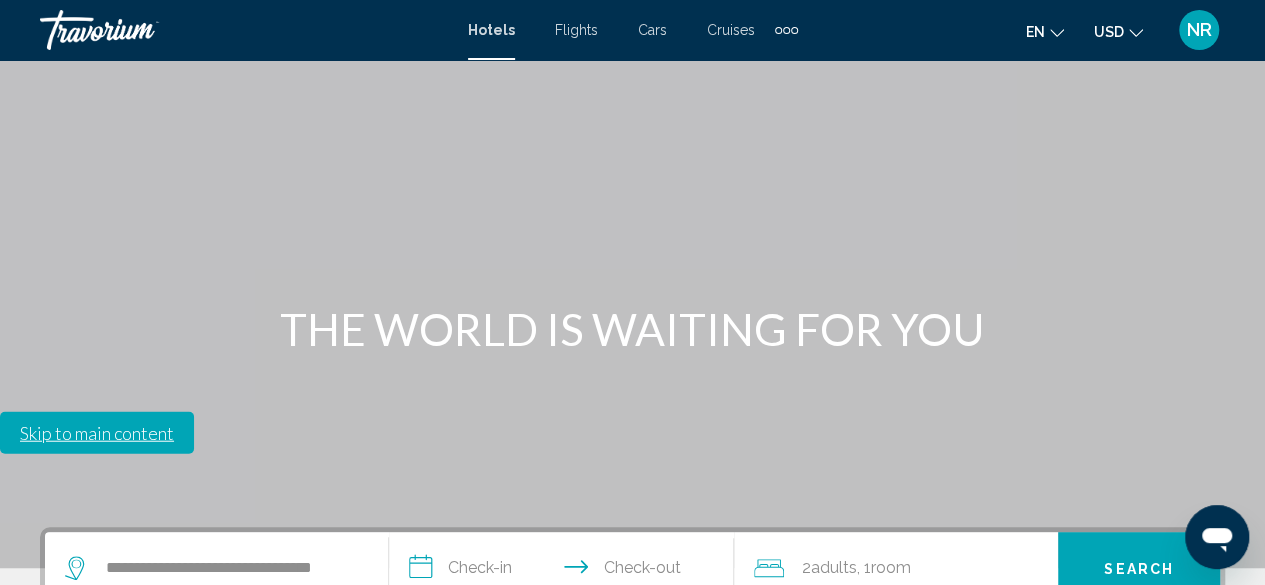 click on "5" at bounding box center [1273, 729] 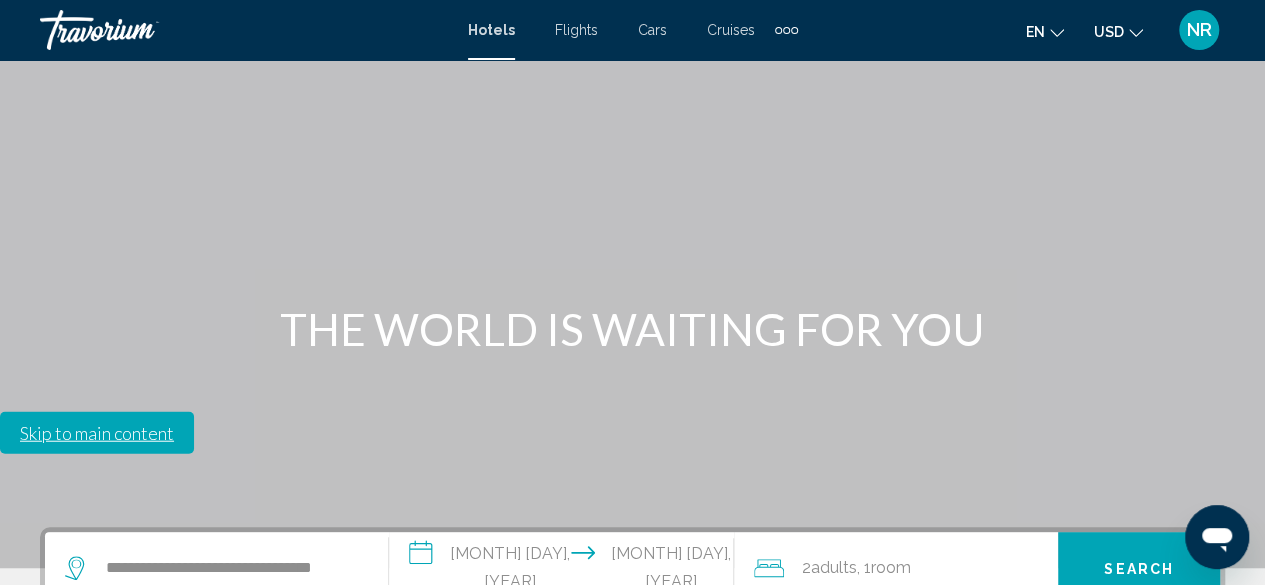 click on "Adults" at bounding box center (834, 567) 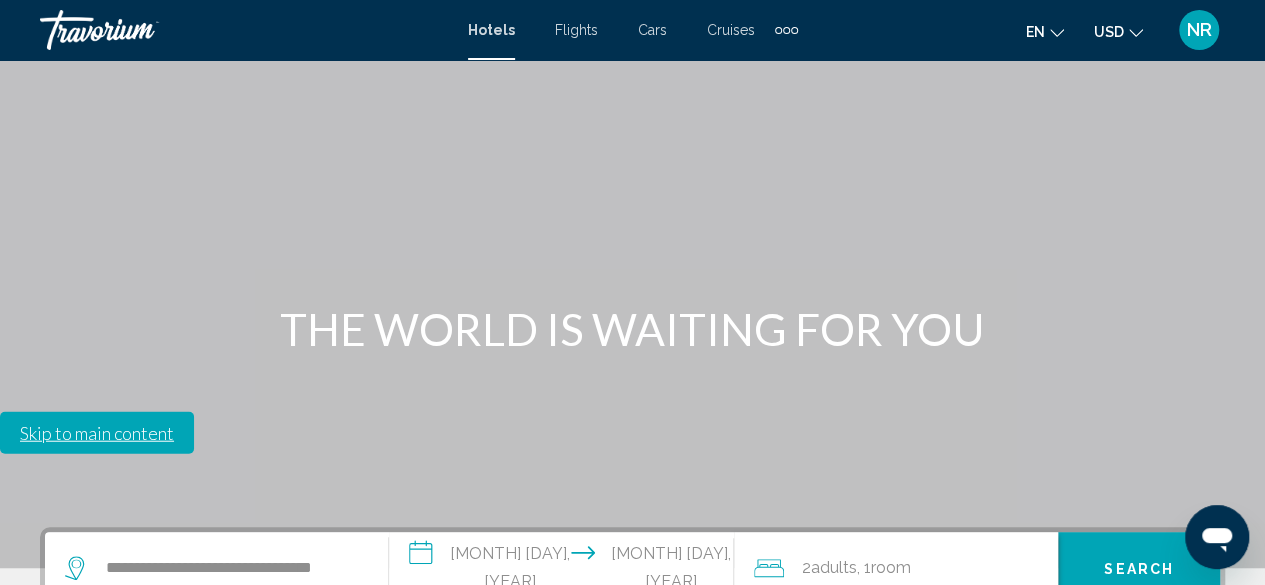 click at bounding box center [1029, 699] 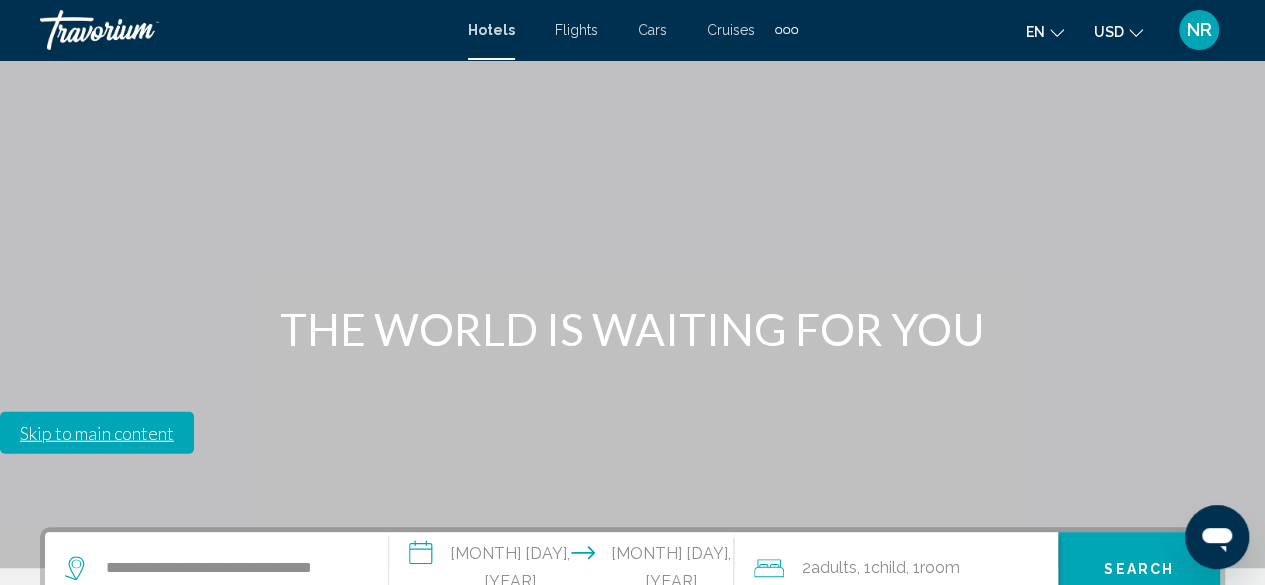 click at bounding box center (1029, 699) 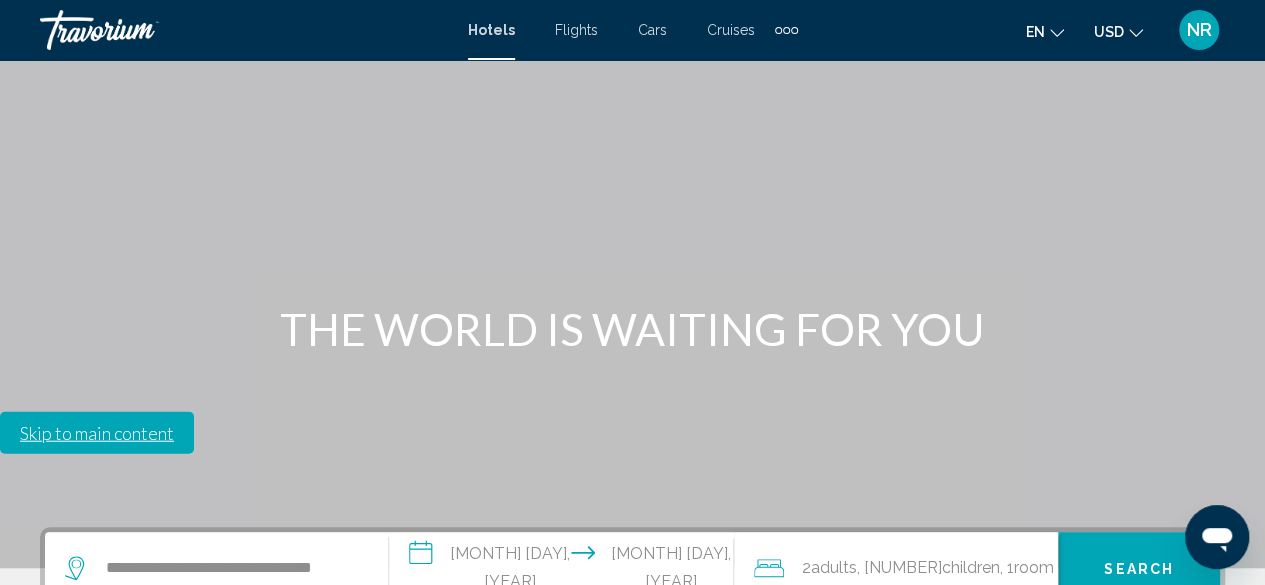 click on "Featured Destinations" at bounding box center [632, 679] 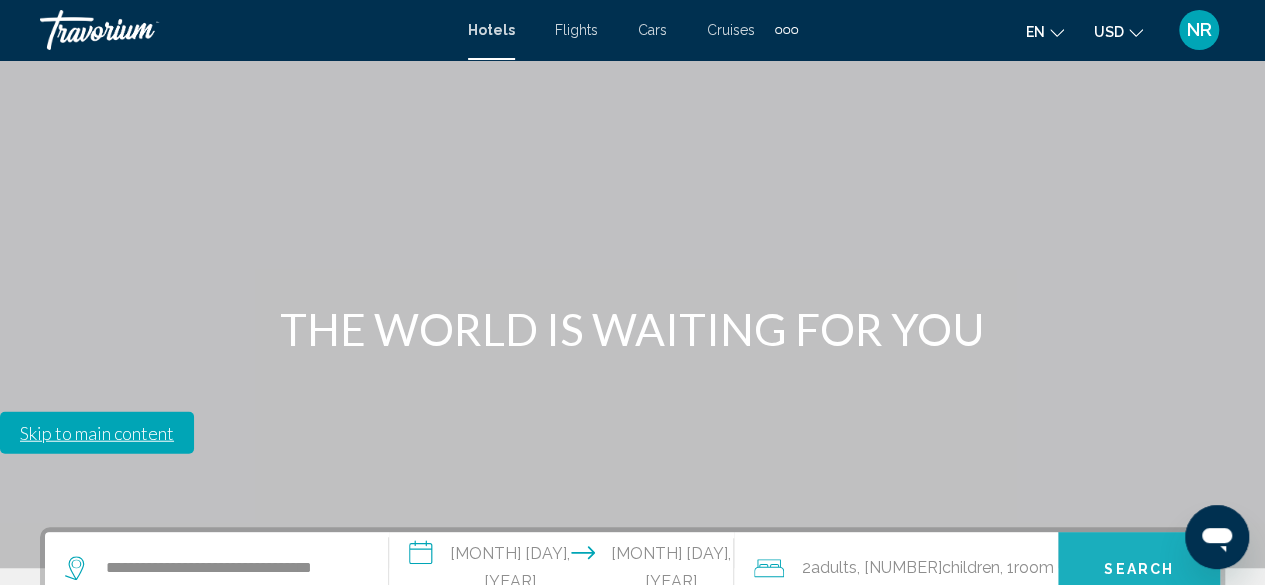 click on "Search" at bounding box center [1139, 569] 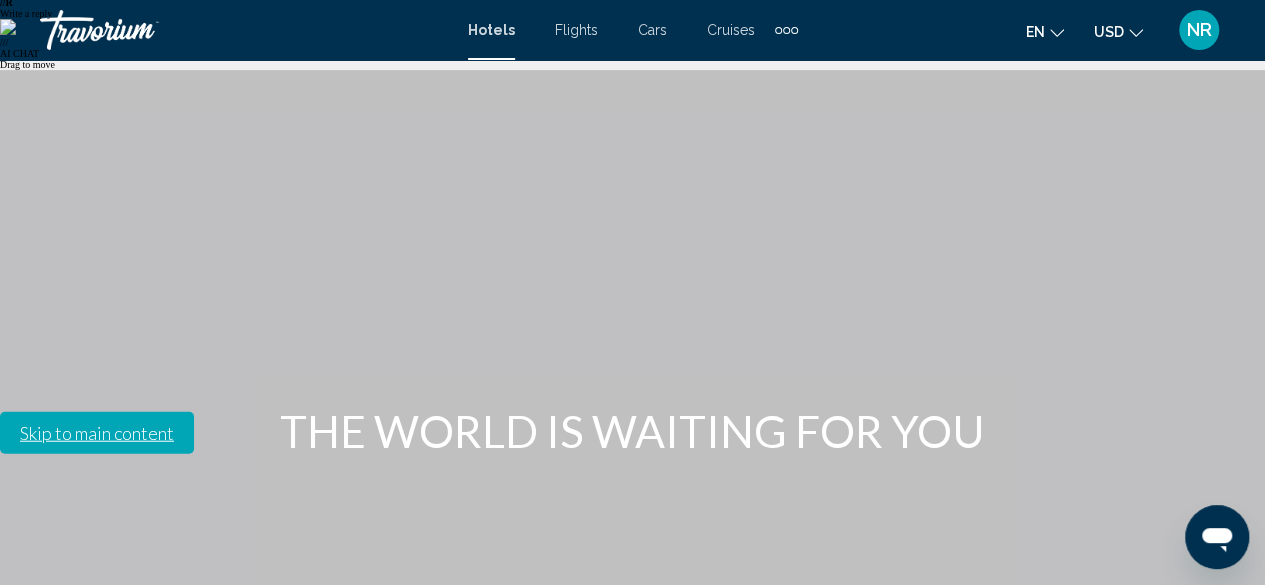 scroll, scrollTop: 376, scrollLeft: 0, axis: vertical 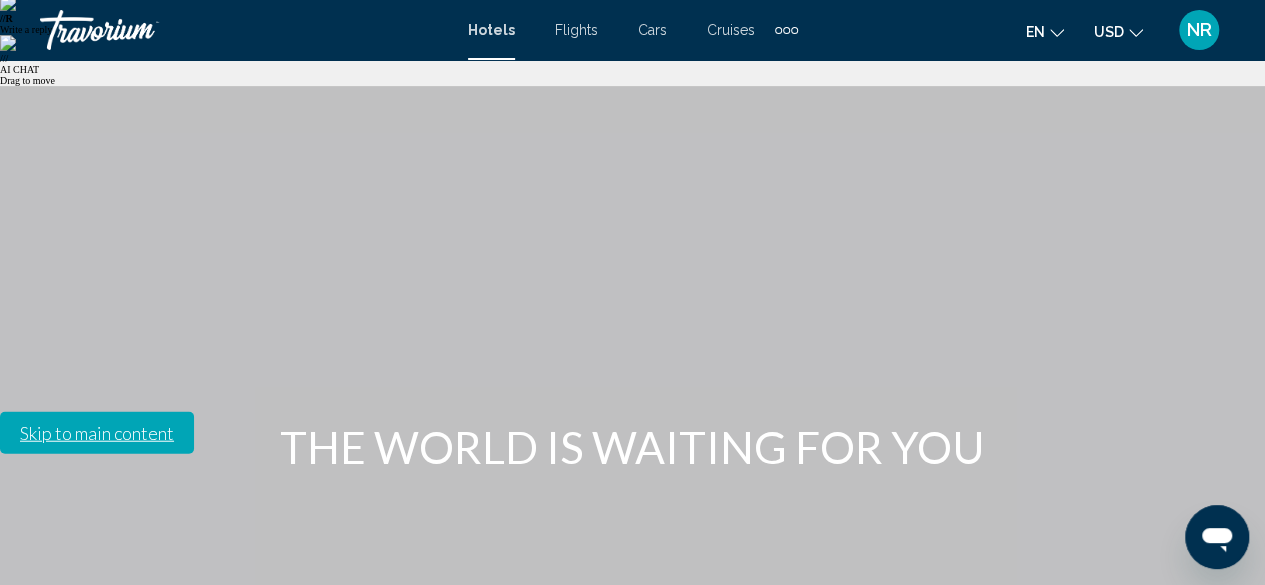 click on "Children" at bounding box center (971, 685) 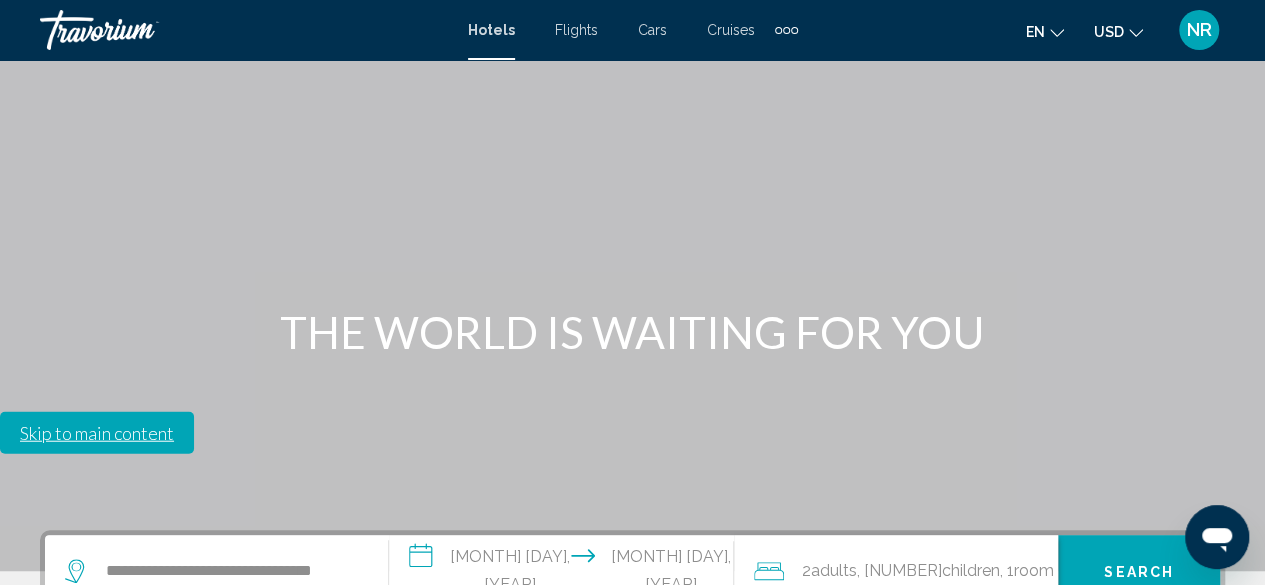 scroll, scrollTop: 494, scrollLeft: 0, axis: vertical 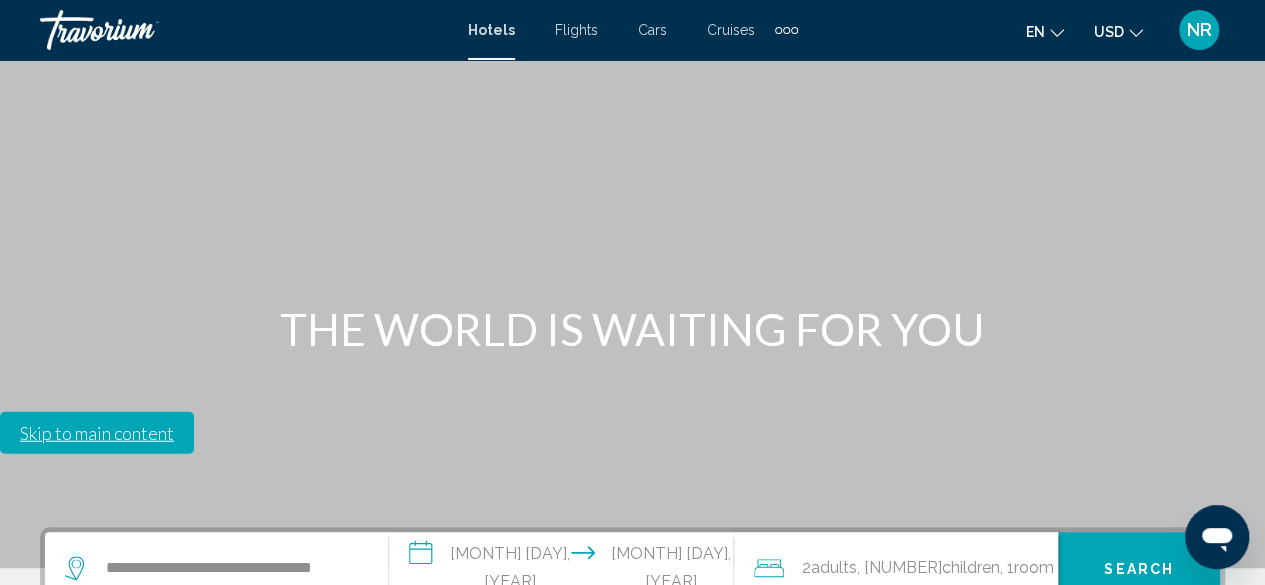 click at bounding box center (866, 765) 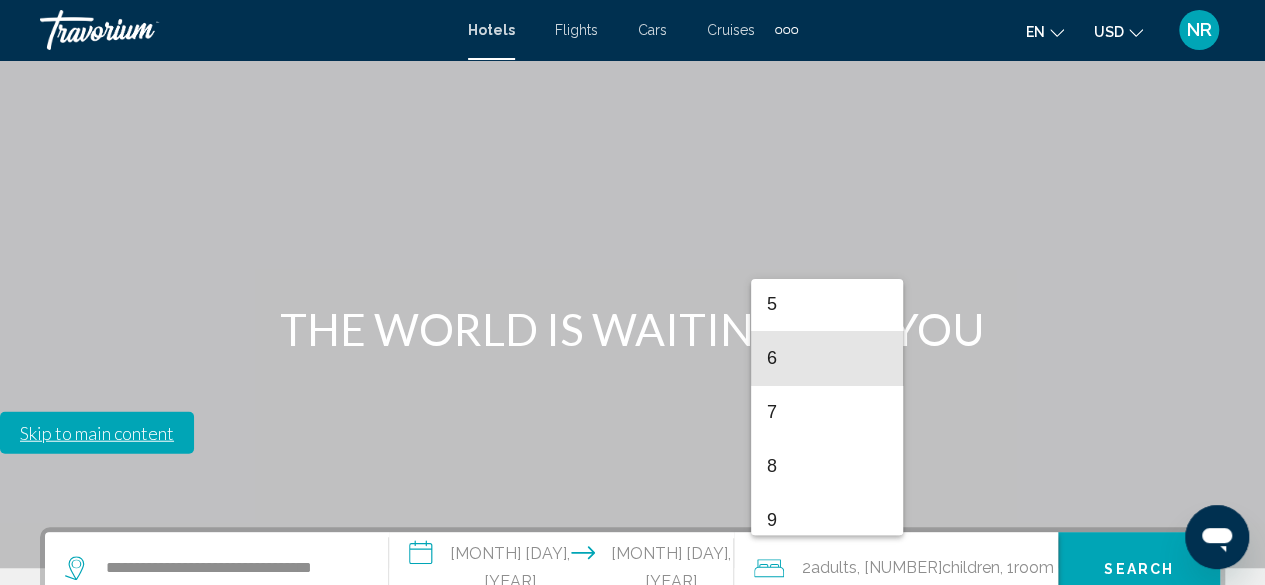 scroll, scrollTop: 273, scrollLeft: 0, axis: vertical 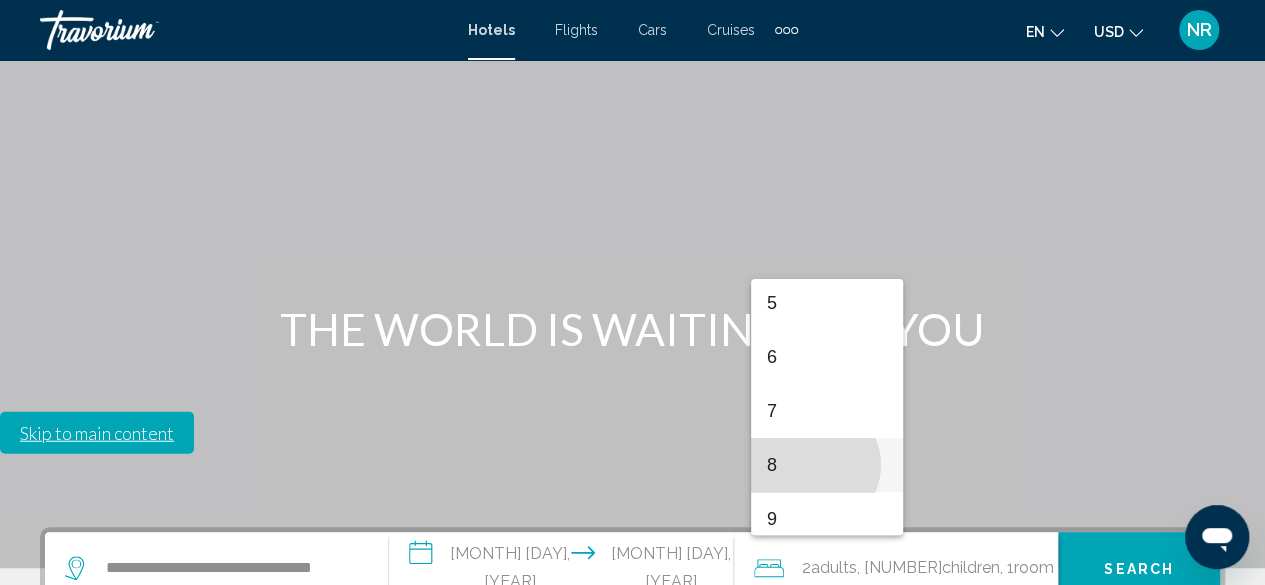 click on "8" at bounding box center [827, 465] 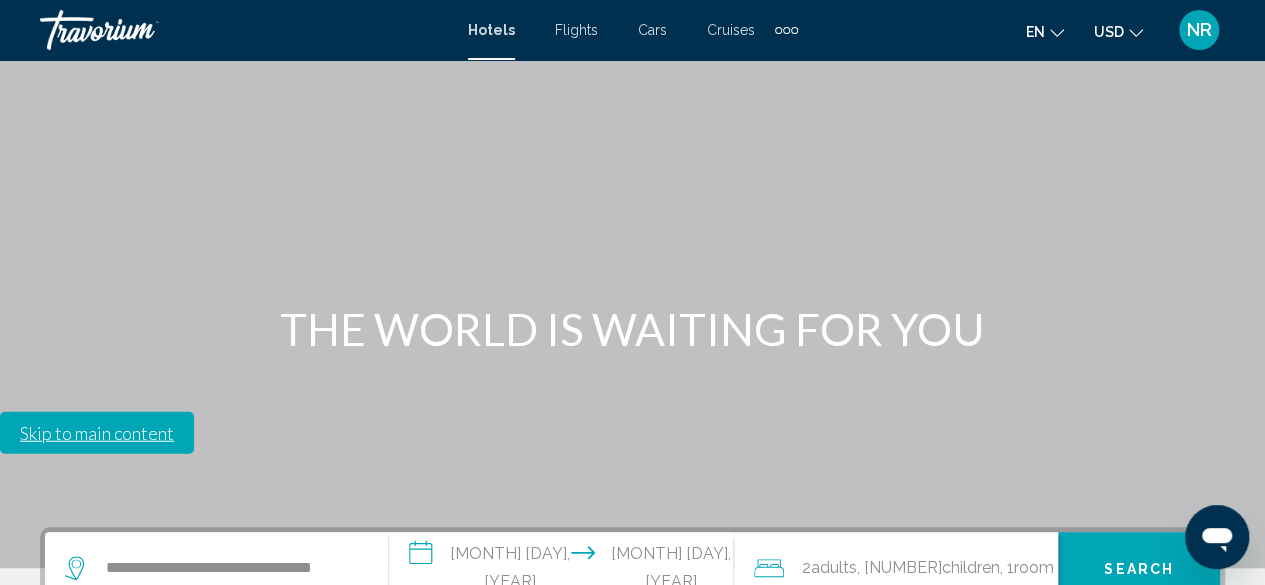 click at bounding box center [1015, 765] 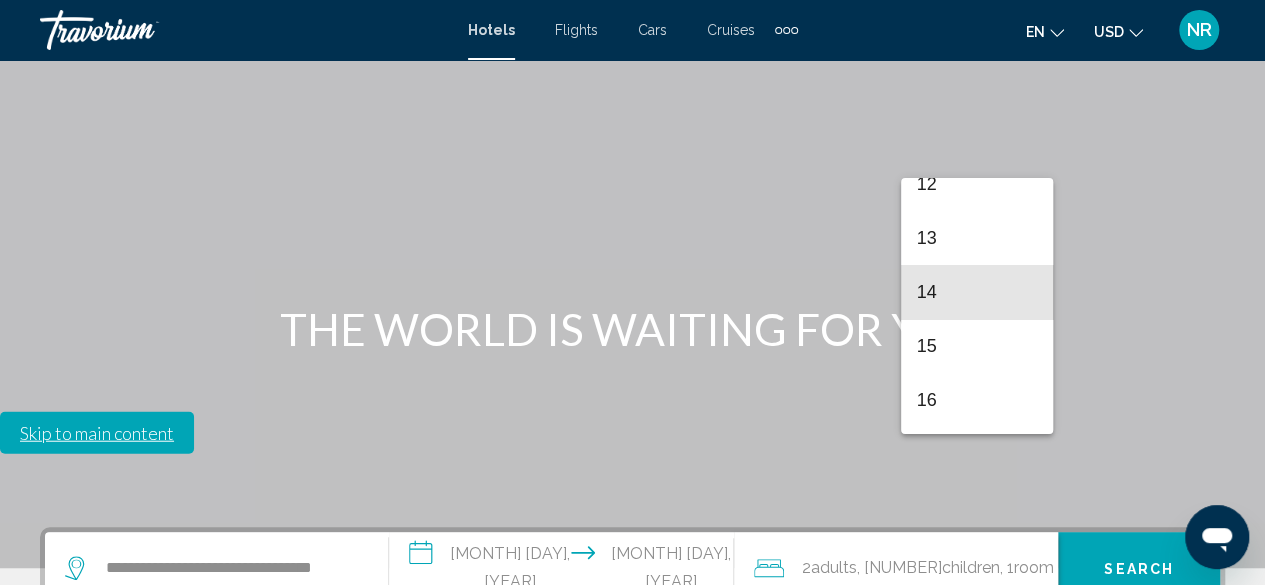 scroll, scrollTop: 708, scrollLeft: 0, axis: vertical 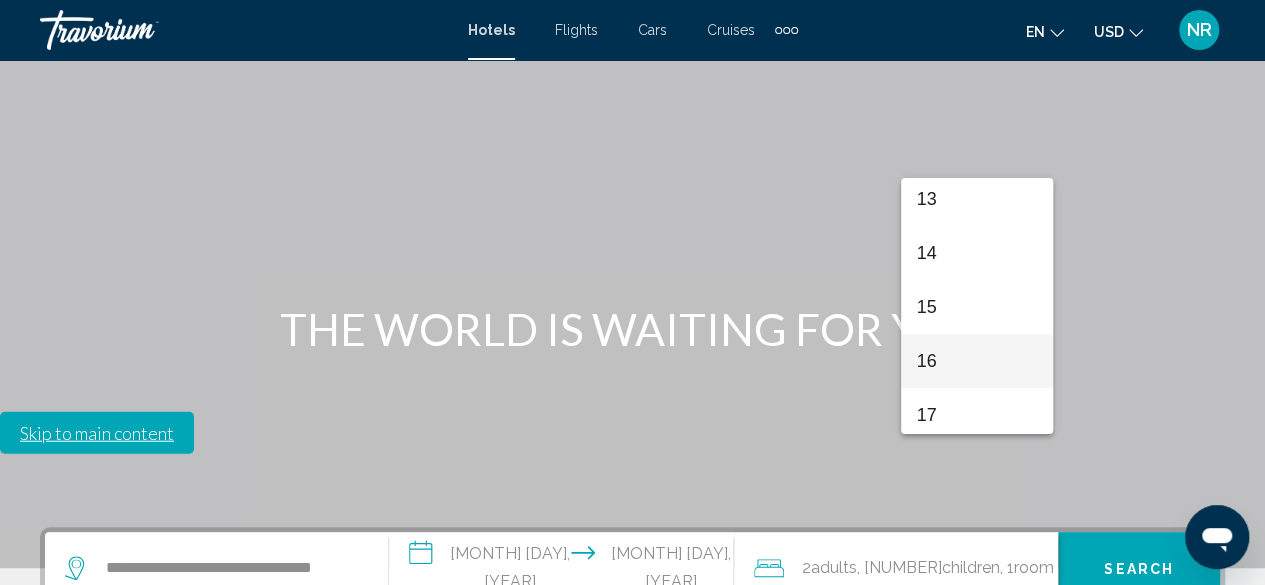 click on "16" at bounding box center (977, 361) 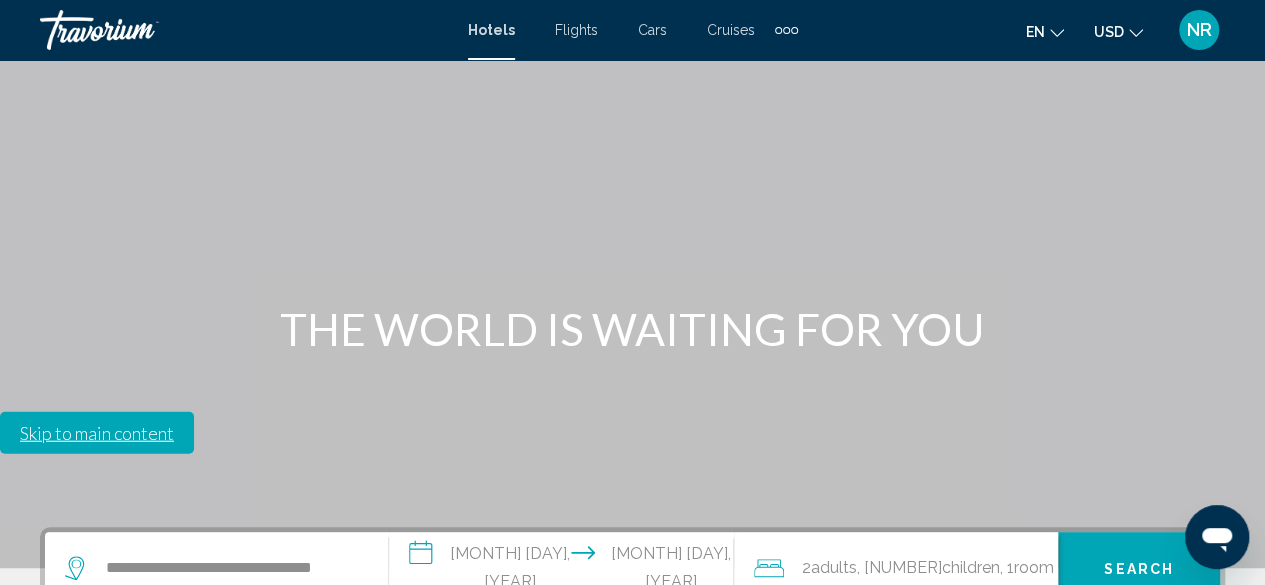 click on "[CITY]" at bounding box center (1114, 867) 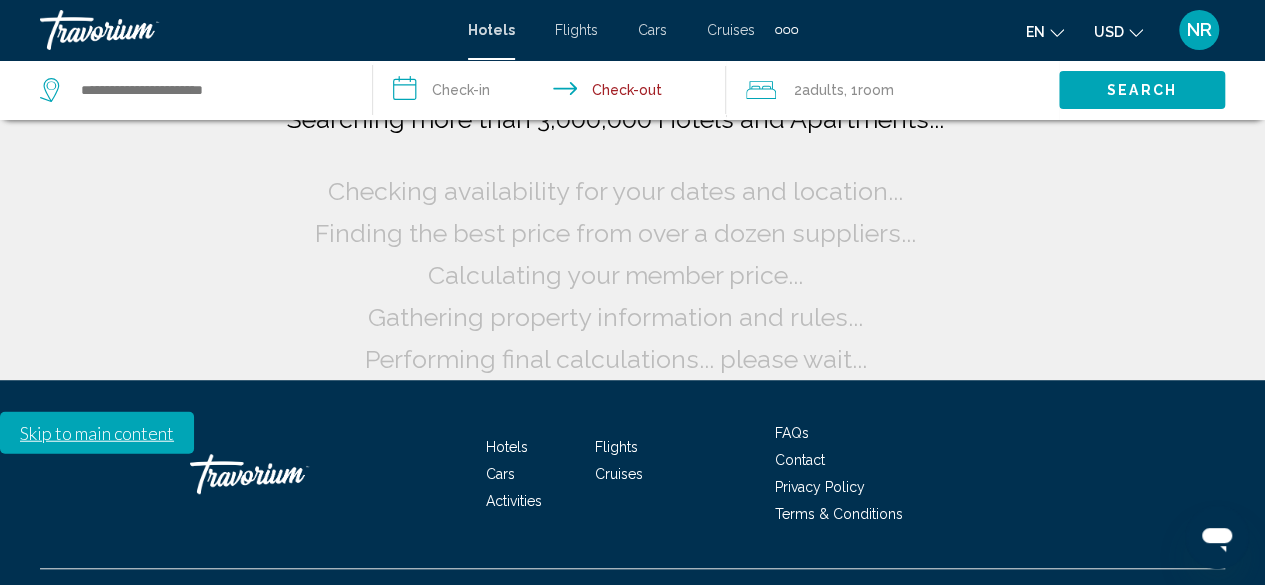 scroll, scrollTop: 0, scrollLeft: 0, axis: both 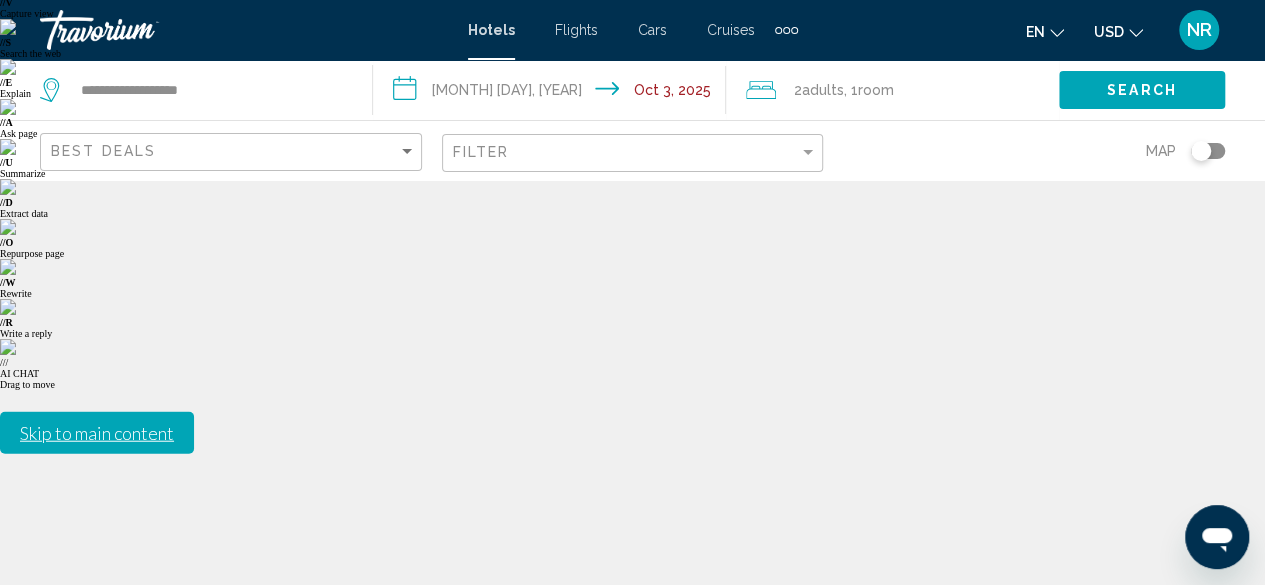 click at bounding box center (1200, 151) 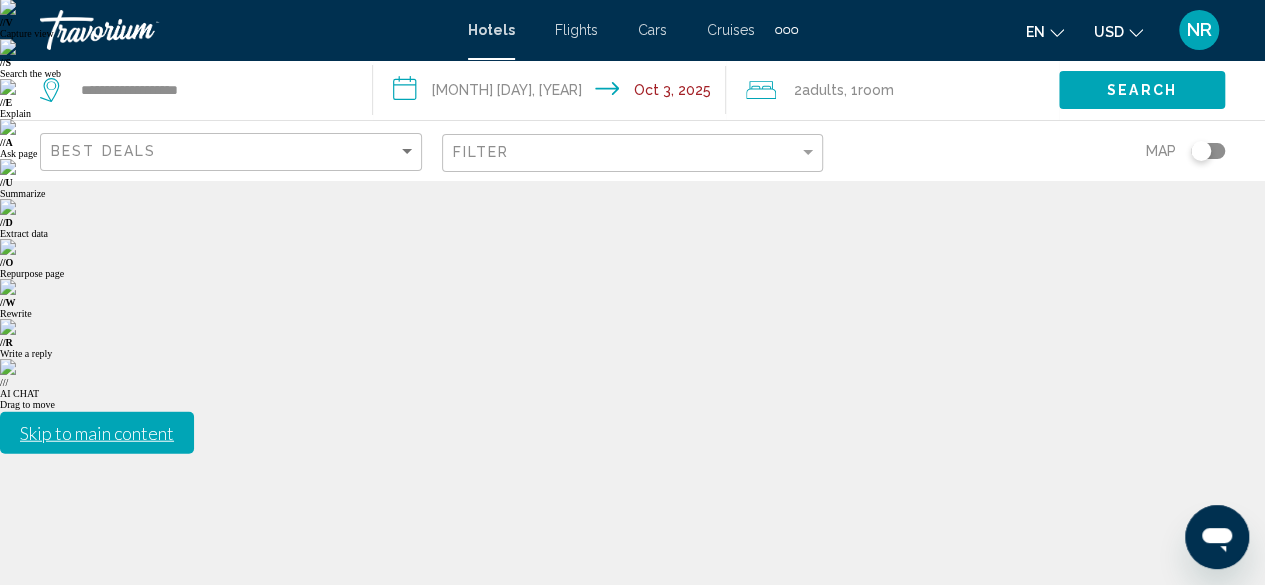 click at bounding box center [1208, 151] 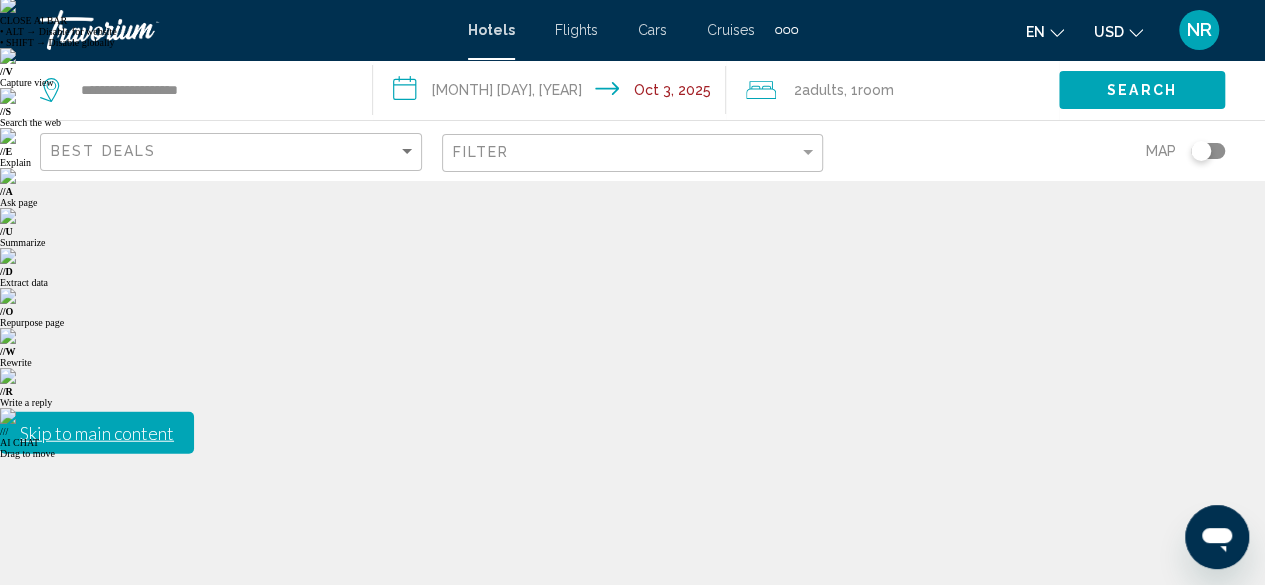 scroll, scrollTop: 0, scrollLeft: 0, axis: both 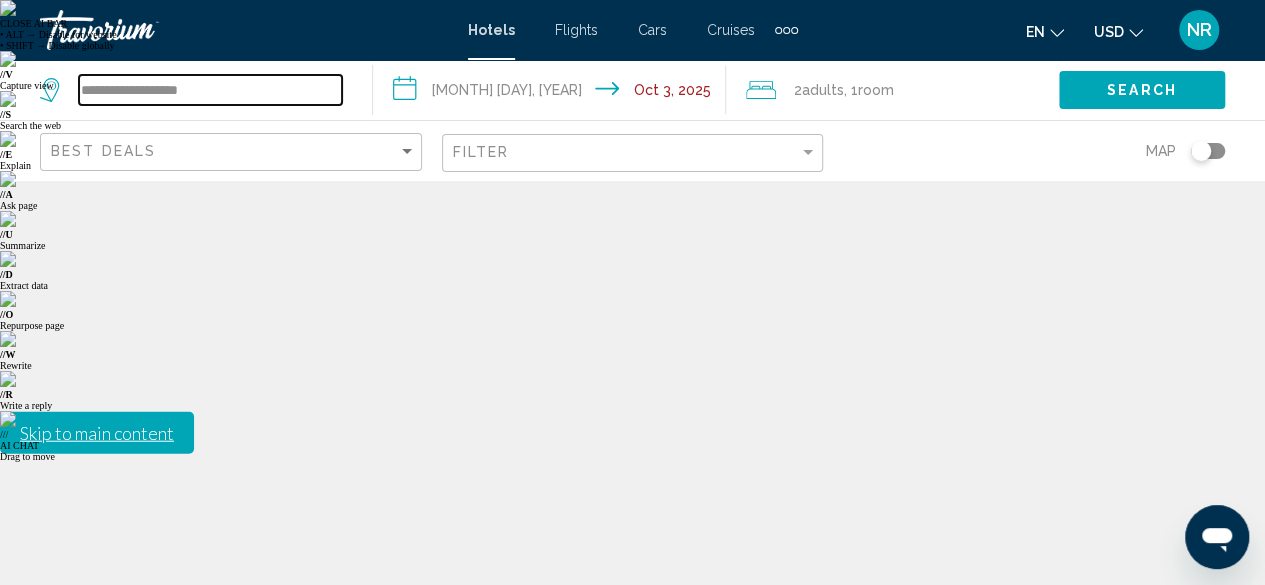 click on "**********" at bounding box center [210, 90] 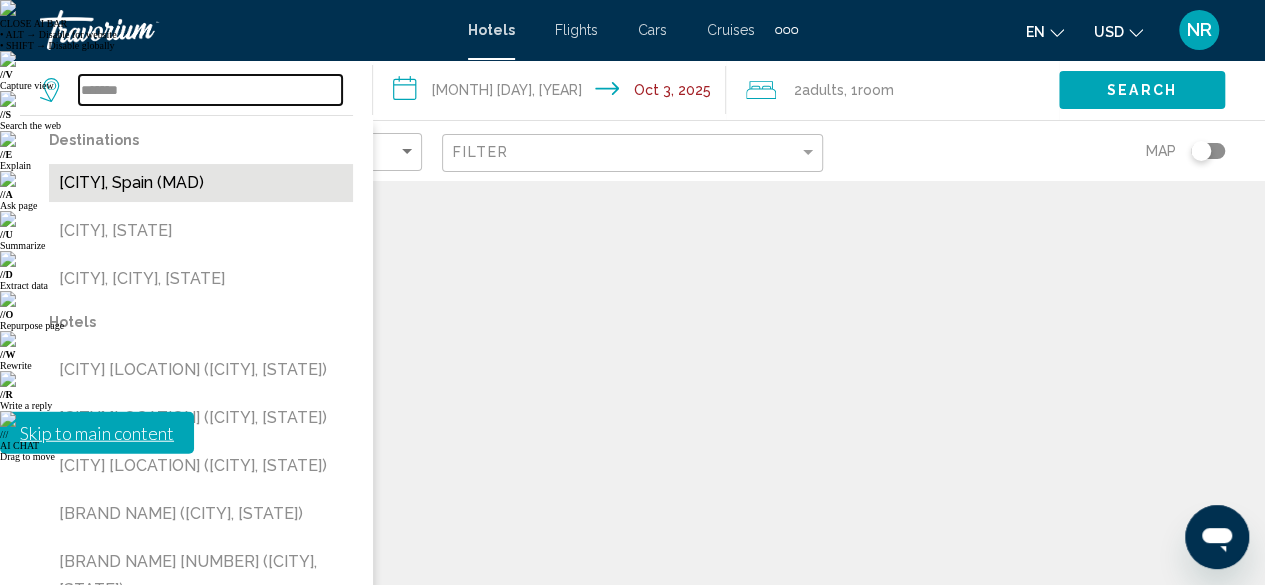 type on "******" 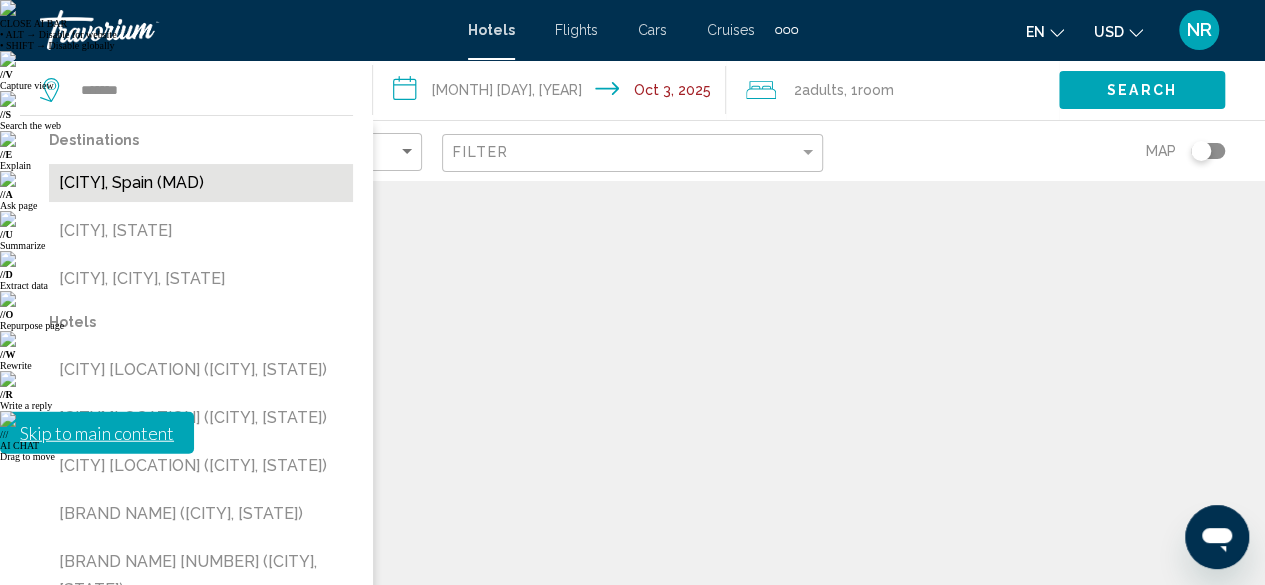 click on "[CITY], Spain (MAD)" at bounding box center (201, 183) 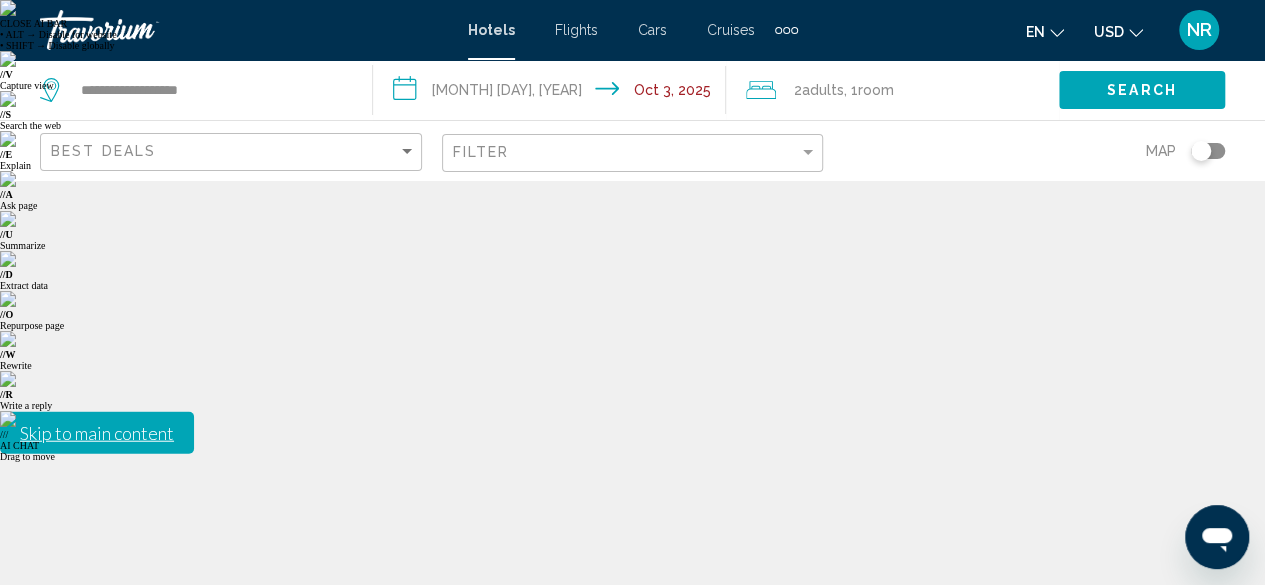 click on "**********" at bounding box center [553, 93] 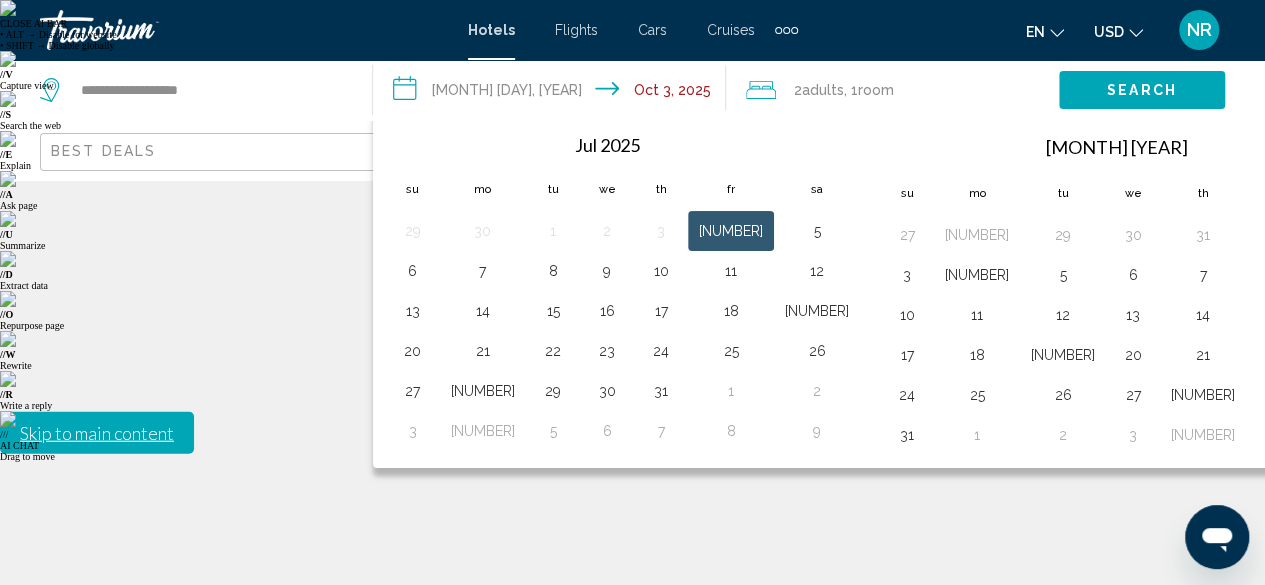 click at bounding box center [1327, 146] 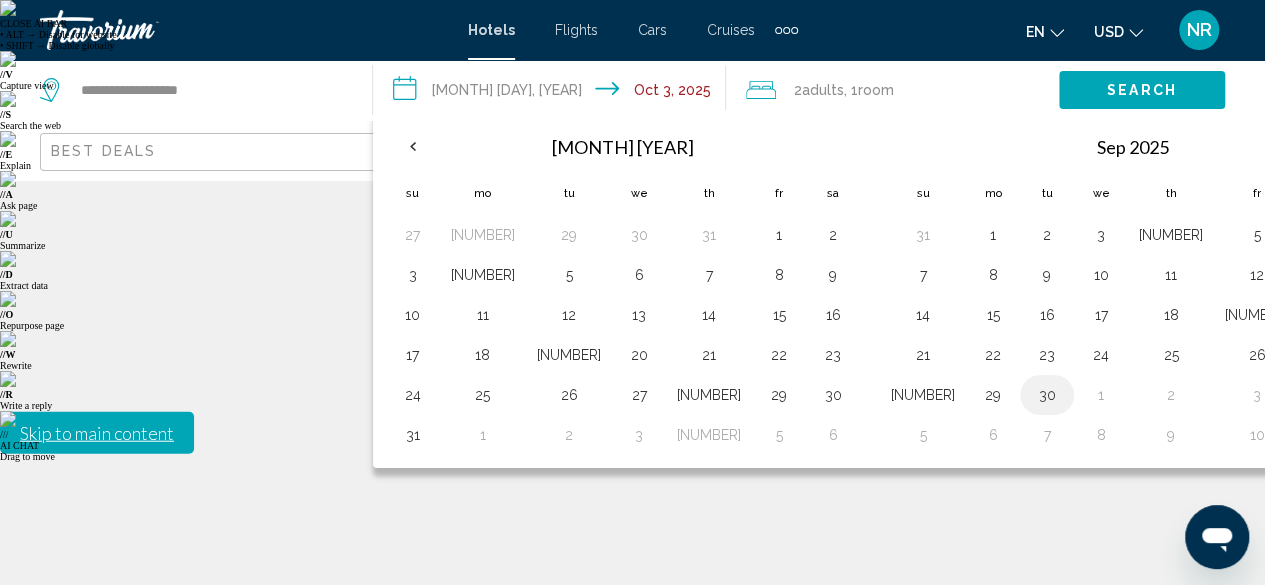click on "30" at bounding box center [1047, 395] 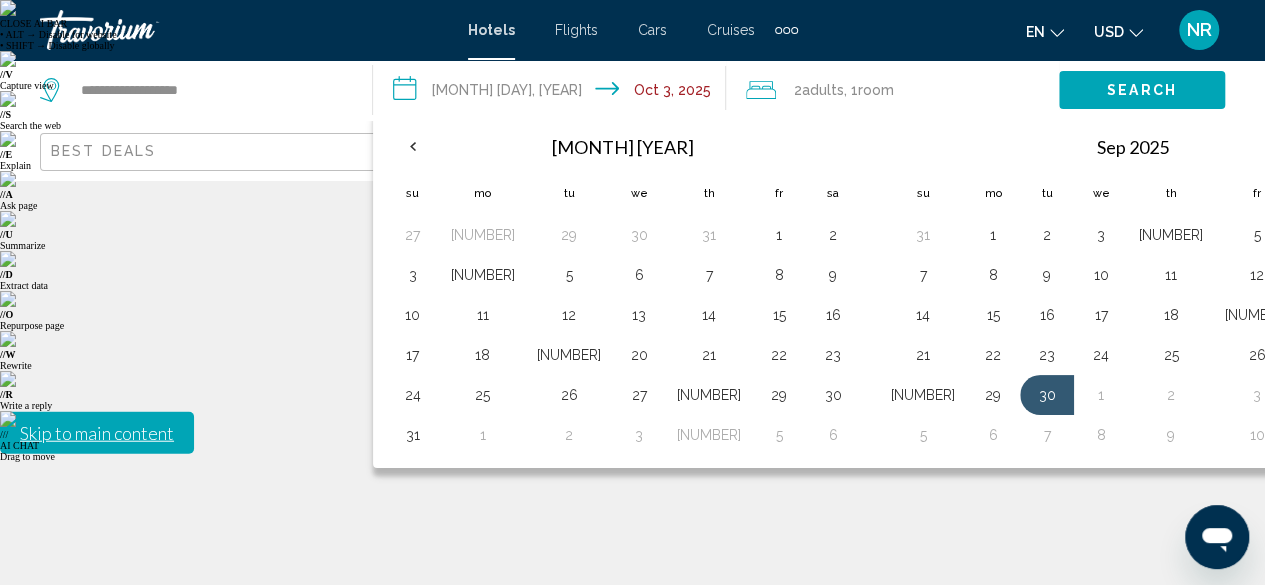 click on "**********" at bounding box center [553, 93] 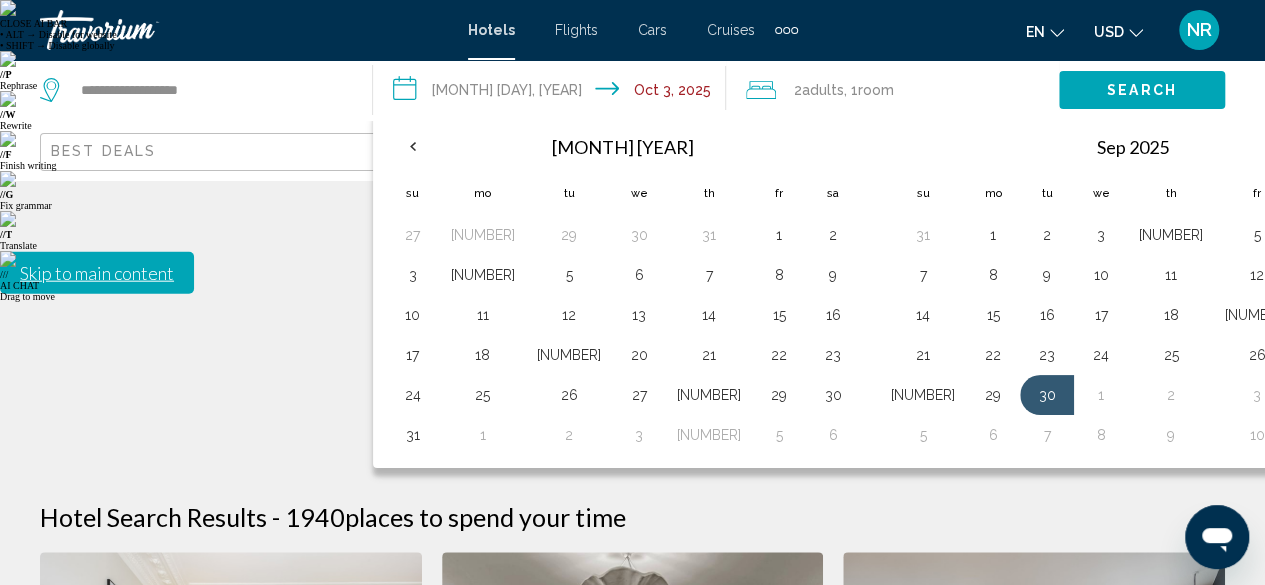 click at bounding box center (1327, 146) 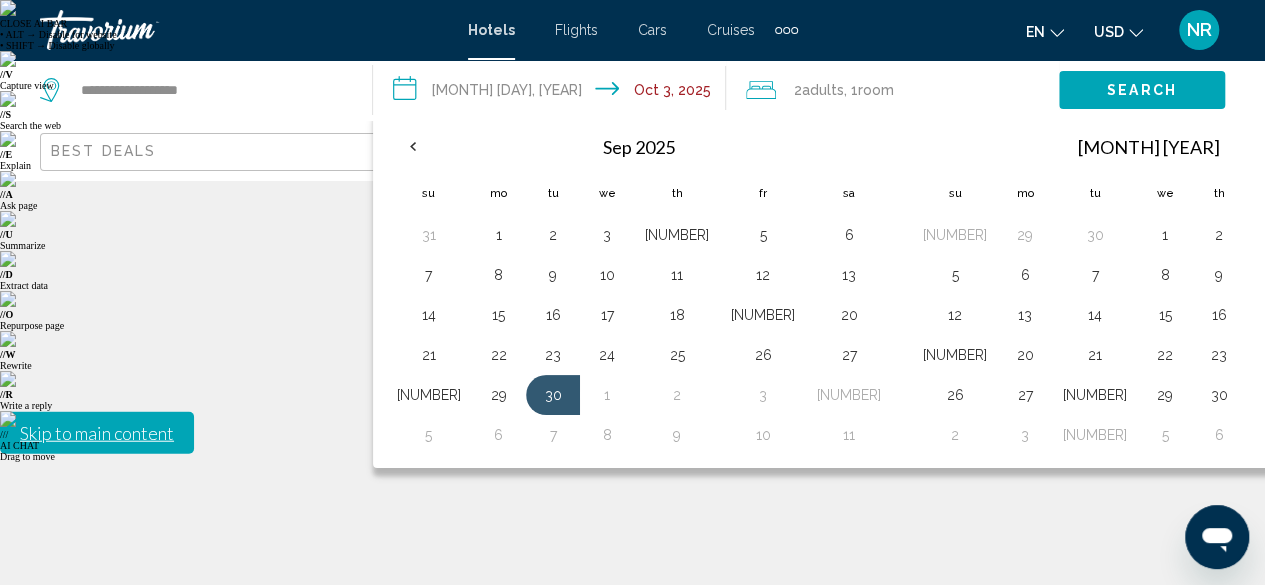 click on "[NUMBER]" at bounding box center (1343, 235) 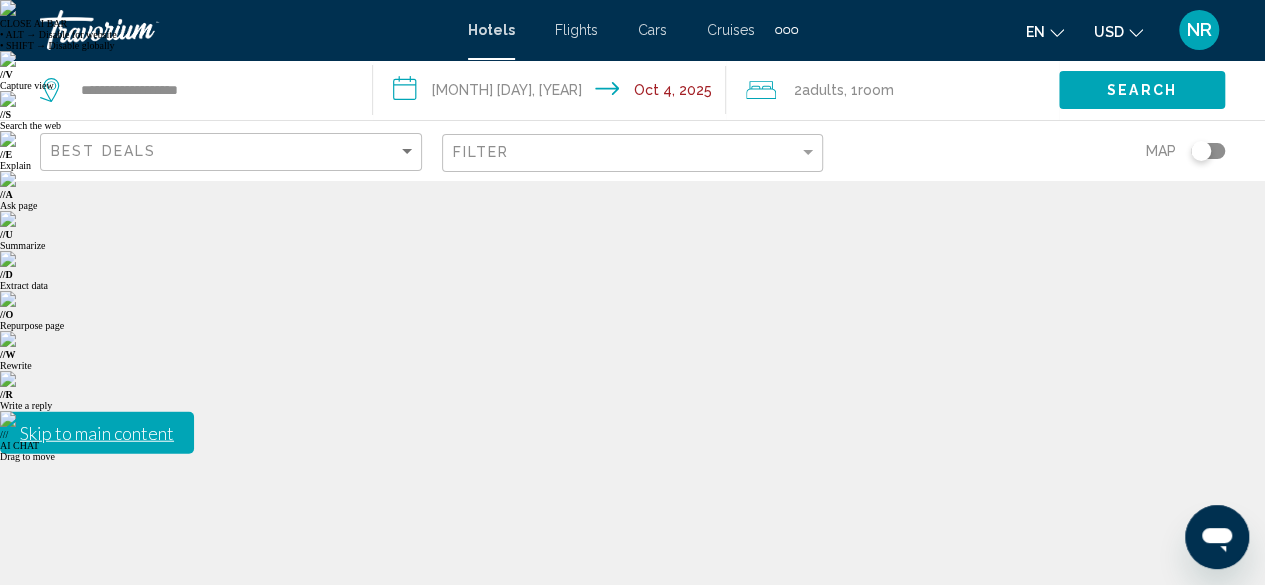 click on ", 1  Room rooms" at bounding box center [869, 90] 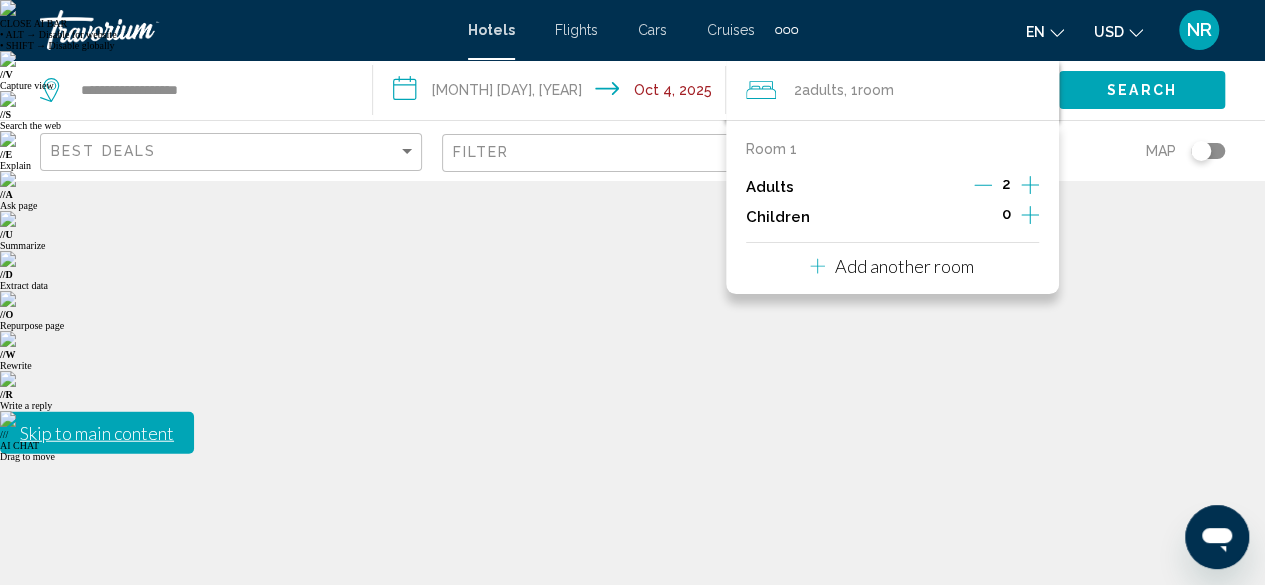 click at bounding box center [1030, 215] 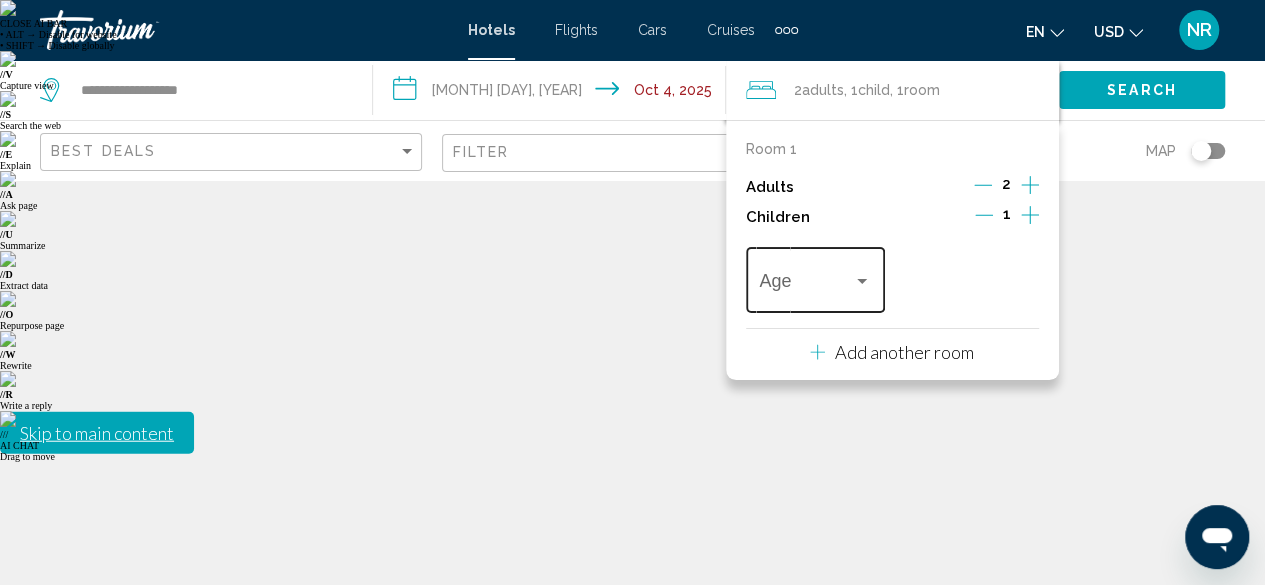 click at bounding box center (862, 281) 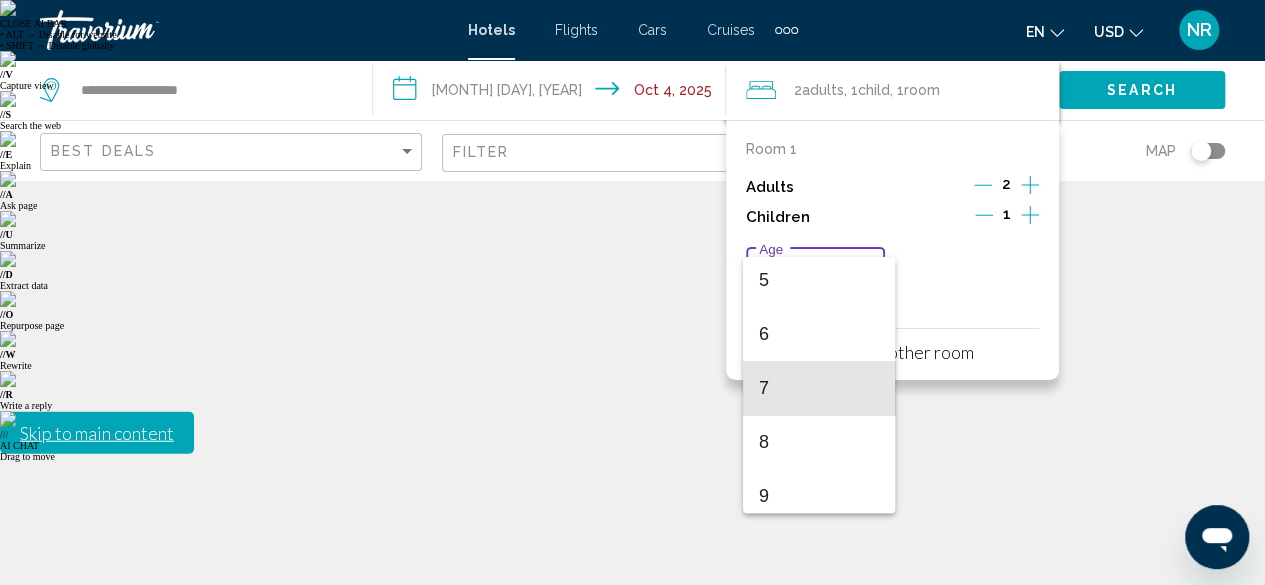 scroll, scrollTop: 294, scrollLeft: 0, axis: vertical 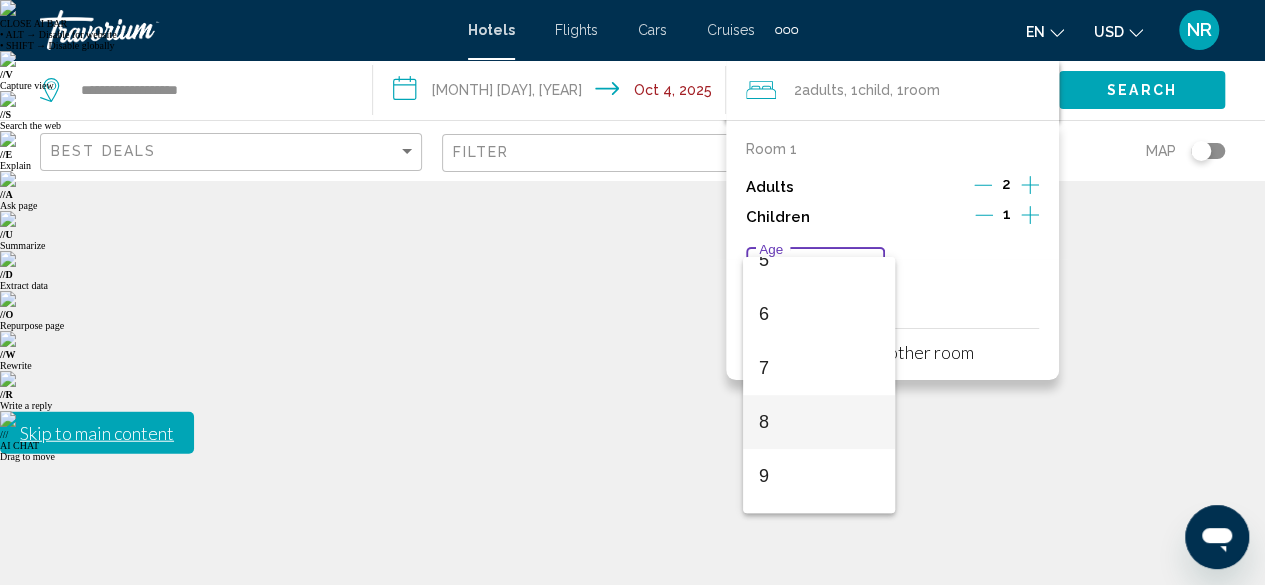 click on "8" at bounding box center [819, 422] 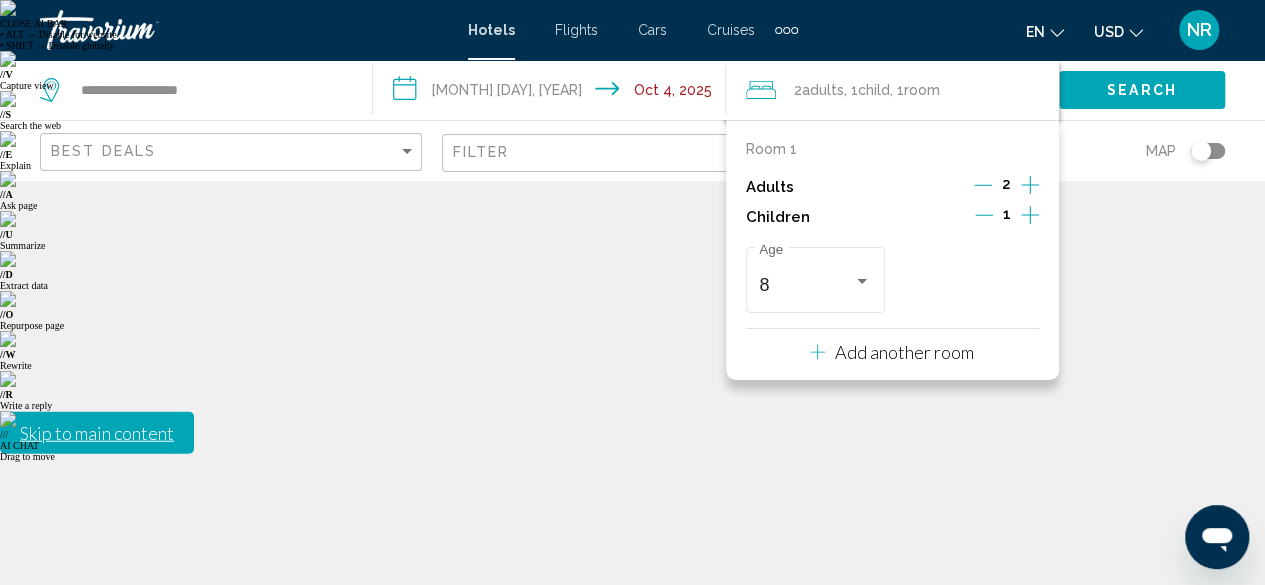 click at bounding box center (1030, 215) 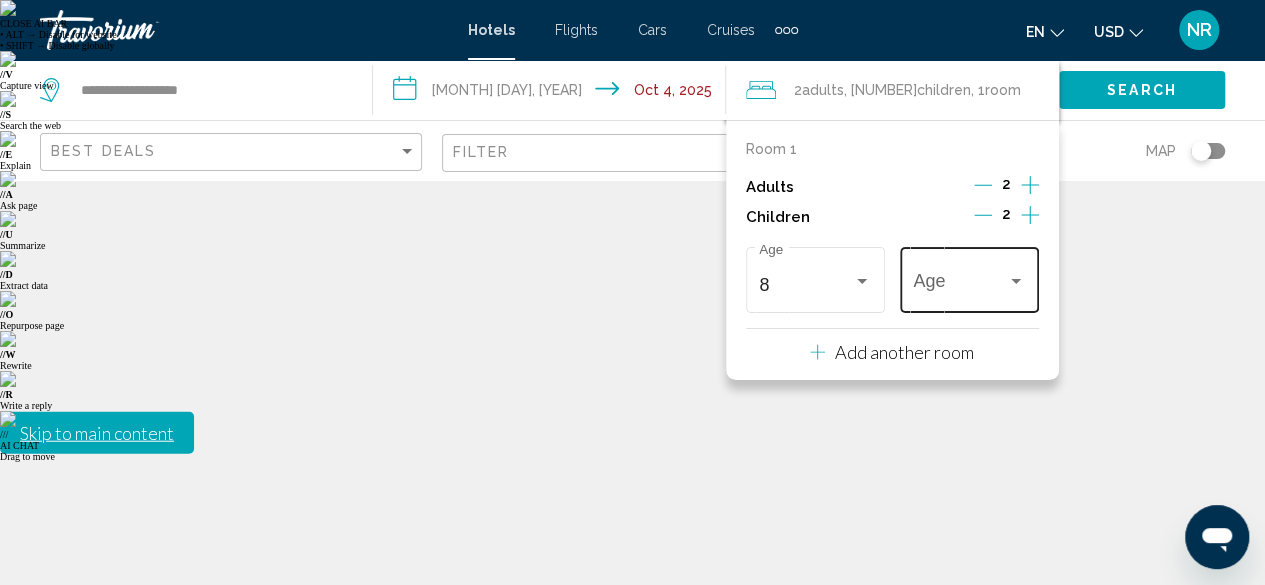 click at bounding box center [960, 285] 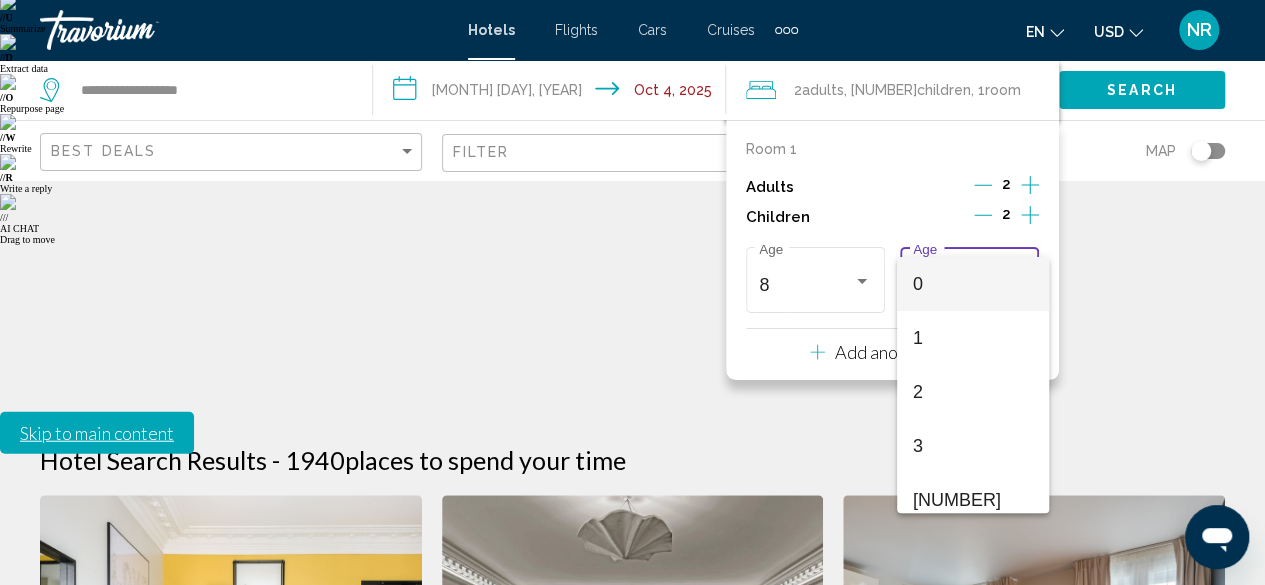 scroll, scrollTop: 220, scrollLeft: 0, axis: vertical 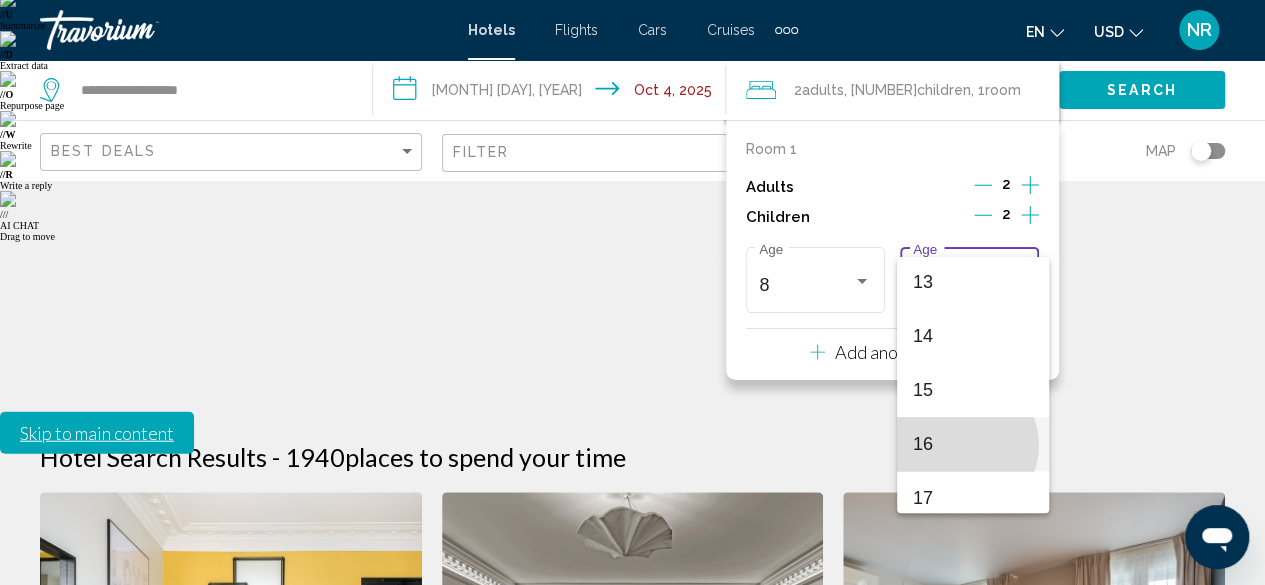 click on "16" at bounding box center [973, 444] 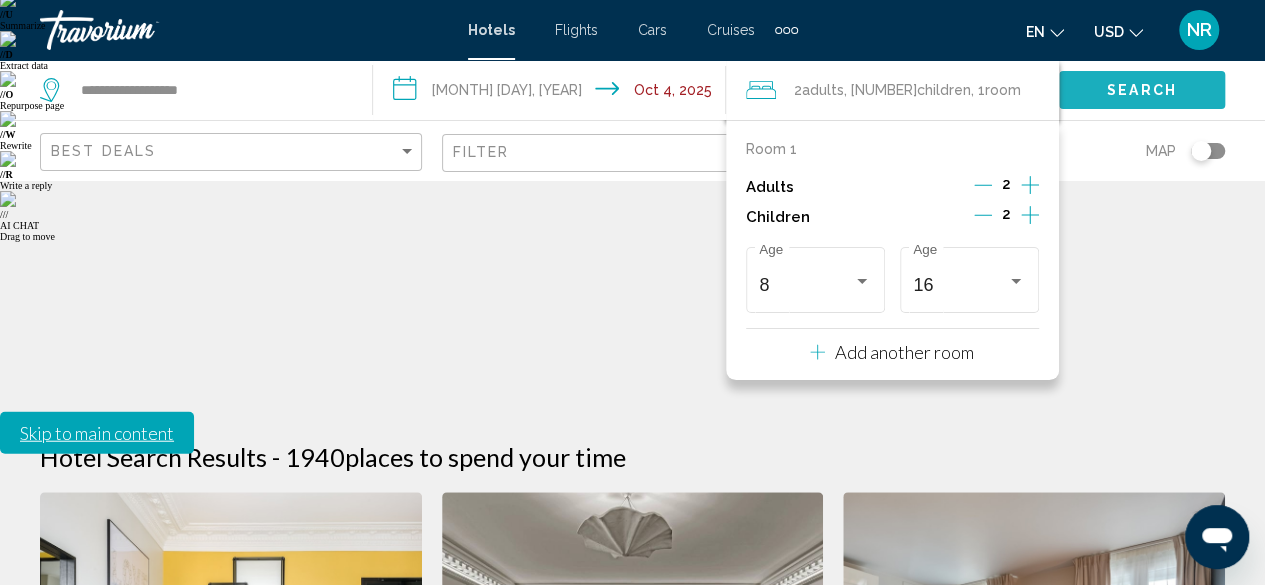 click on "Search" at bounding box center [1142, 91] 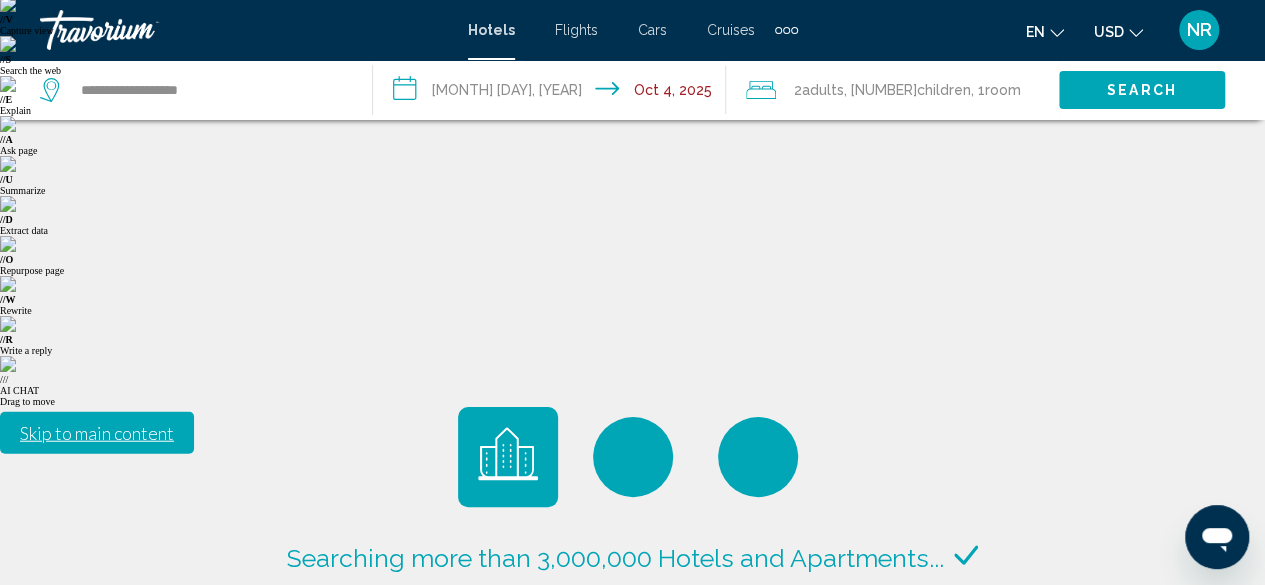 scroll, scrollTop: 0, scrollLeft: 0, axis: both 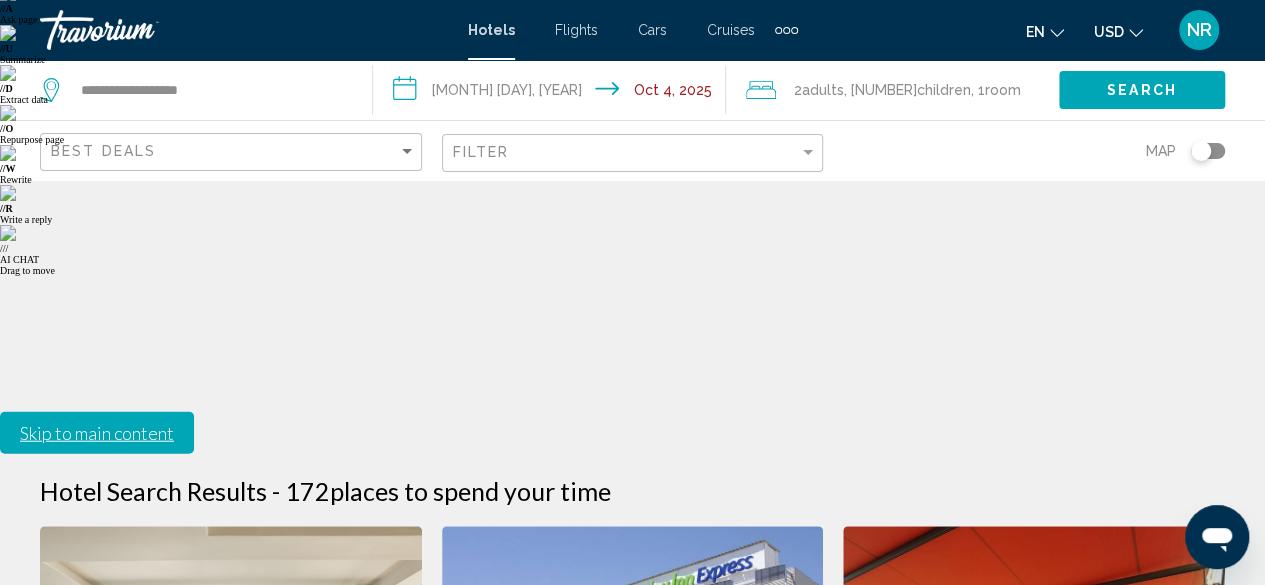 click at bounding box center (231, 686) 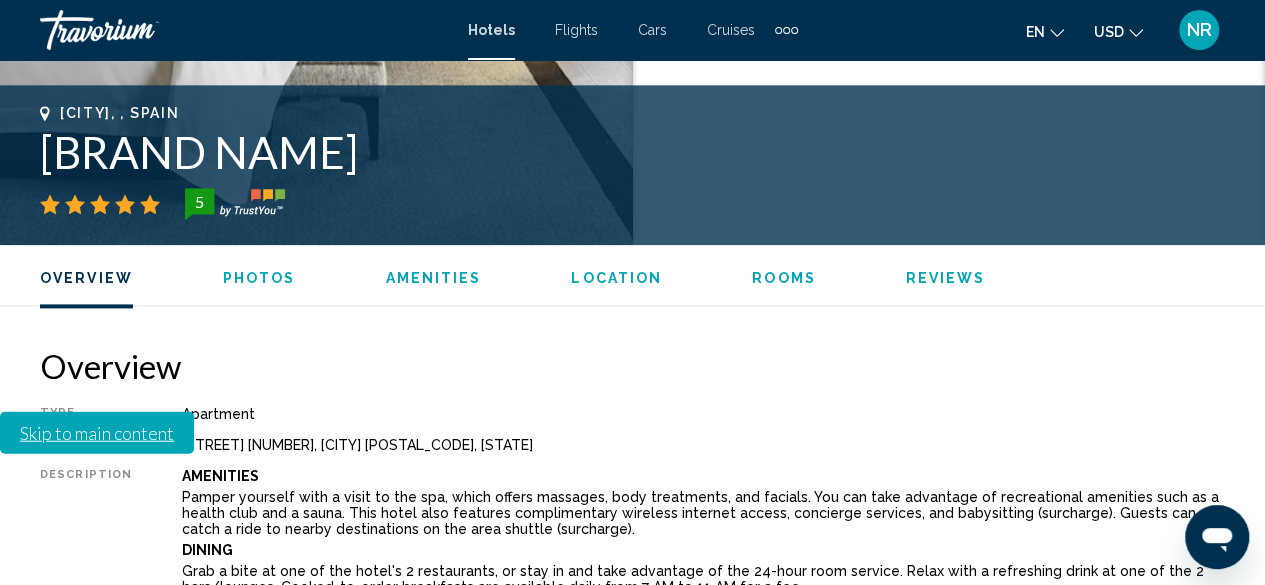 scroll, scrollTop: 1245, scrollLeft: 0, axis: vertical 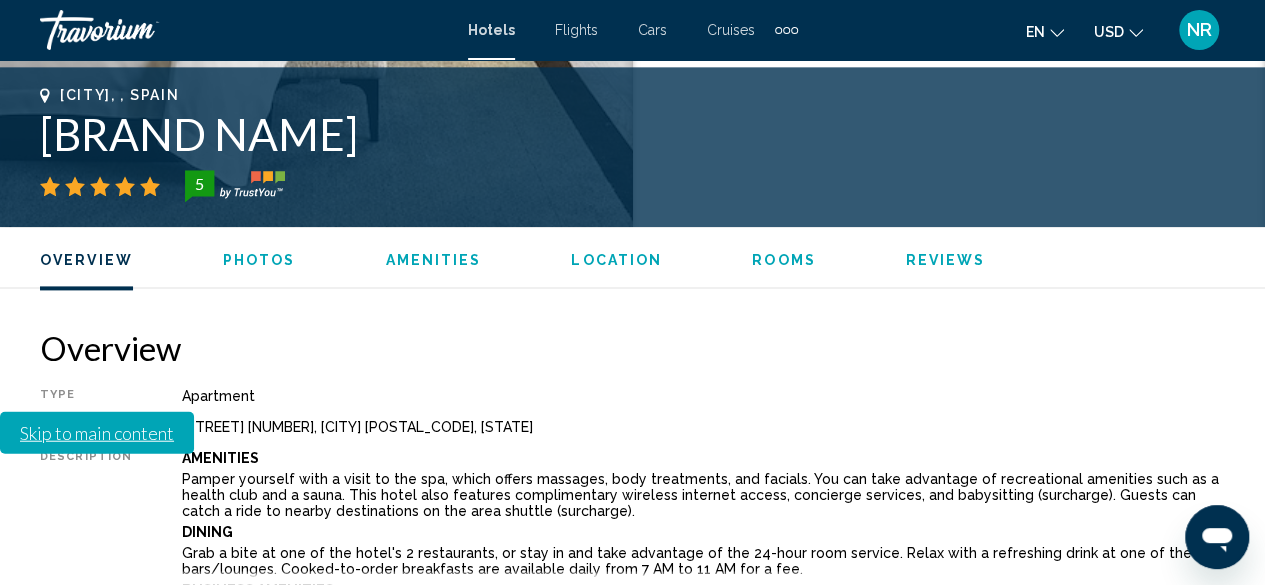 click at bounding box center [168, 850] 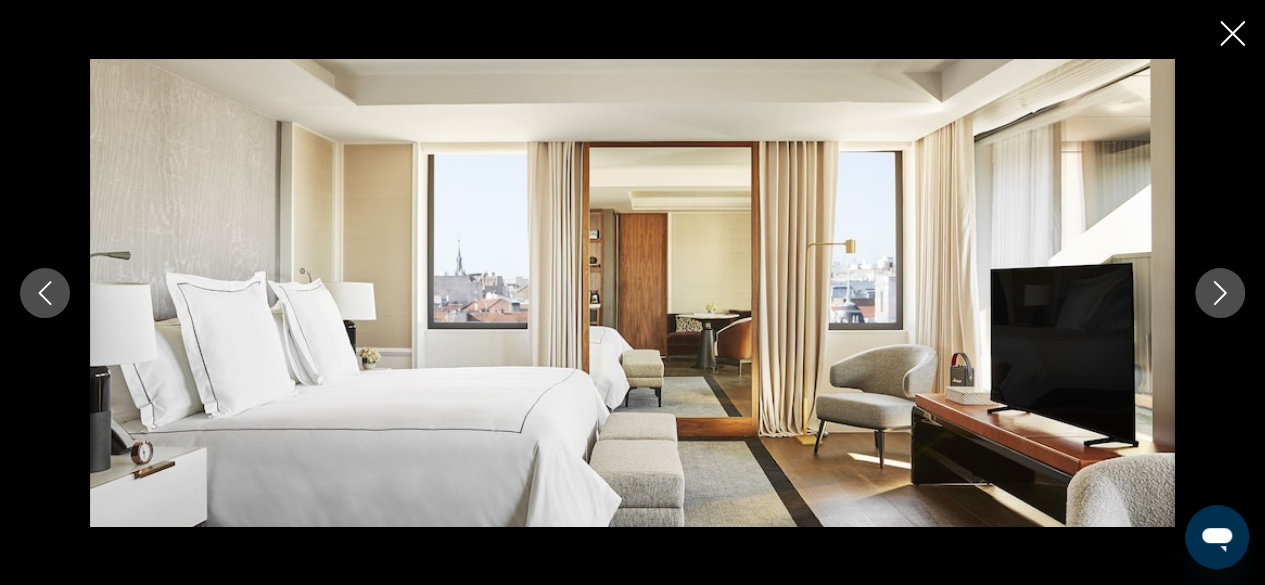 click at bounding box center (1220, 293) 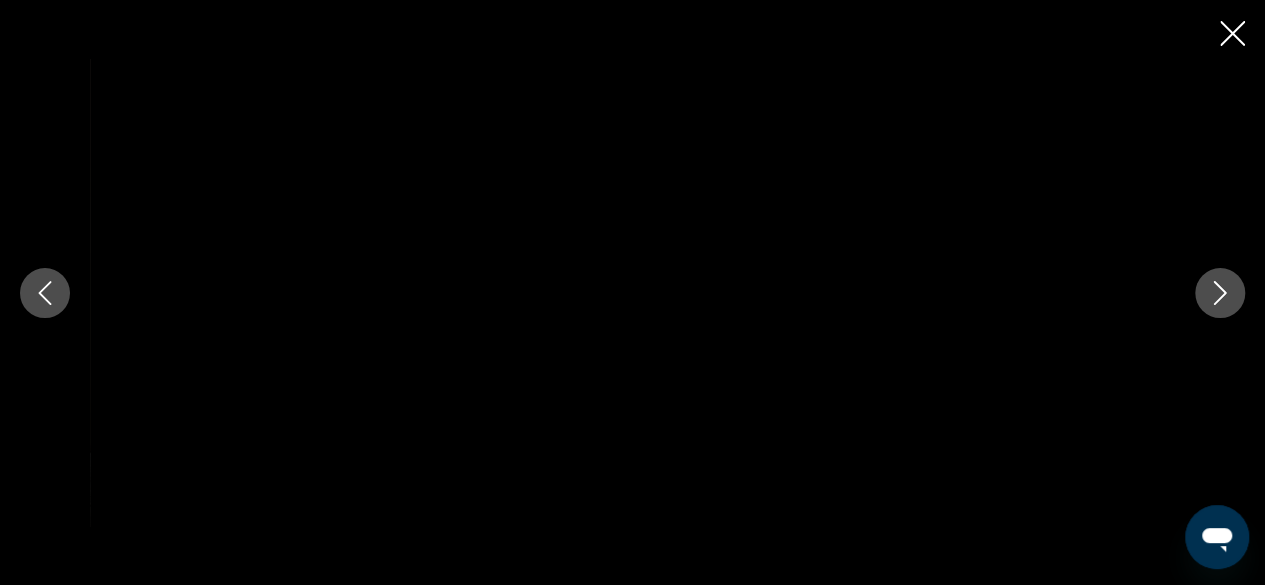 click at bounding box center [1220, 293] 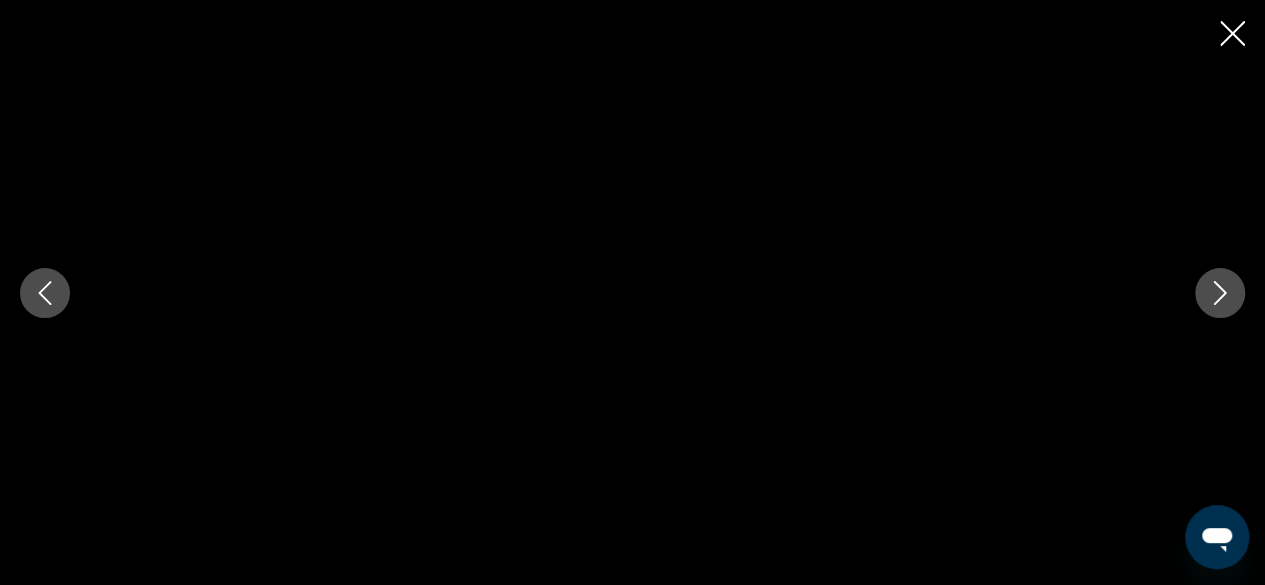 click at bounding box center (1220, 293) 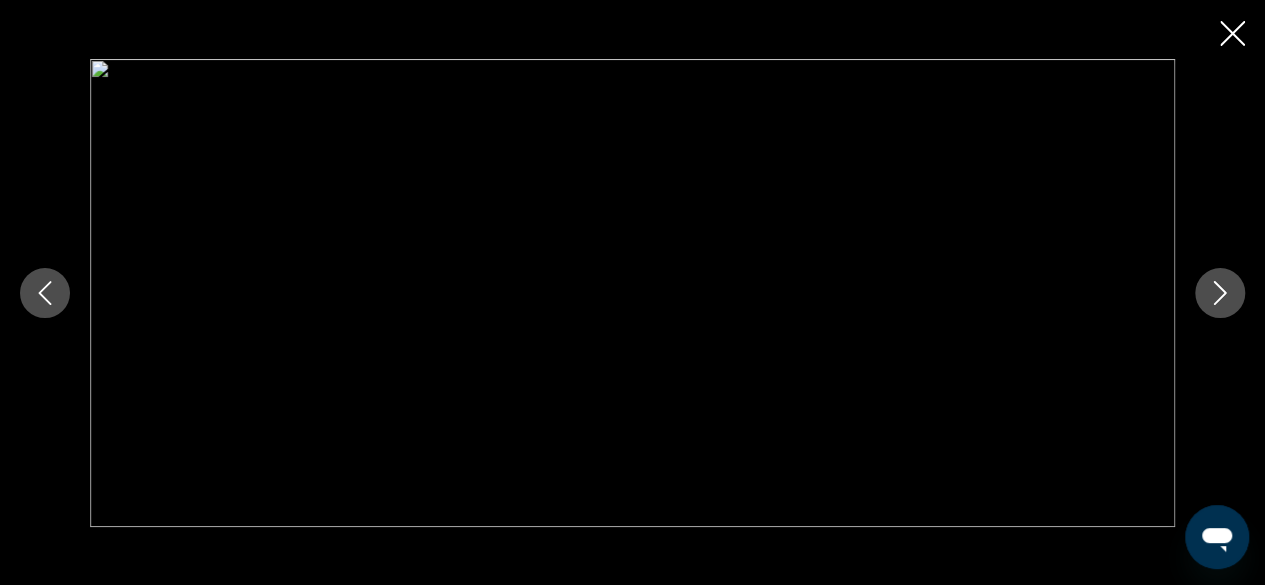 click at bounding box center (1220, 293) 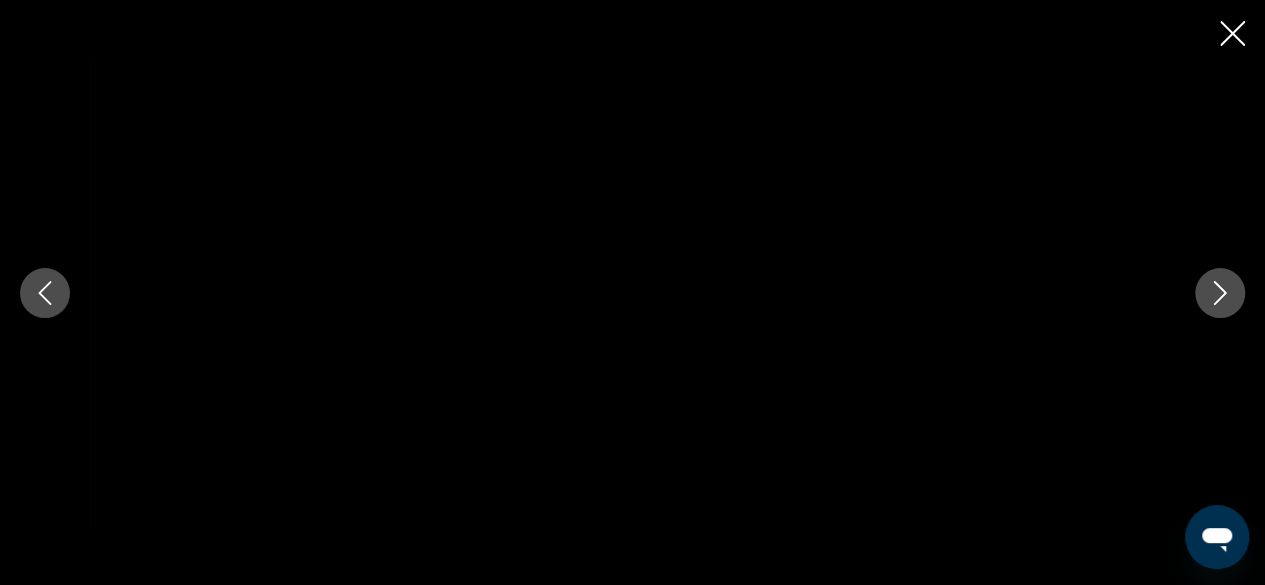 click at bounding box center [1220, 293] 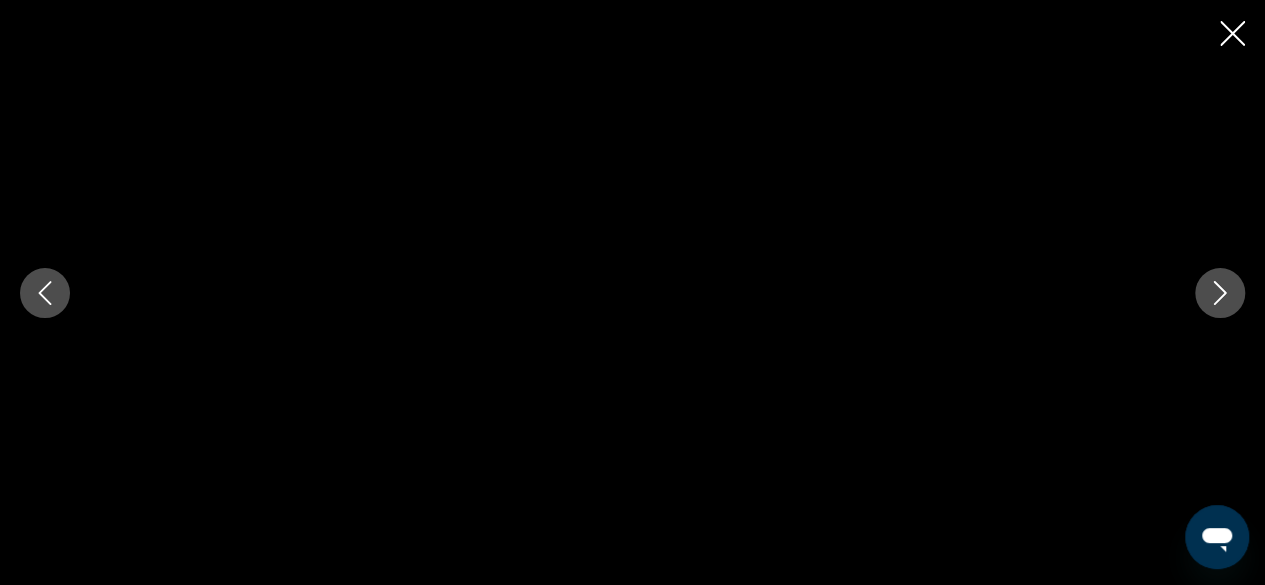 click at bounding box center [1220, 293] 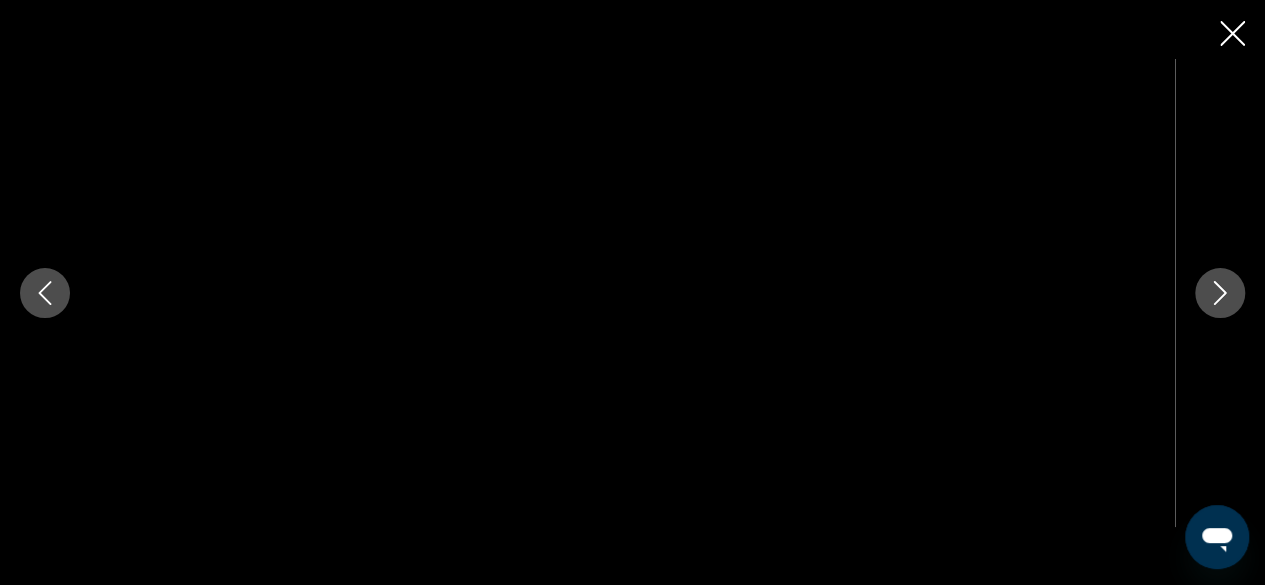click at bounding box center (1220, 293) 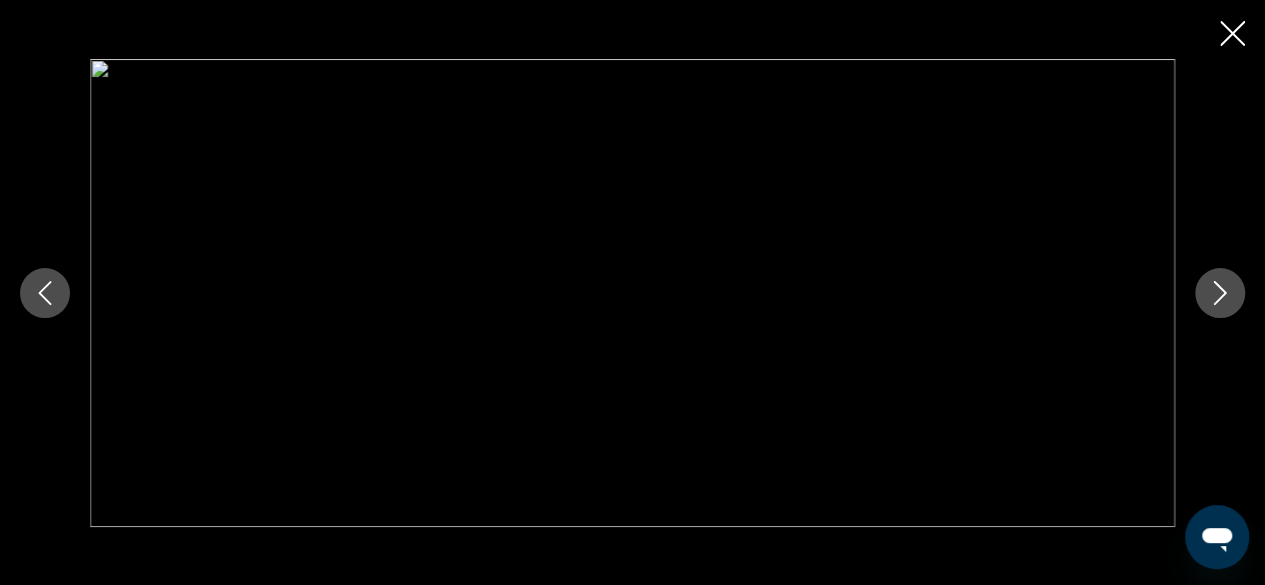 click at bounding box center [1220, 293] 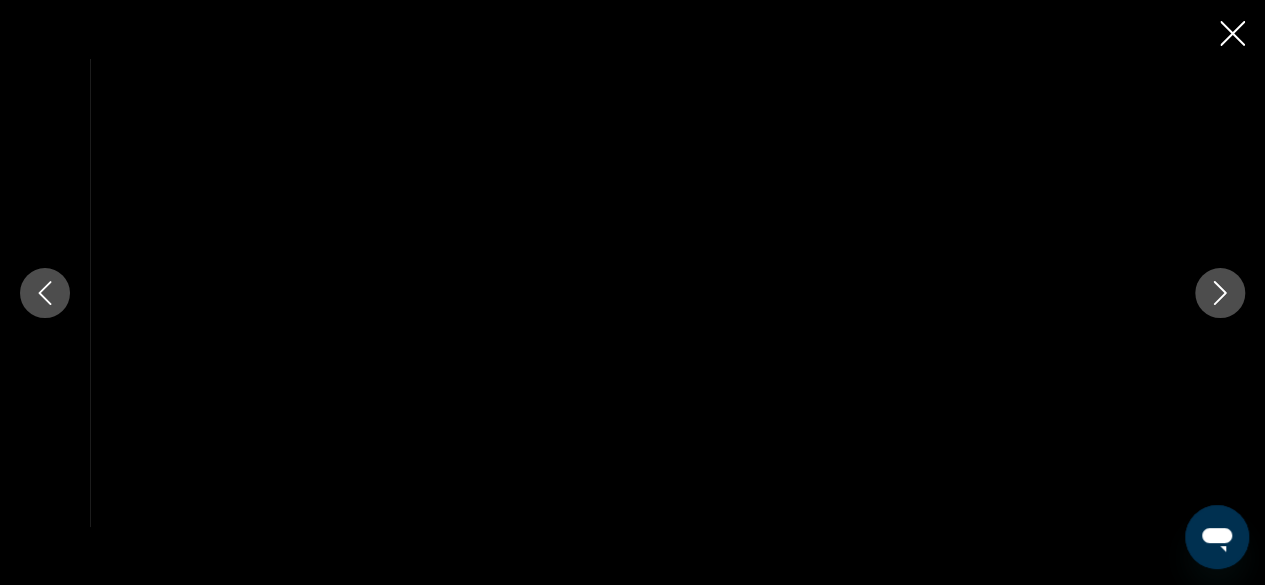scroll, scrollTop: 1469, scrollLeft: 0, axis: vertical 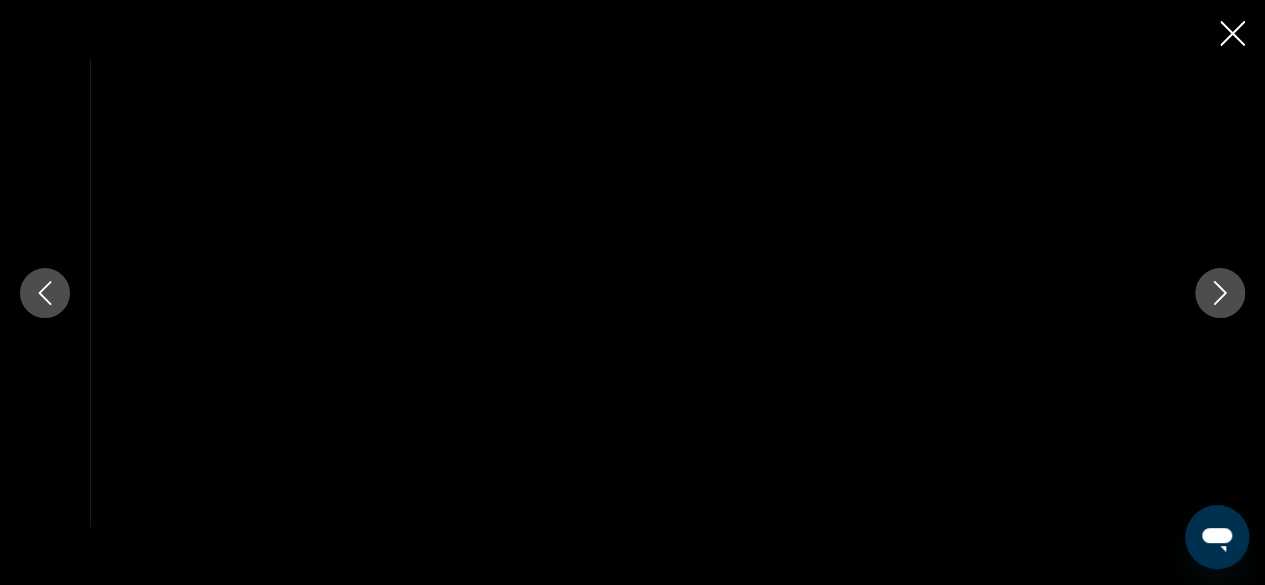 click at bounding box center (1220, 293) 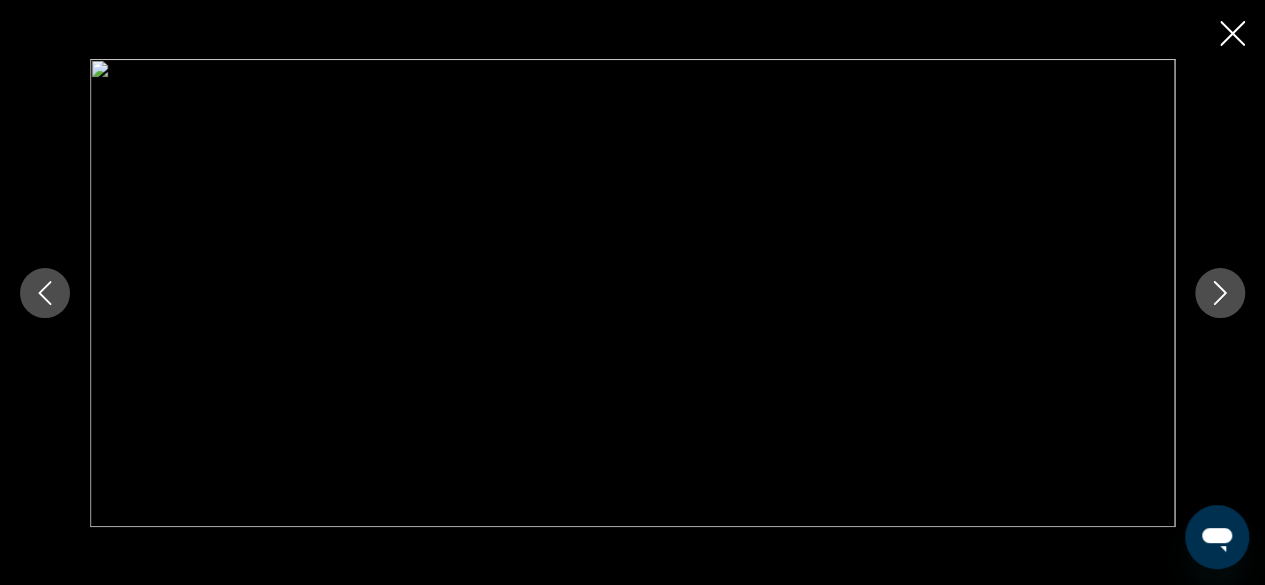 click at bounding box center [1220, 293] 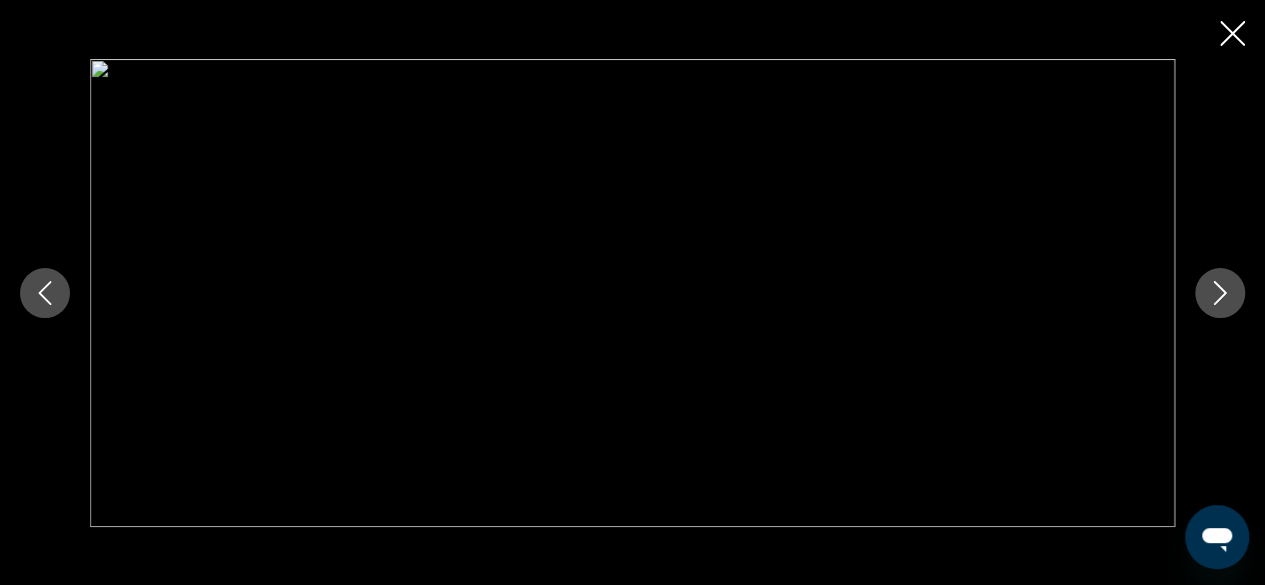 click at bounding box center [1220, 293] 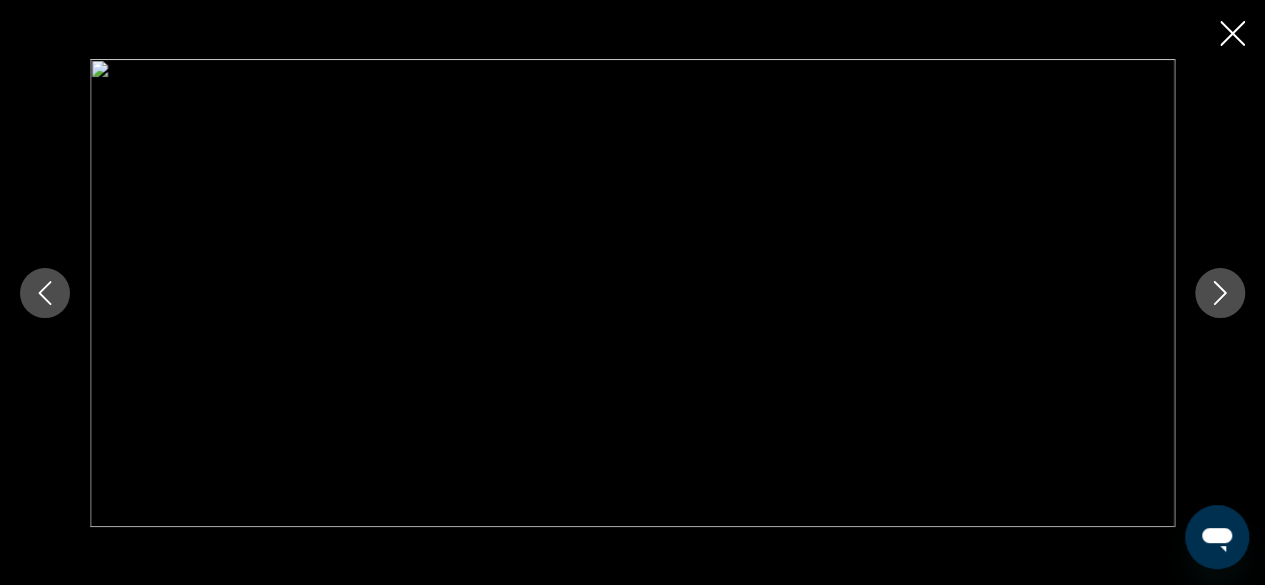 click at bounding box center (1220, 293) 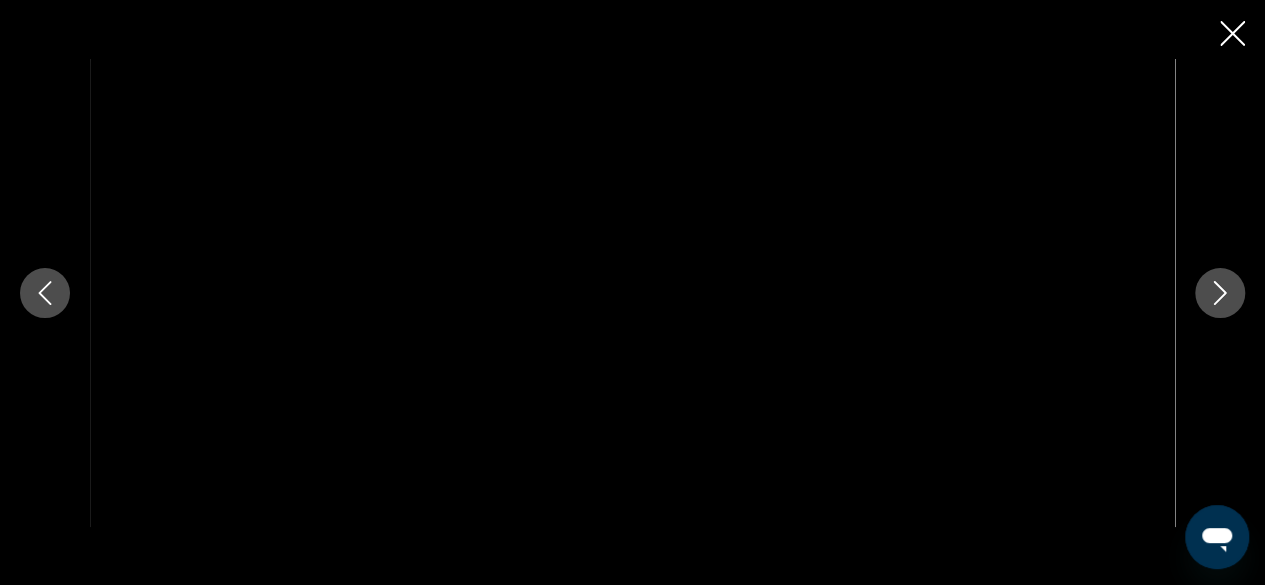 click at bounding box center (1232, 33) 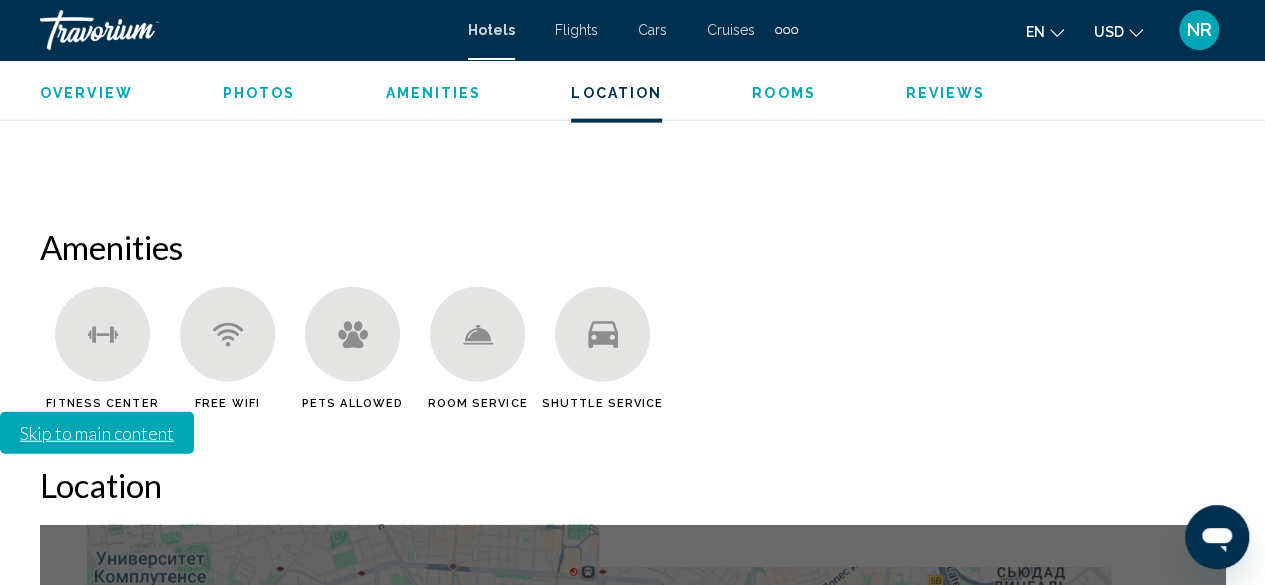 scroll, scrollTop: 2305, scrollLeft: 0, axis: vertical 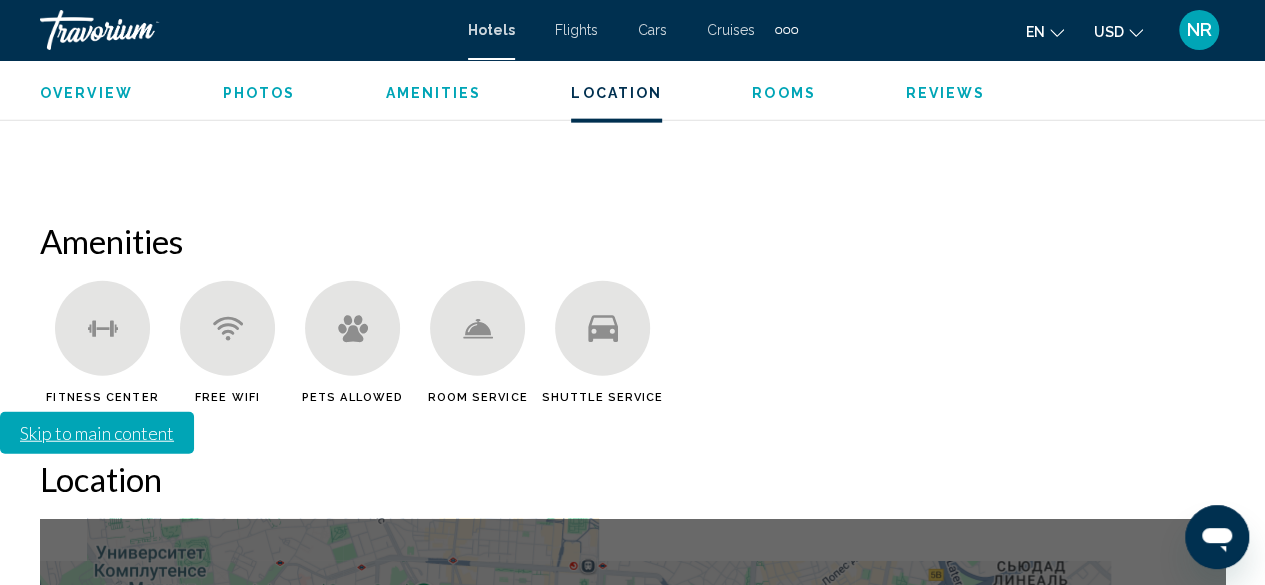 click on "Для навигации используйте клавиши со стрелками. Чтобы активировать перетаскивание с помощью клавиатуры, нажмите Alt + Ввод. После этого перемещайте маркер, используя клавиши со стрелками. Чтобы завершить перетаскивание, нажмите клавишу Ввод. Чтобы отменить действие, нажмите клавишу Esc." at bounding box center [632, 819] 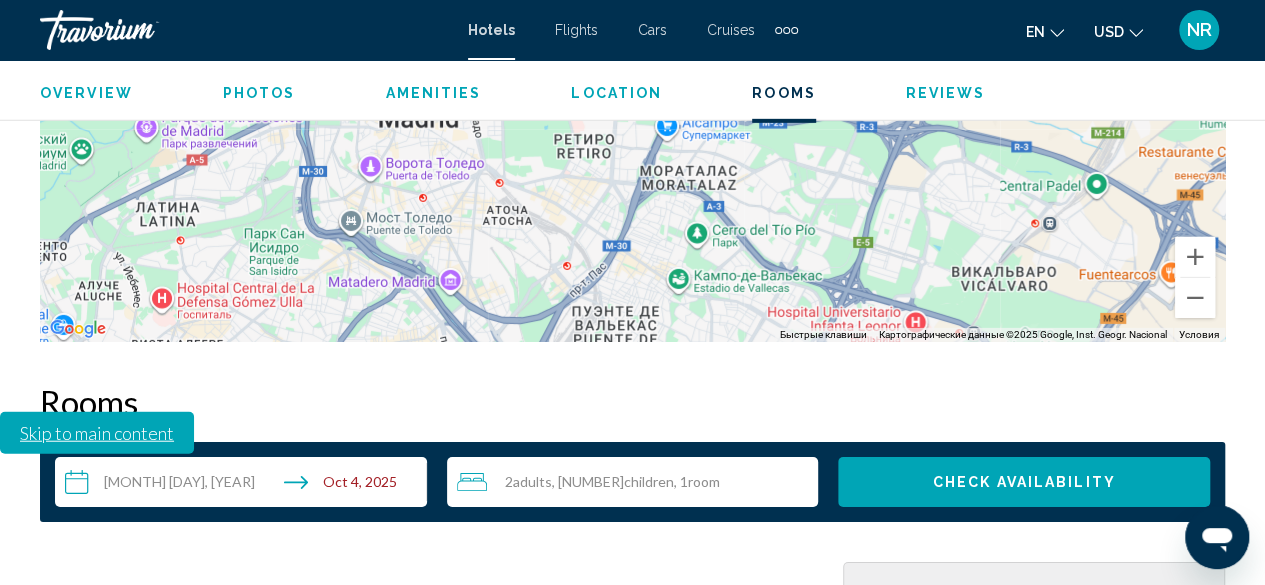 scroll, scrollTop: 3057, scrollLeft: 0, axis: vertical 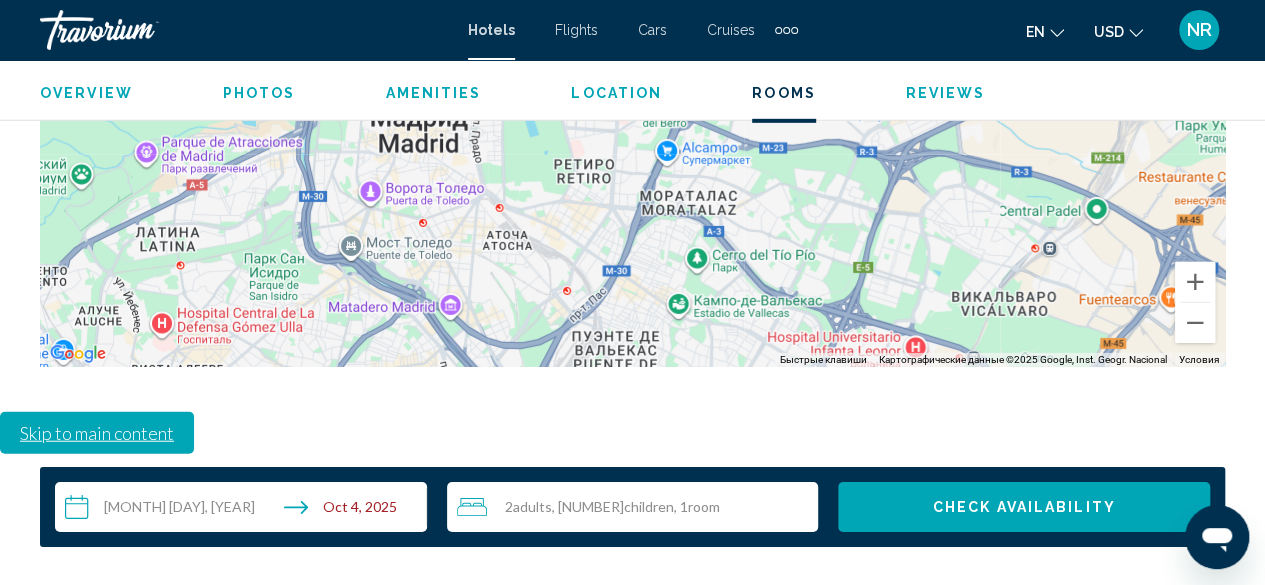 click at bounding box center (231, 712) 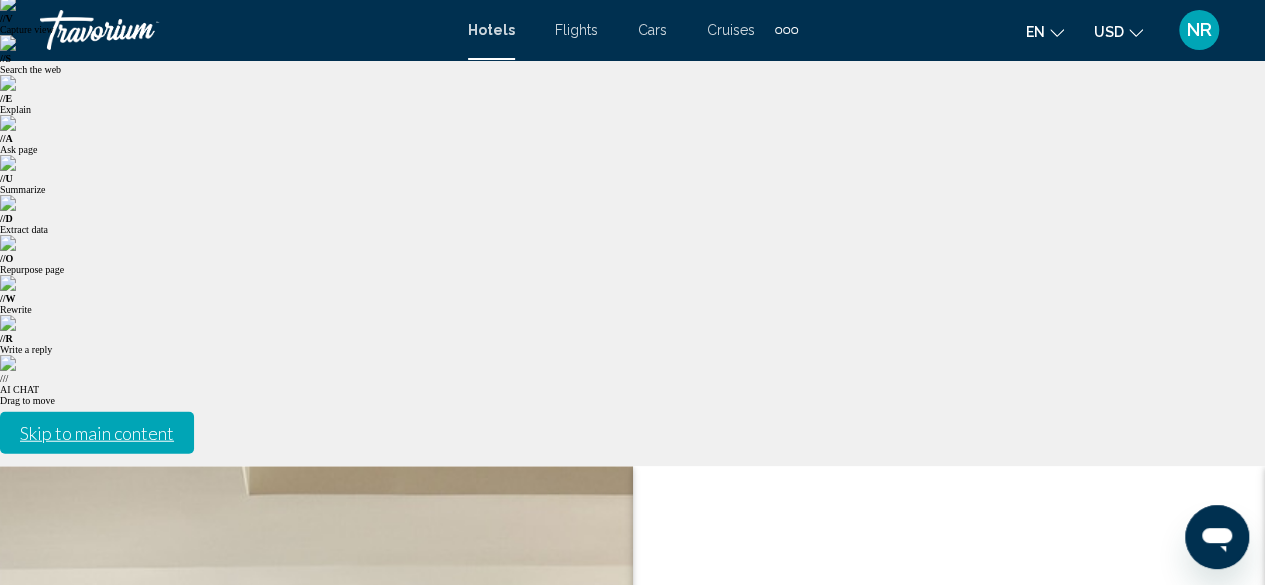 scroll, scrollTop: 0, scrollLeft: 0, axis: both 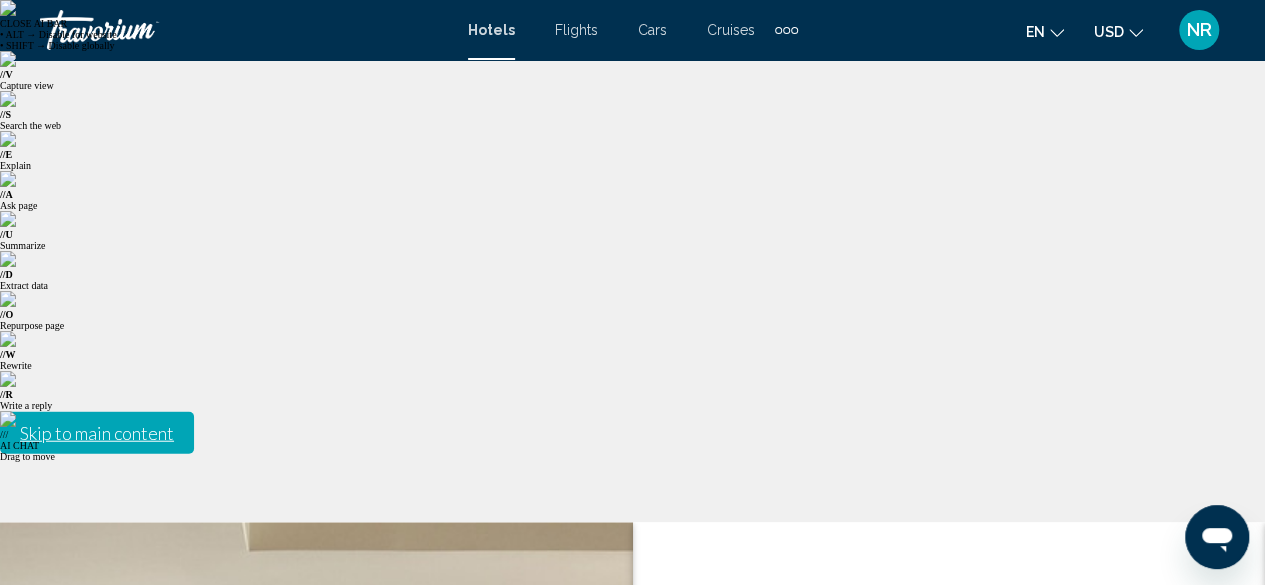click on "Hotels Flights Cars Cruises Activities Hotels Flights Cars Cruises Activities en
English Español Français Italiano Português русский USD
USD ($) MXN (Mex$) CAD (Can$) GBP (£) EUR (€) AUD (A$) NZD (NZ$) CNY (CN¥) NR Login" at bounding box center (632, 30) 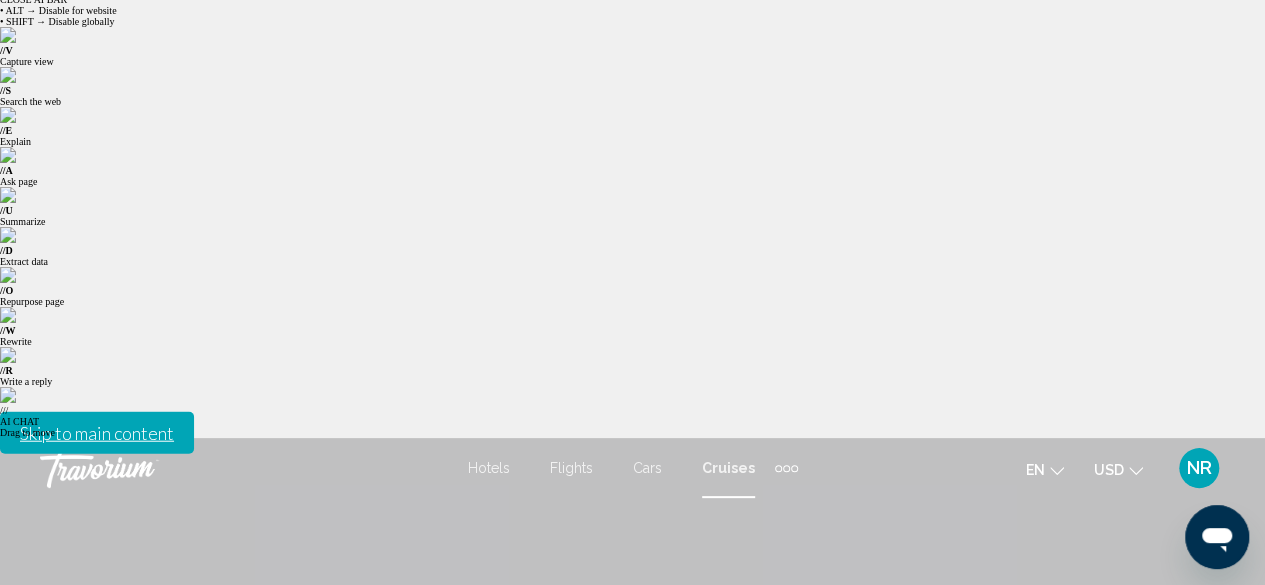 scroll, scrollTop: 0, scrollLeft: 0, axis: both 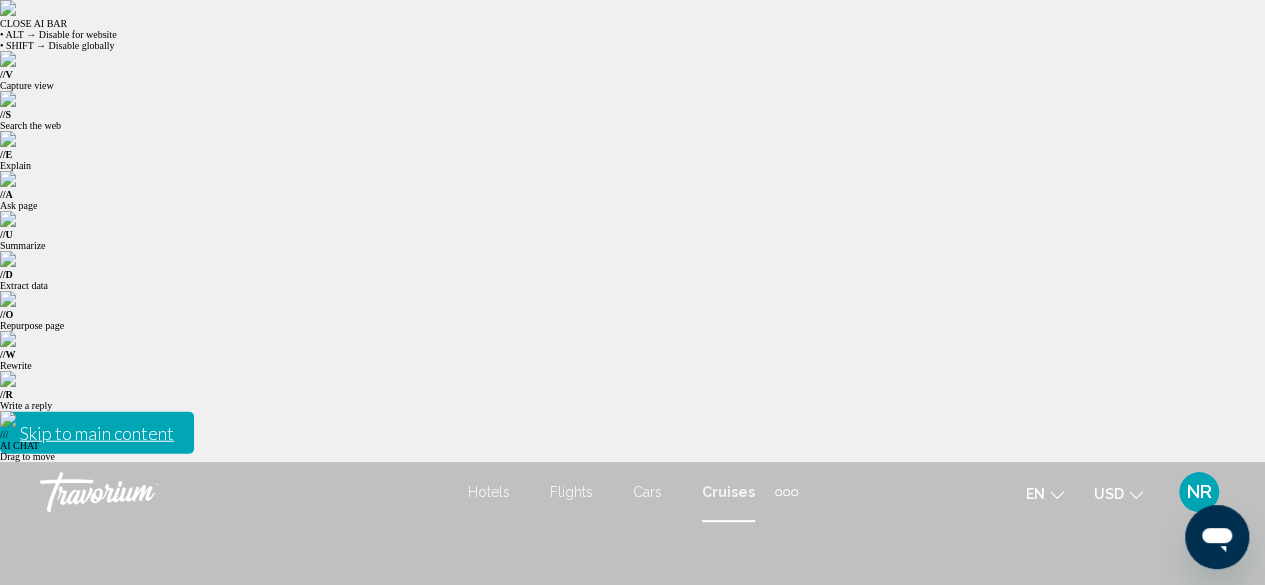 click at bounding box center [786, 492] 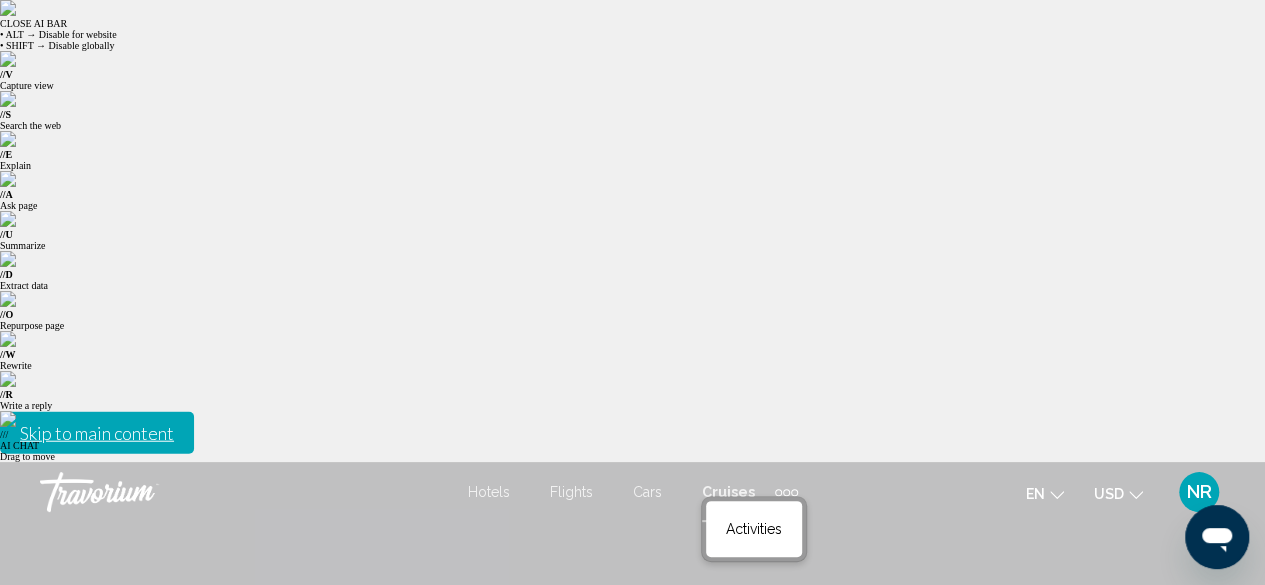 click at bounding box center [632, 762] 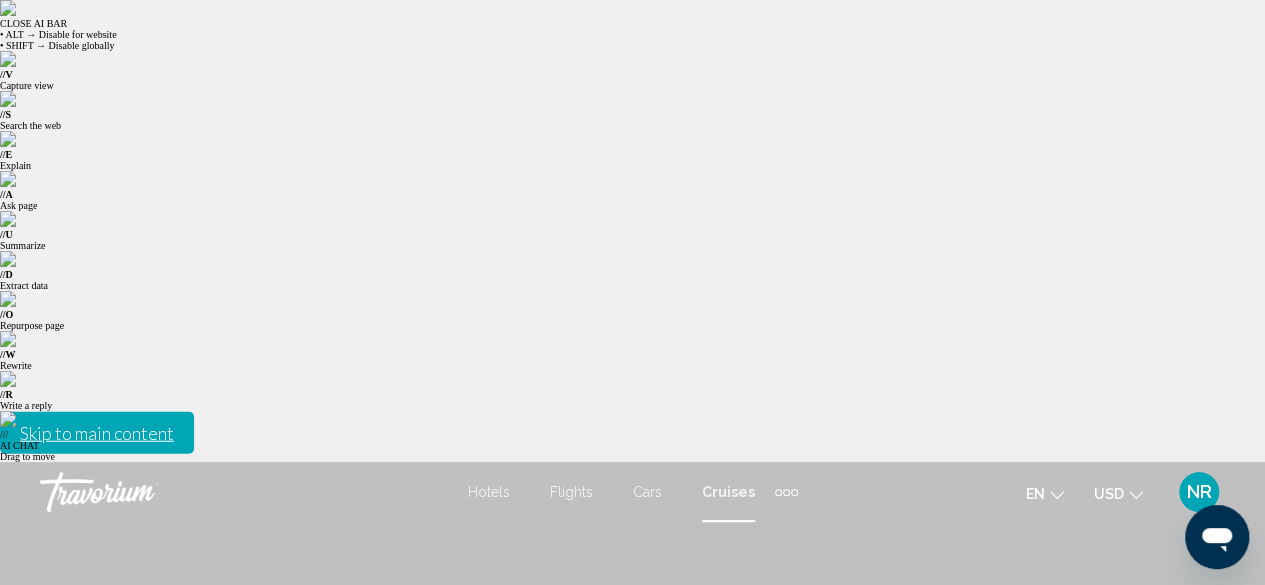 click on "Hotels Flights Cars Cruises Activities Hotels Flights Cars Cruises Activities en
English Español Français Italiano Português русский USD
USD ($) MXN (Mex$) CAD (Can$) GBP (£) EUR (€) AUD (A$) NZD (NZ$) CNY (CN¥) NR Login" at bounding box center [632, 492] 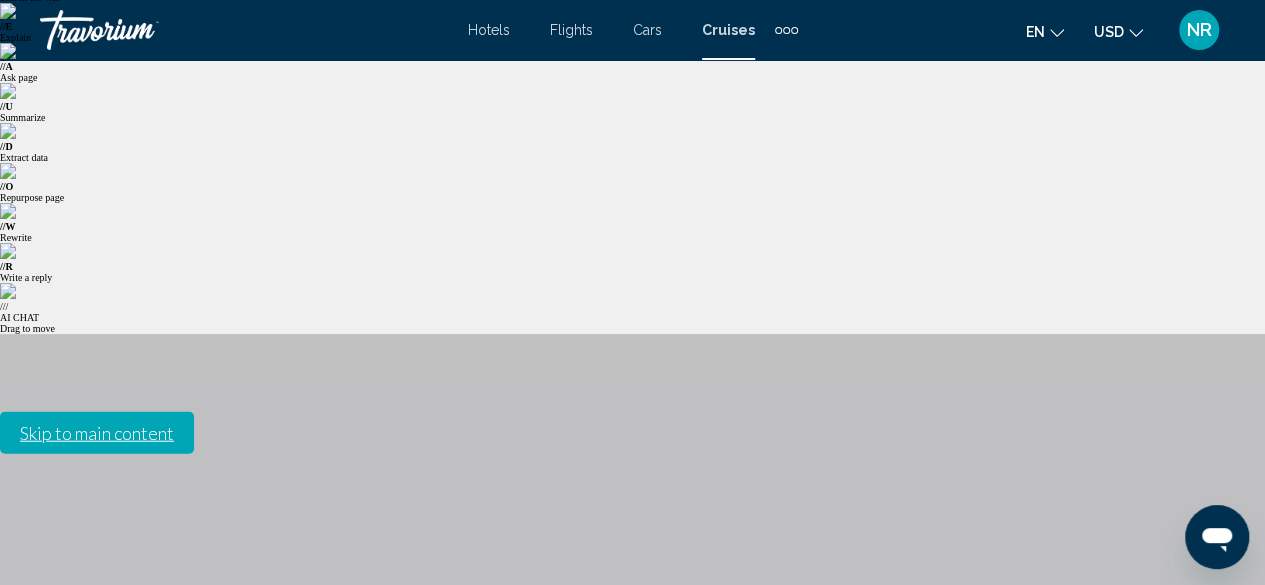 scroll, scrollTop: 0, scrollLeft: 0, axis: both 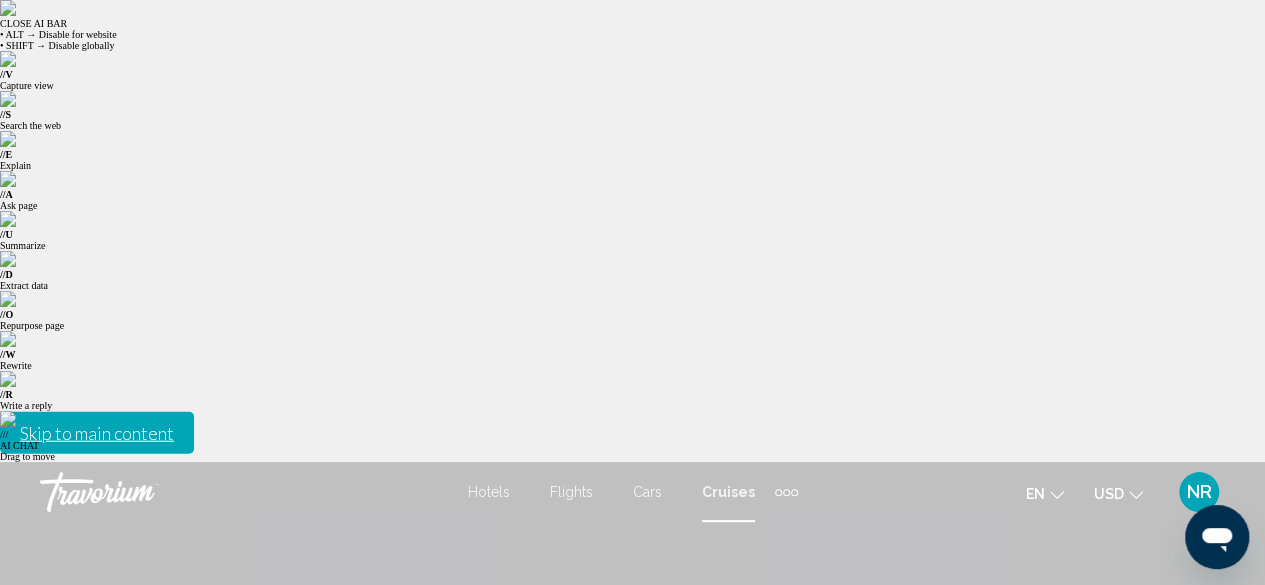 click on "Hotels" at bounding box center (489, 492) 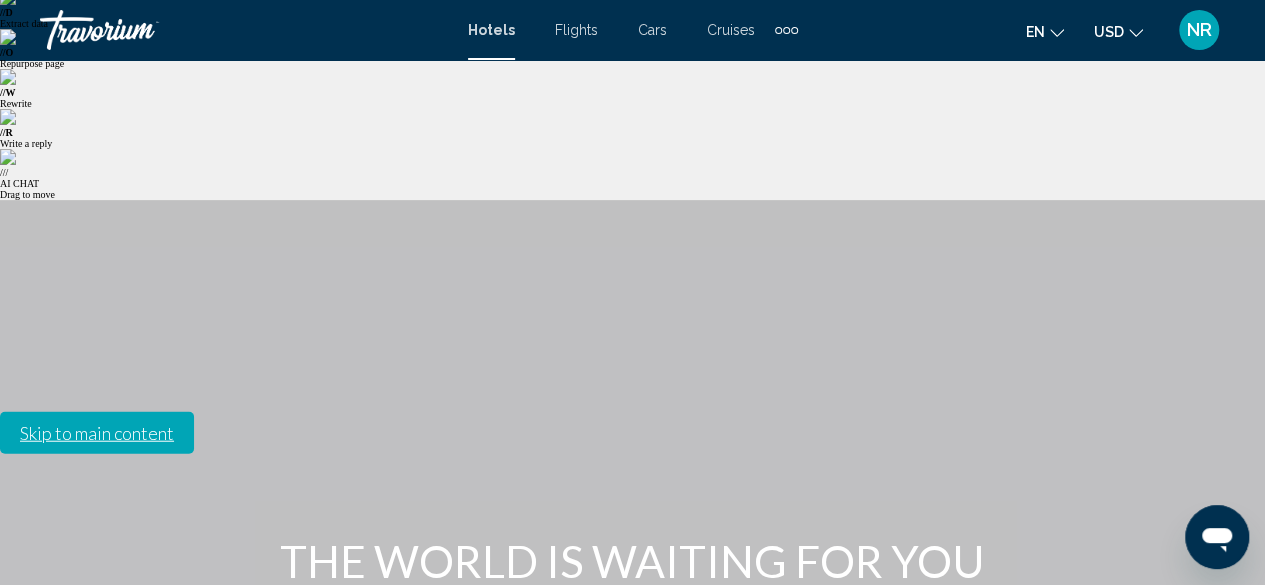 click at bounding box center [231, 800] 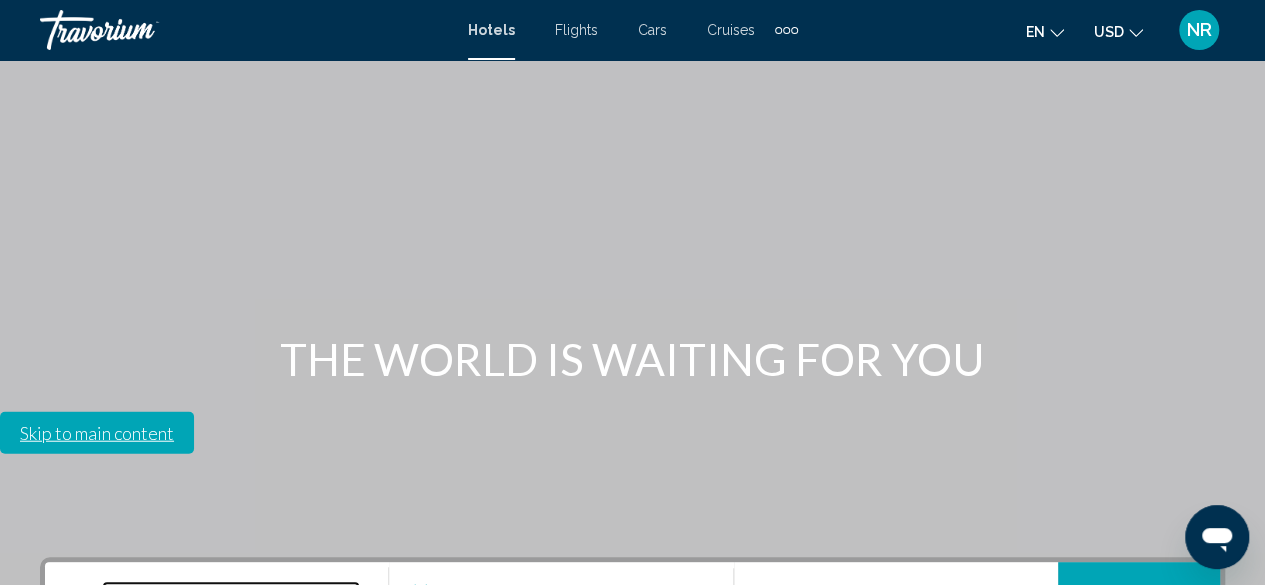scroll, scrollTop: 494, scrollLeft: 0, axis: vertical 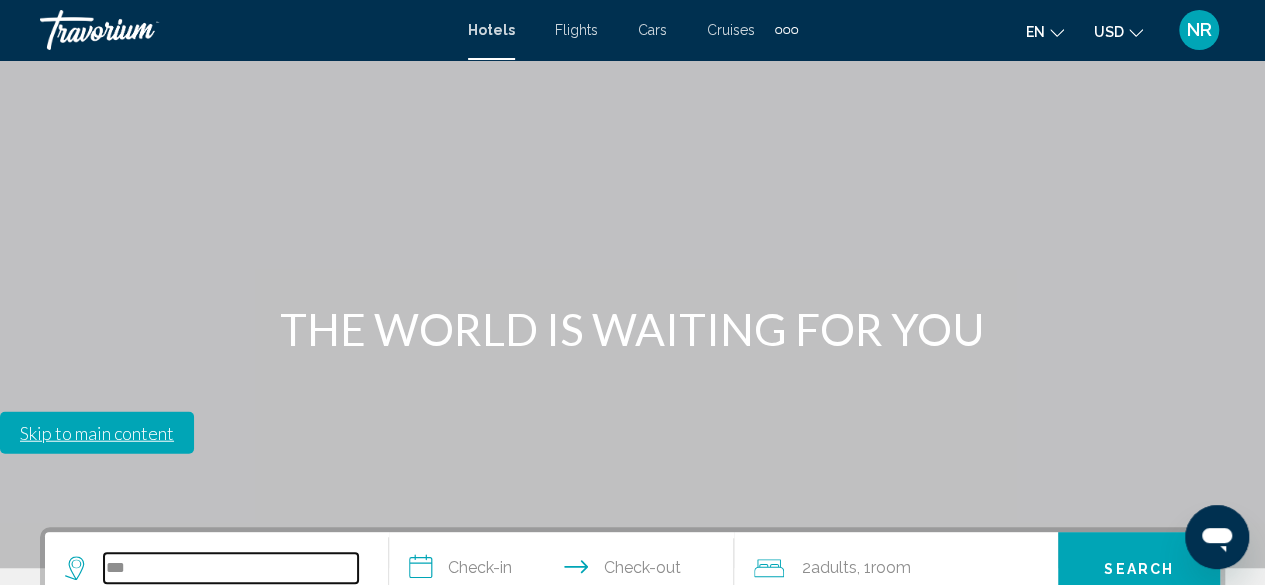 type on "***" 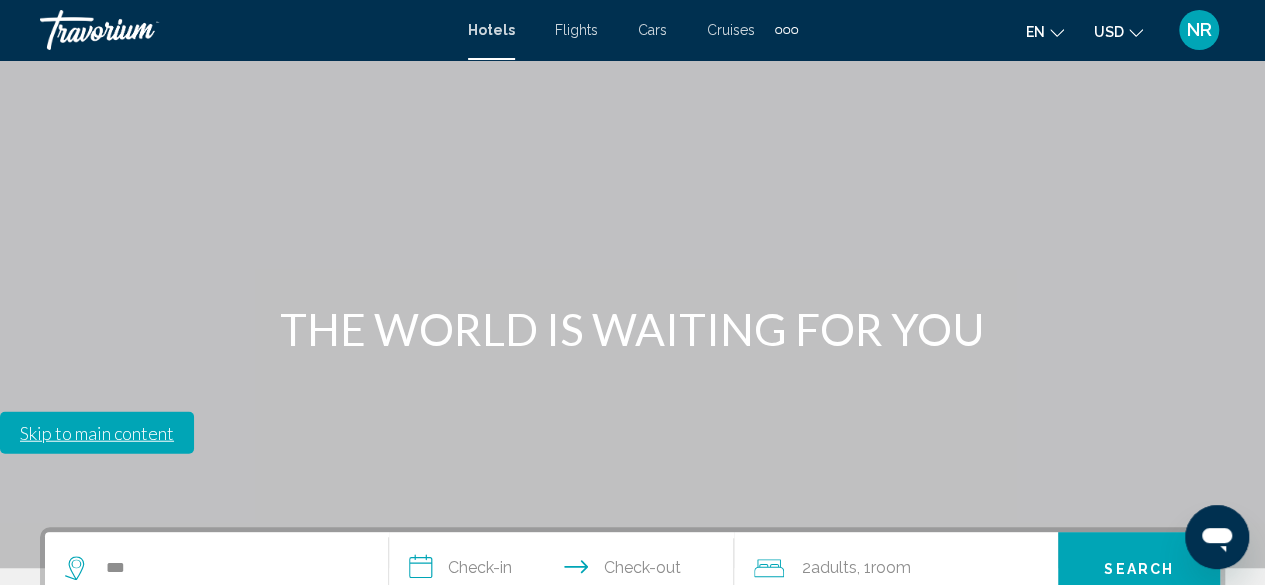 click on "[DAY], [MONTH] [DAY], [YEAR] - [DAY], [MONTH] [DAY], [YEAR]" at bounding box center (253, 766) 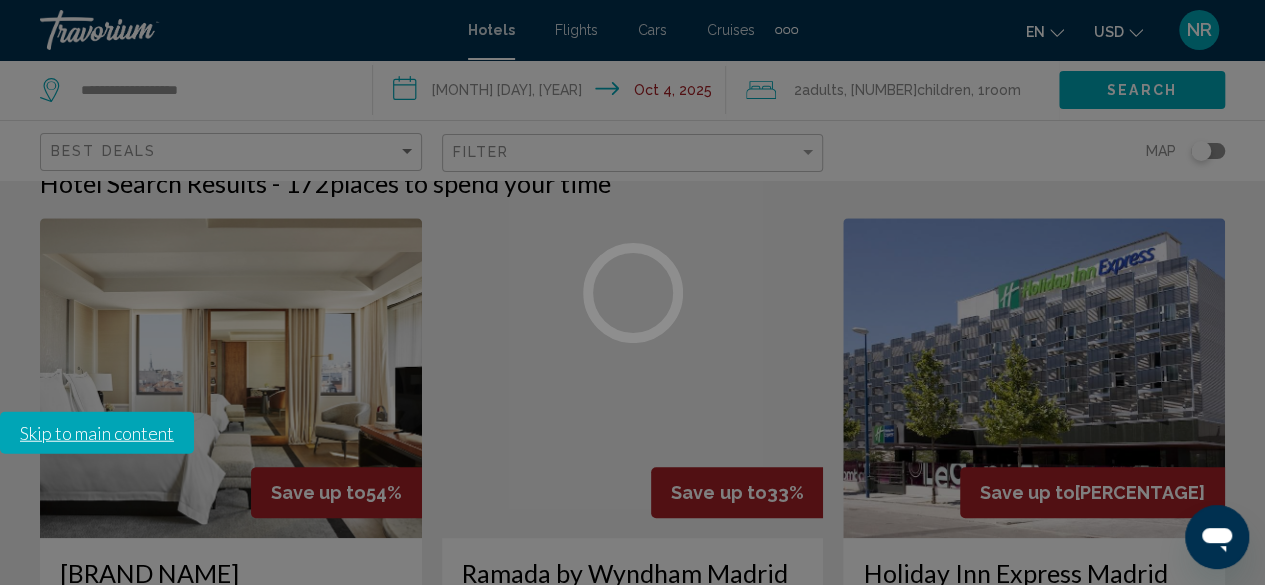 scroll, scrollTop: 0, scrollLeft: 0, axis: both 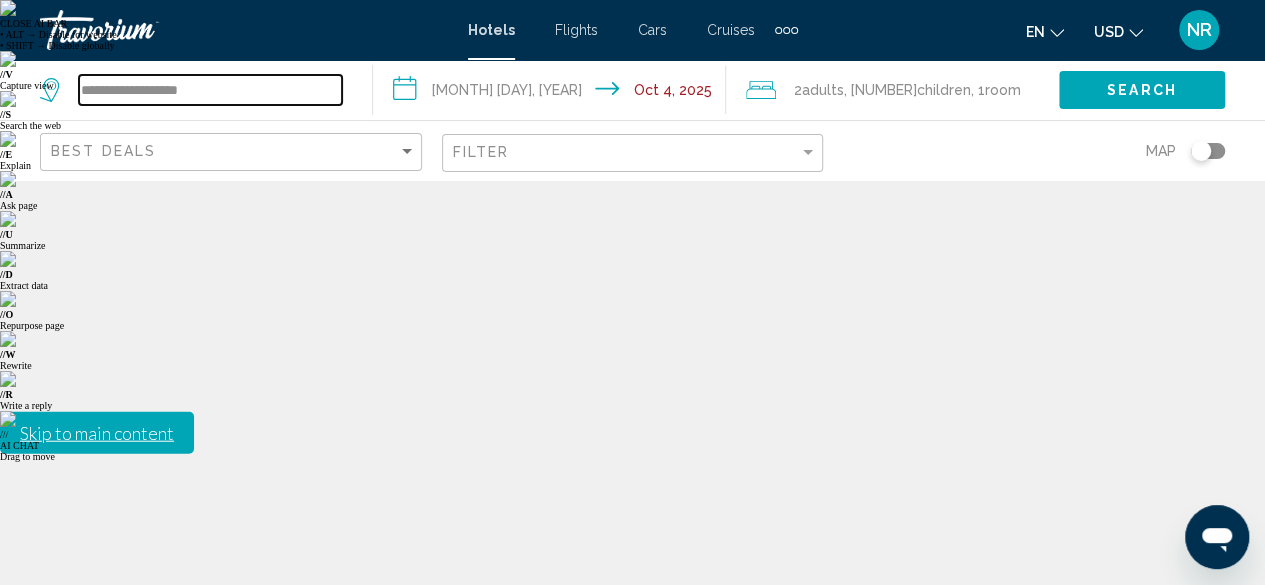 click on "**********" at bounding box center [210, 90] 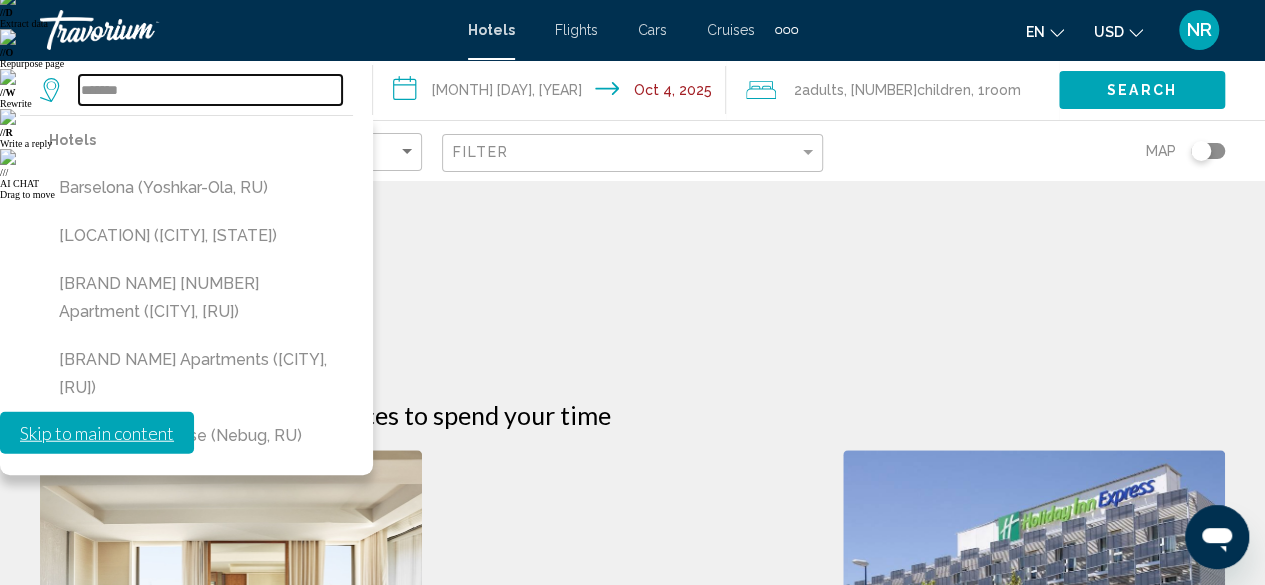 scroll, scrollTop: 256, scrollLeft: 0, axis: vertical 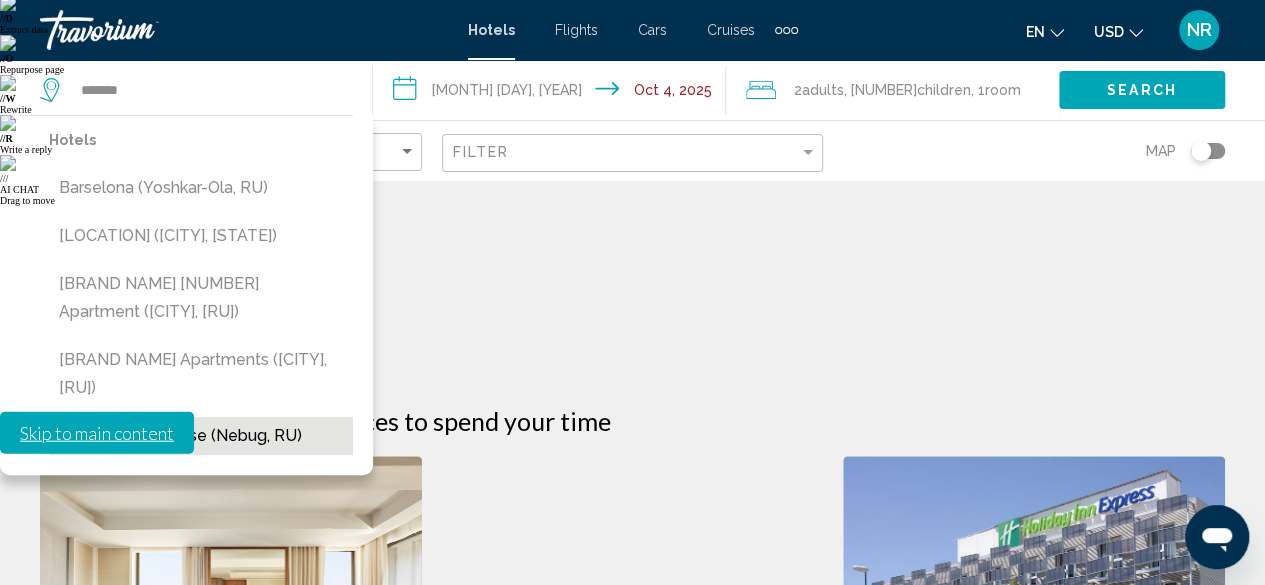 click on "[CITY] Guest House (Nebug, RU)" at bounding box center [201, 436] 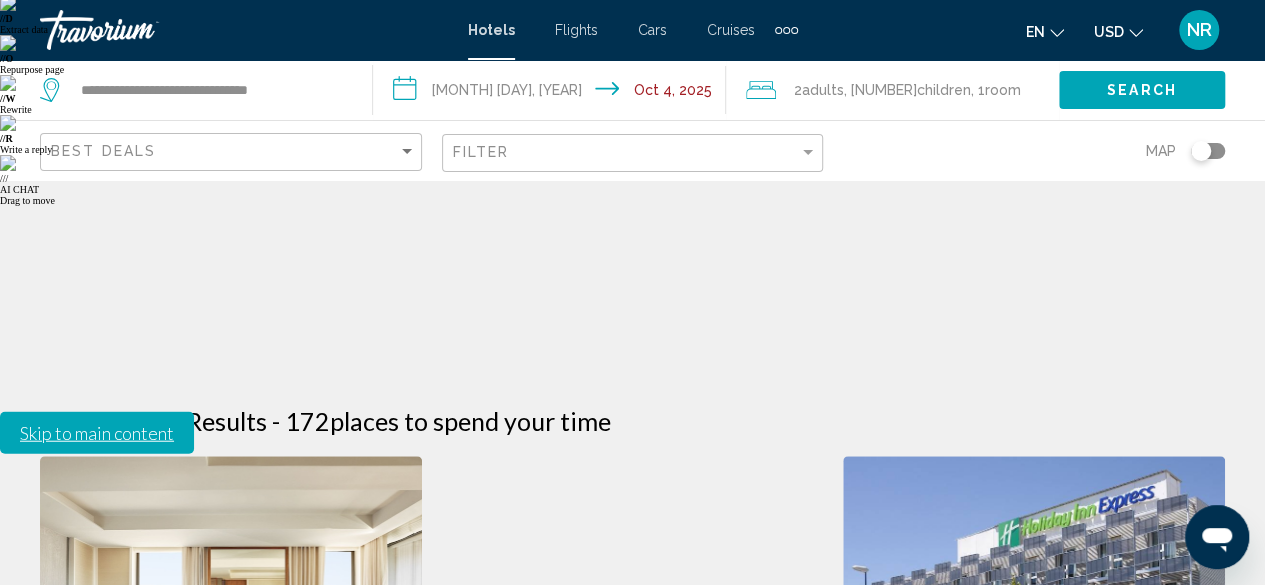 click on "**********" at bounding box center [553, 93] 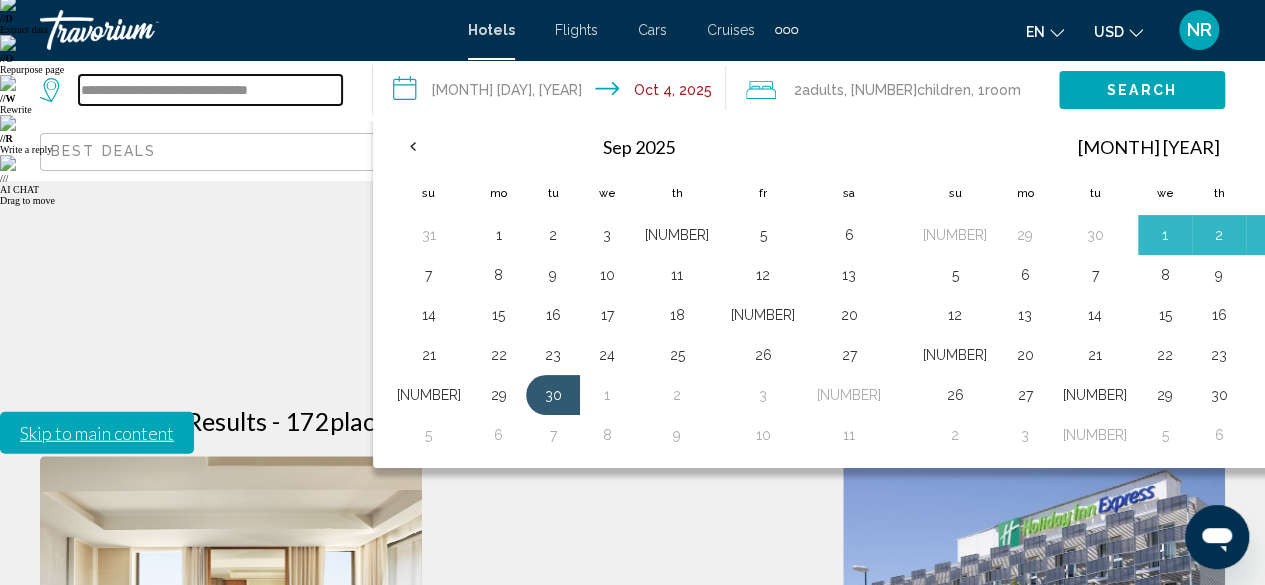 click on "**********" at bounding box center [210, 90] 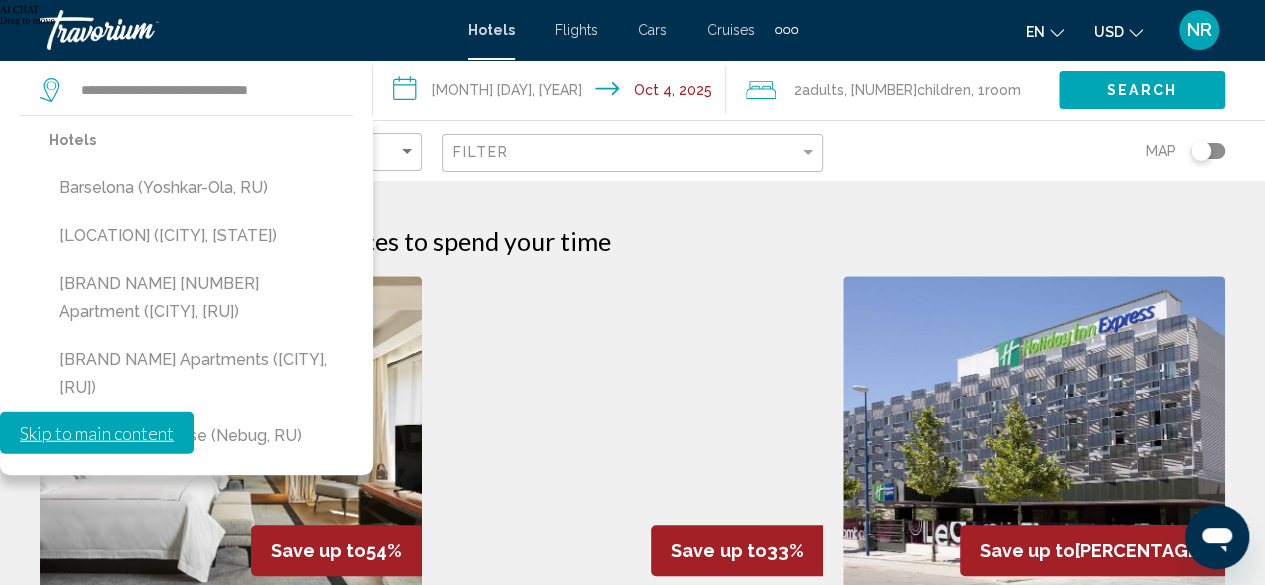 scroll, scrollTop: 438, scrollLeft: 0, axis: vertical 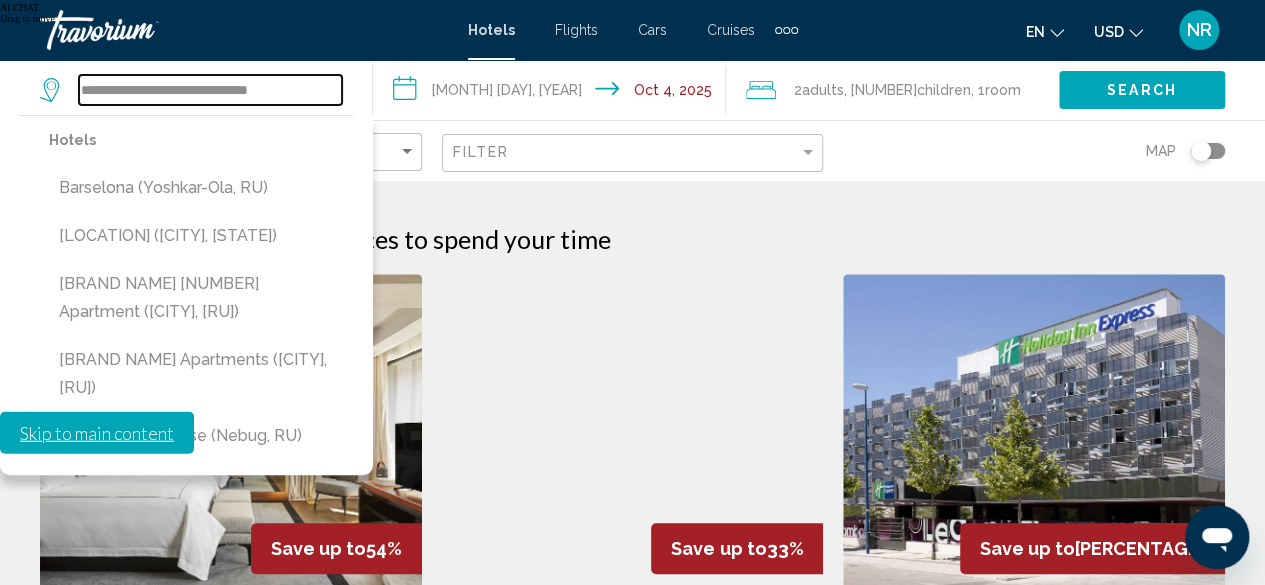 click on "**********" at bounding box center (210, 90) 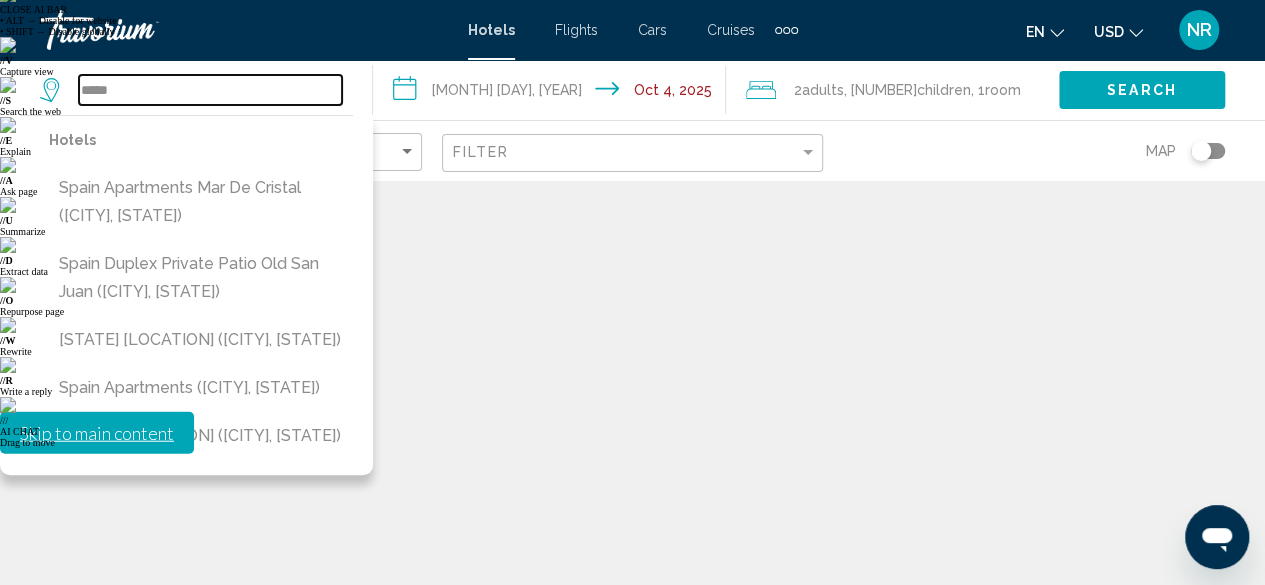 scroll, scrollTop: 13, scrollLeft: 0, axis: vertical 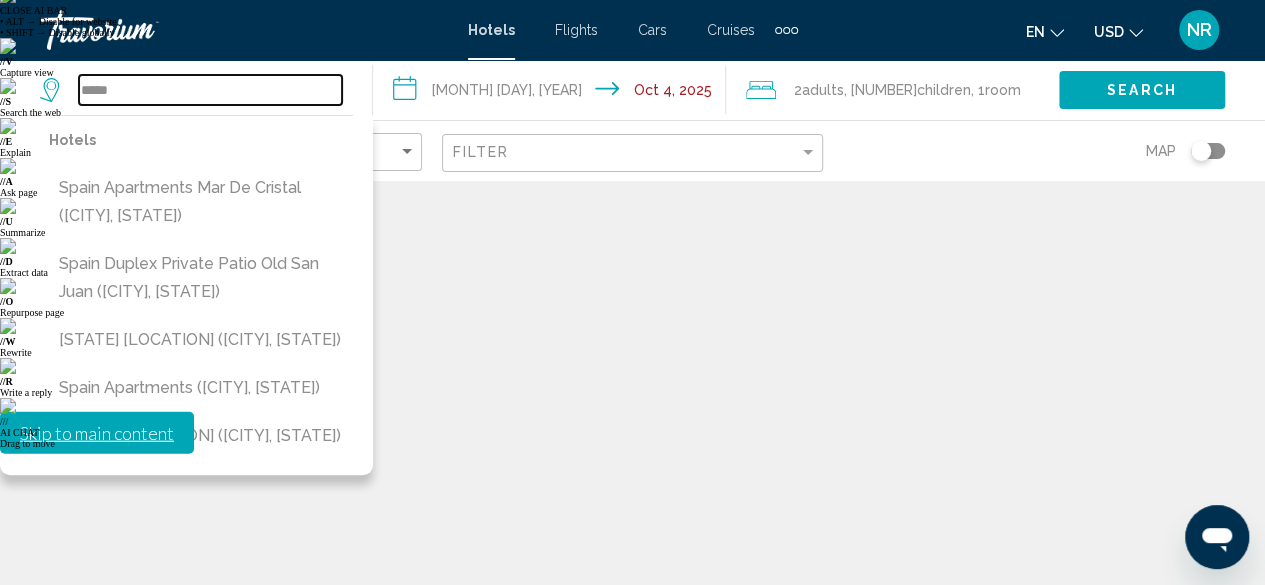 type on "*****" 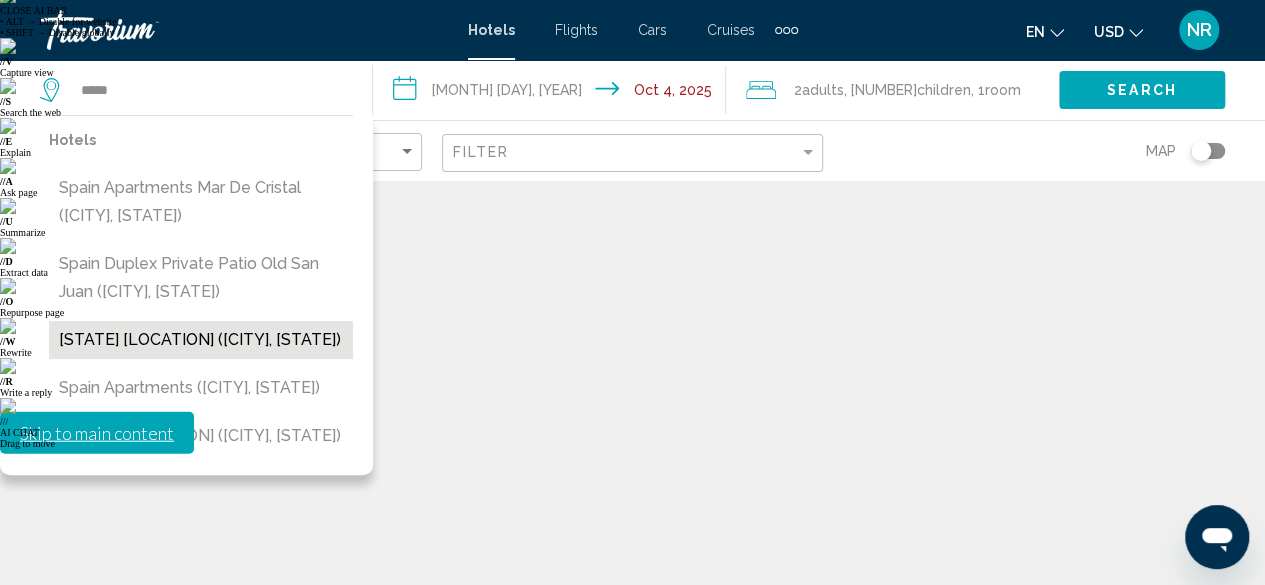 click on "[STATE] [LOCATION] ([CITY], [STATE])" at bounding box center (201, 340) 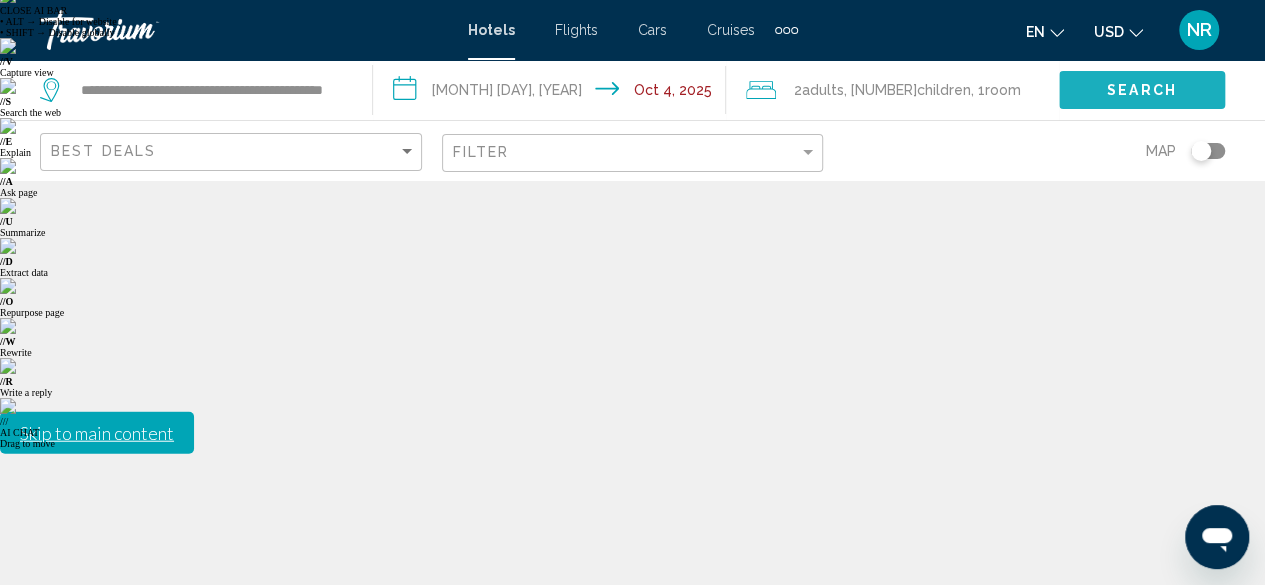 click on "Search" at bounding box center [1142, 89] 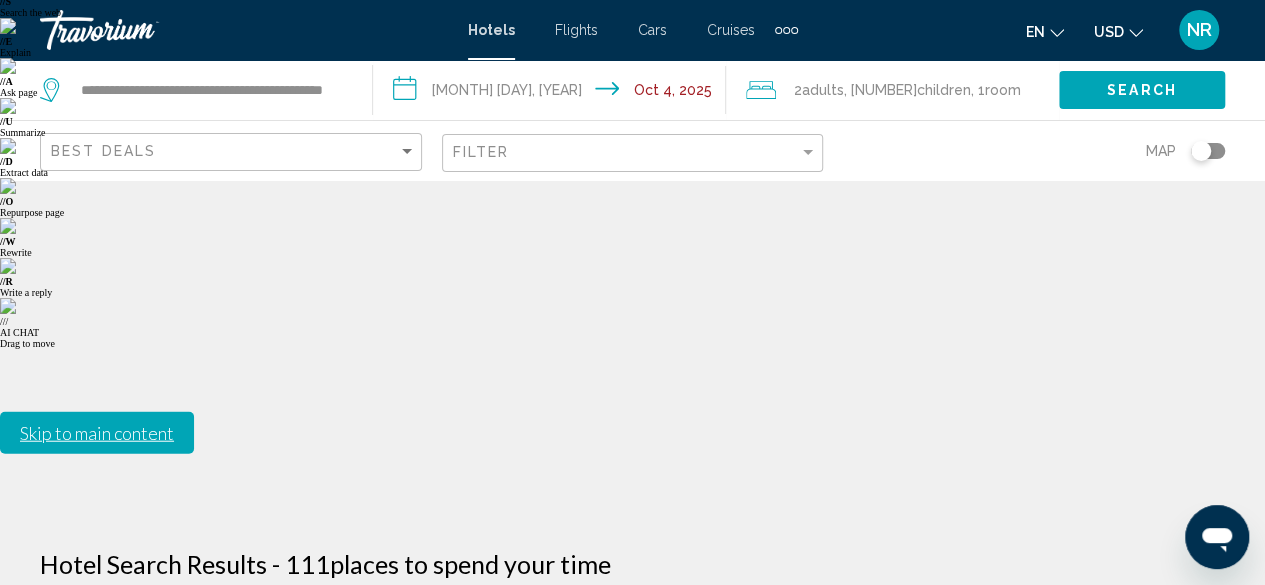 scroll, scrollTop: 106, scrollLeft: 0, axis: vertical 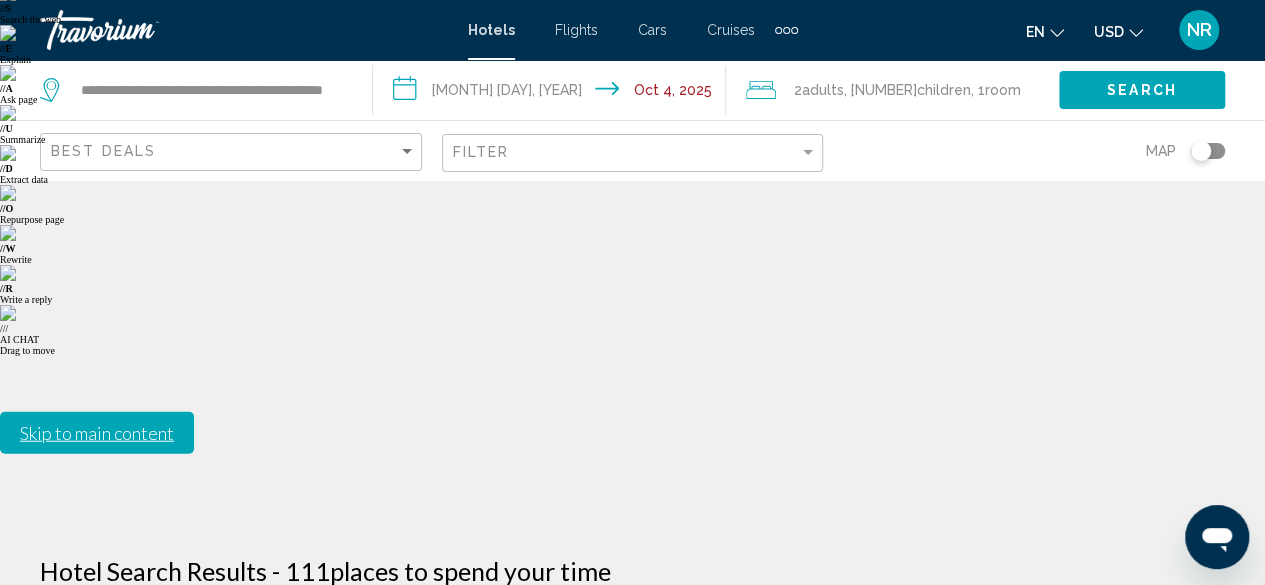 click at bounding box center [633, 766] 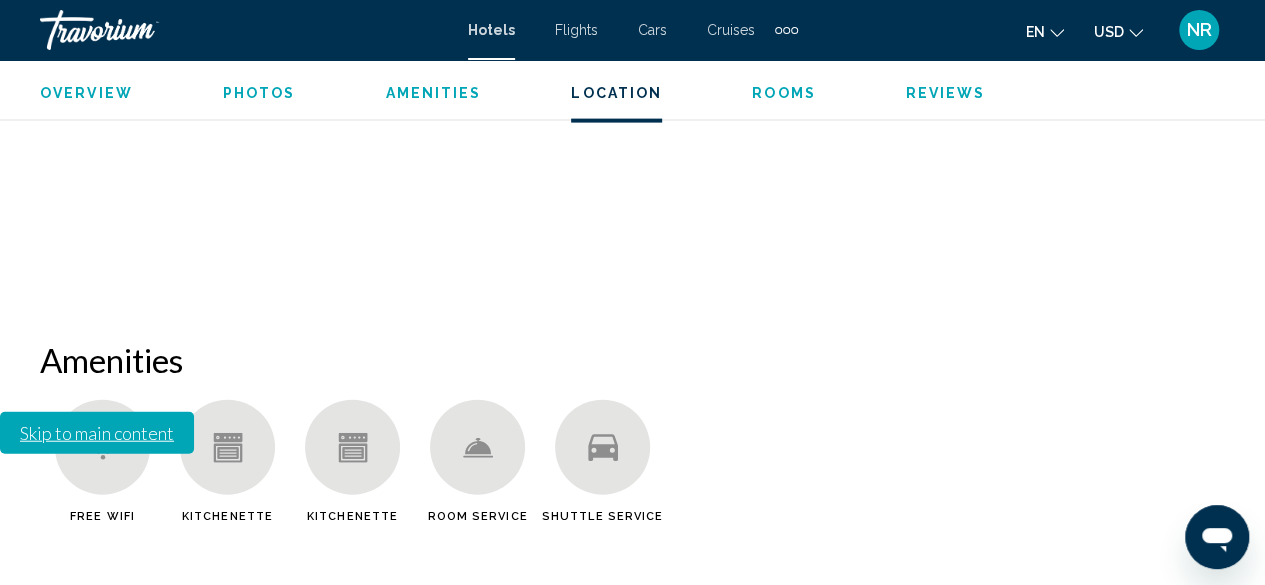 scroll, scrollTop: 2181, scrollLeft: 0, axis: vertical 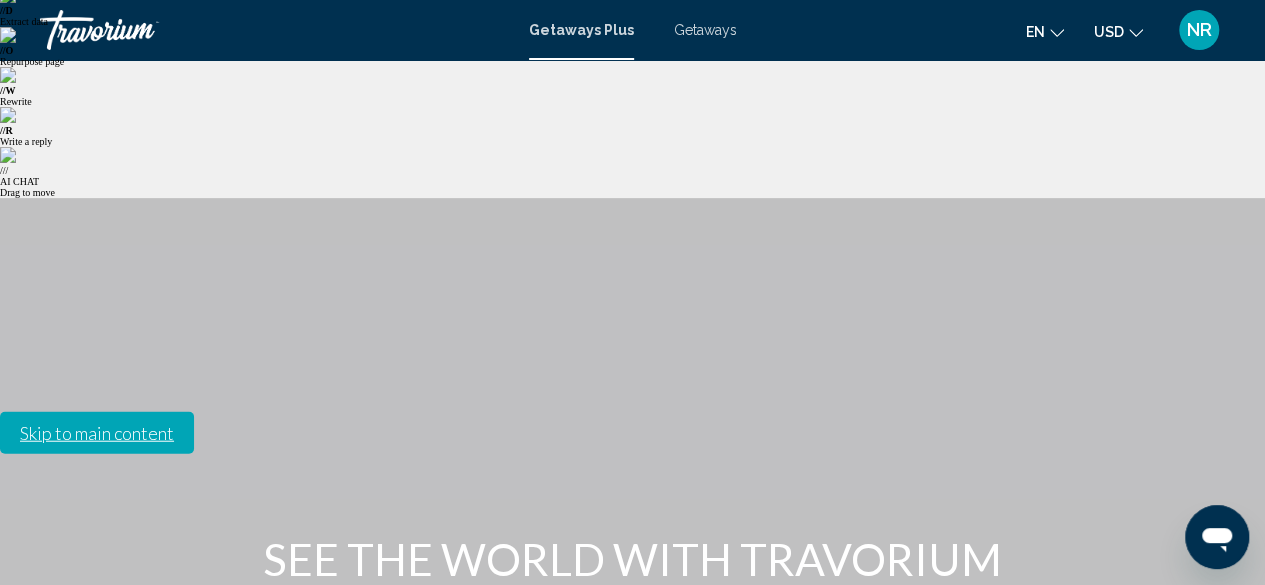 click on "Destination All Destinations" at bounding box center [344, 769] 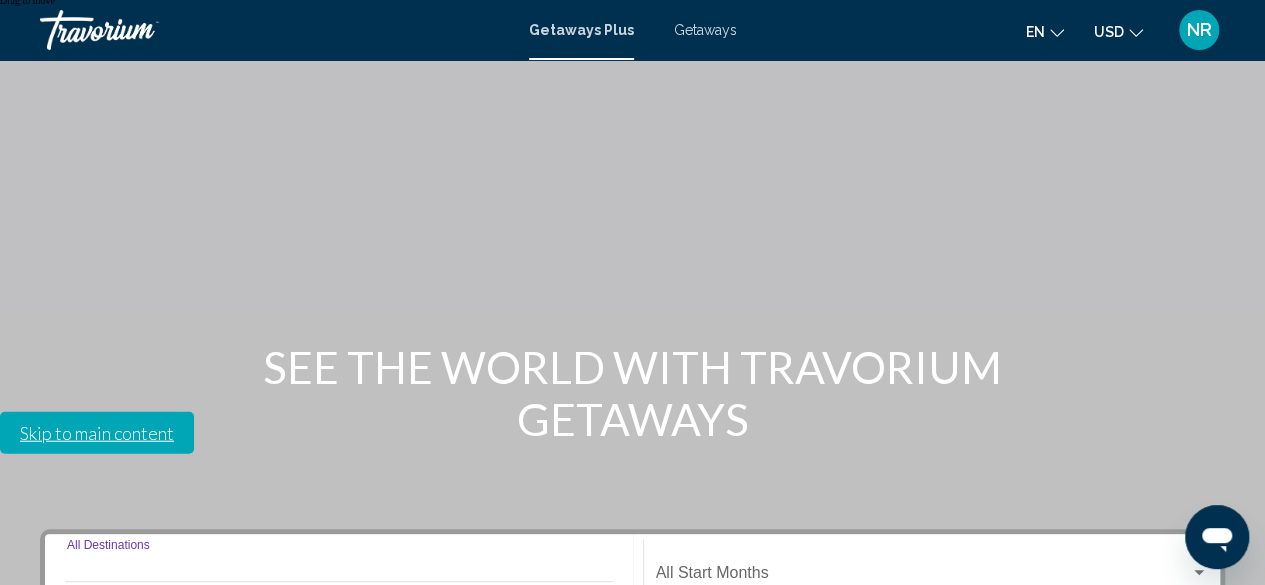 scroll, scrollTop: 458, scrollLeft: 0, axis: vertical 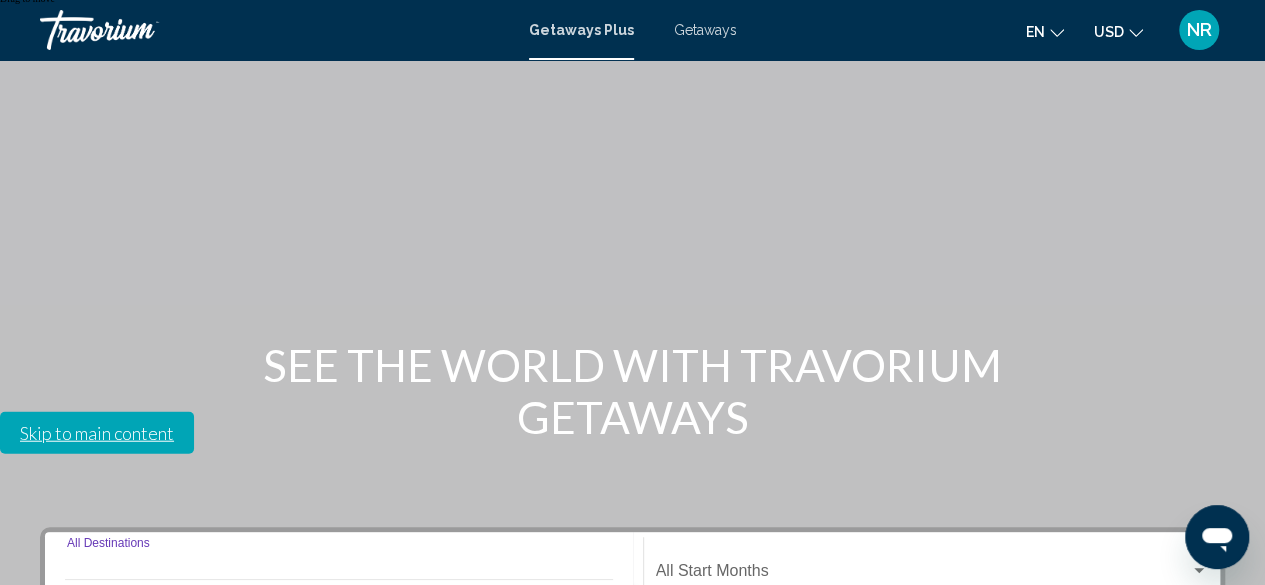 click on "[REGION] ([NUMBER] units available)" at bounding box center (242, 556) 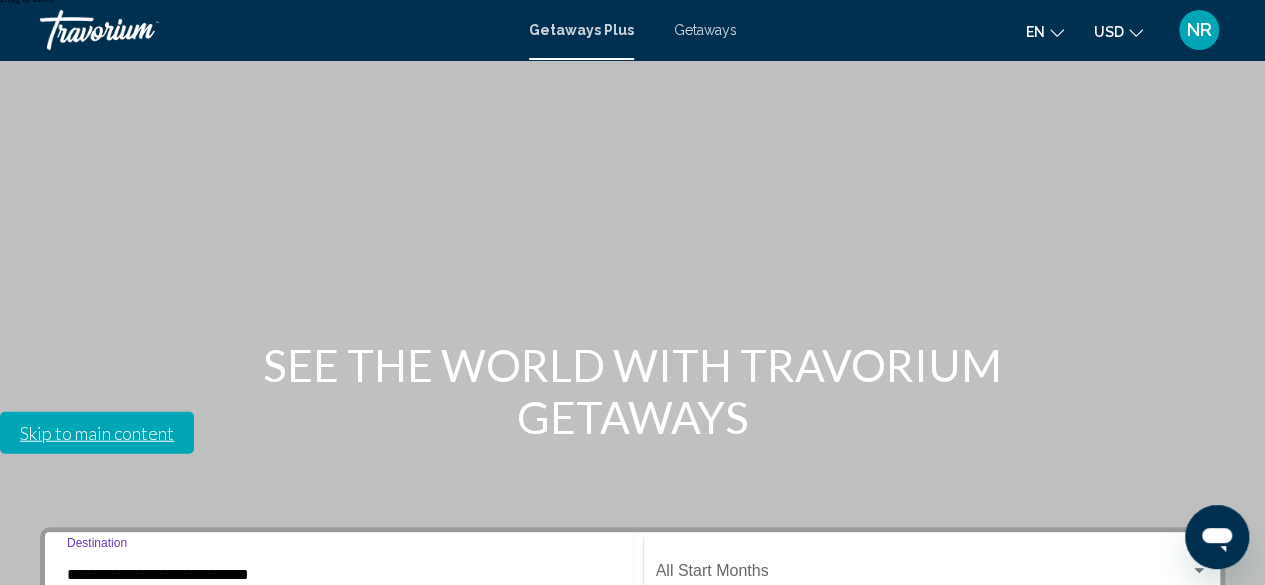 click at bounding box center [612, 642] 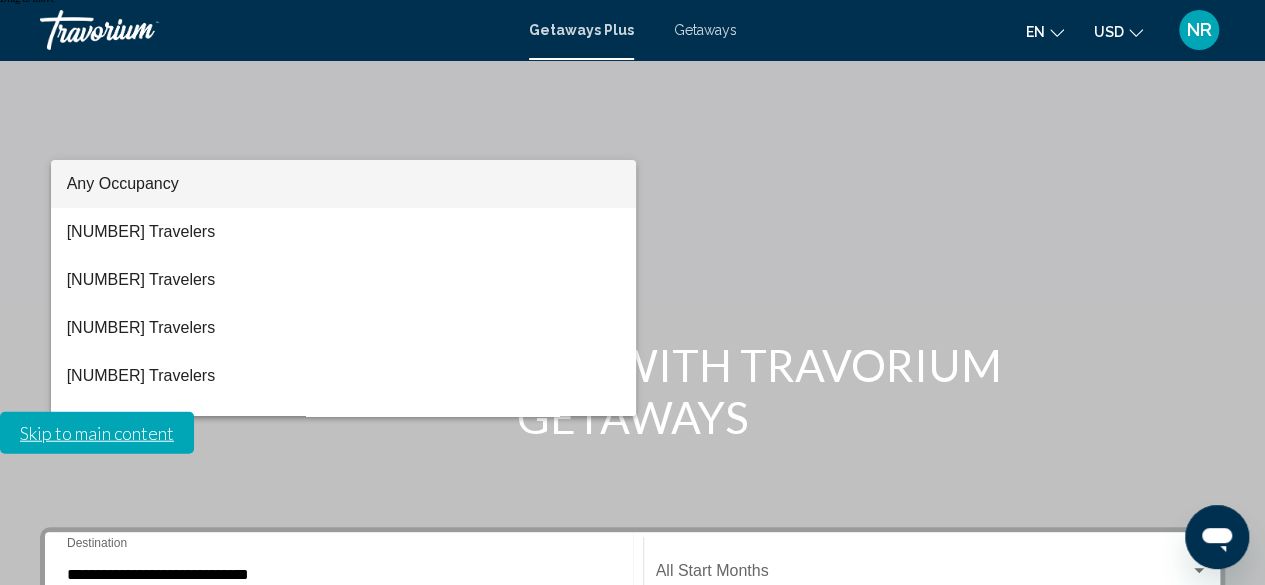 click at bounding box center (632, 292) 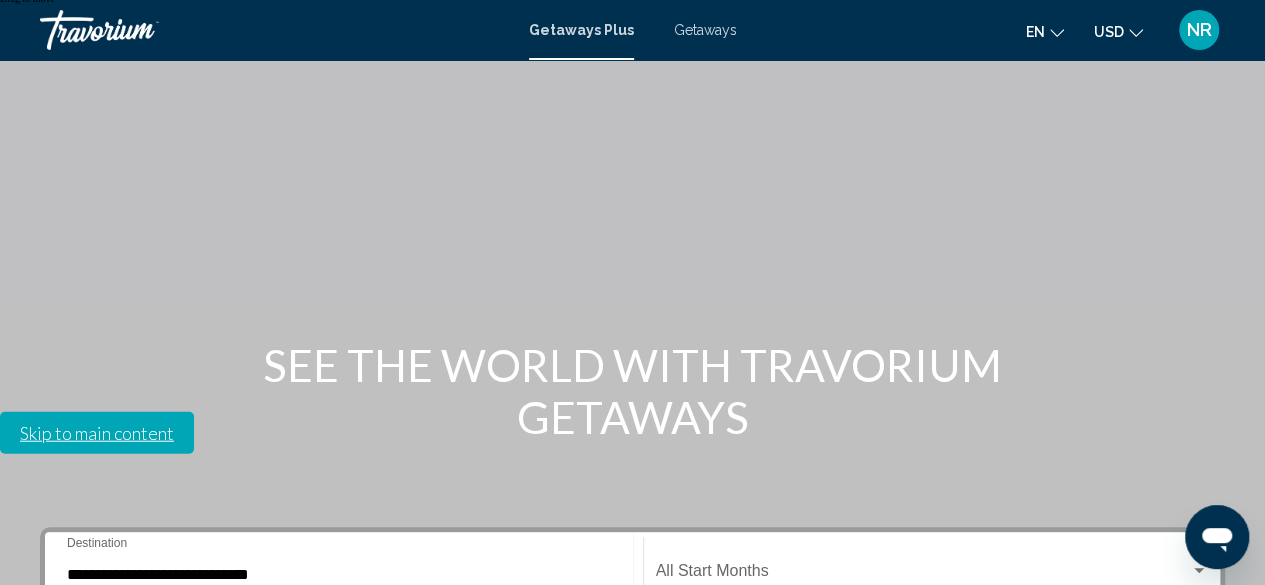 click on "Search" at bounding box center [927, 640] 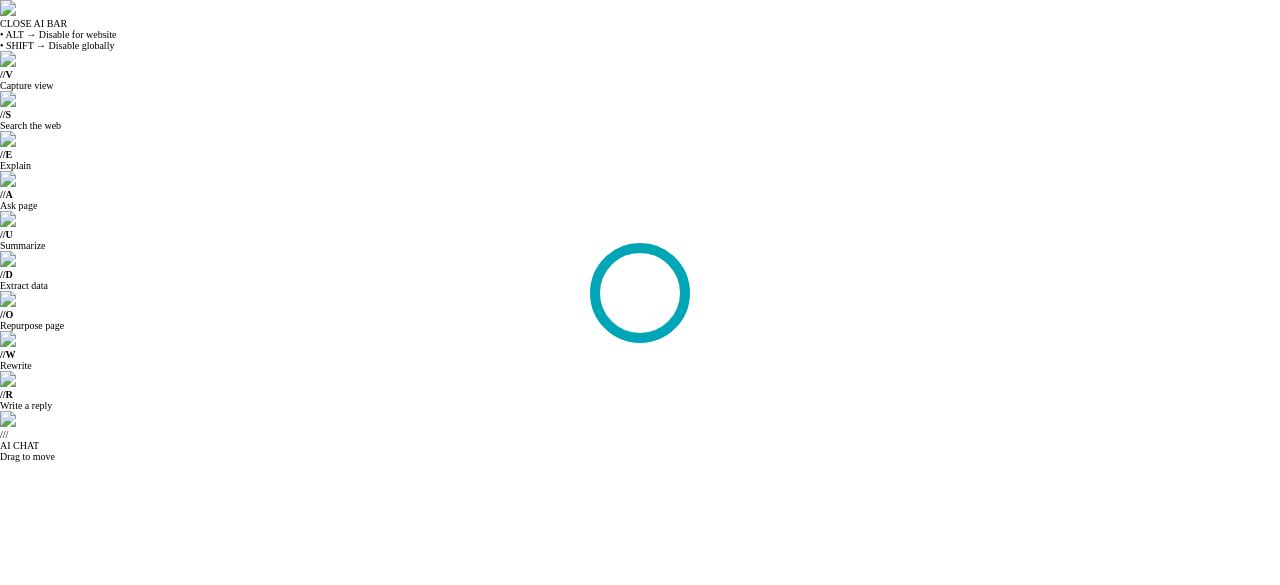 scroll, scrollTop: 0, scrollLeft: 0, axis: both 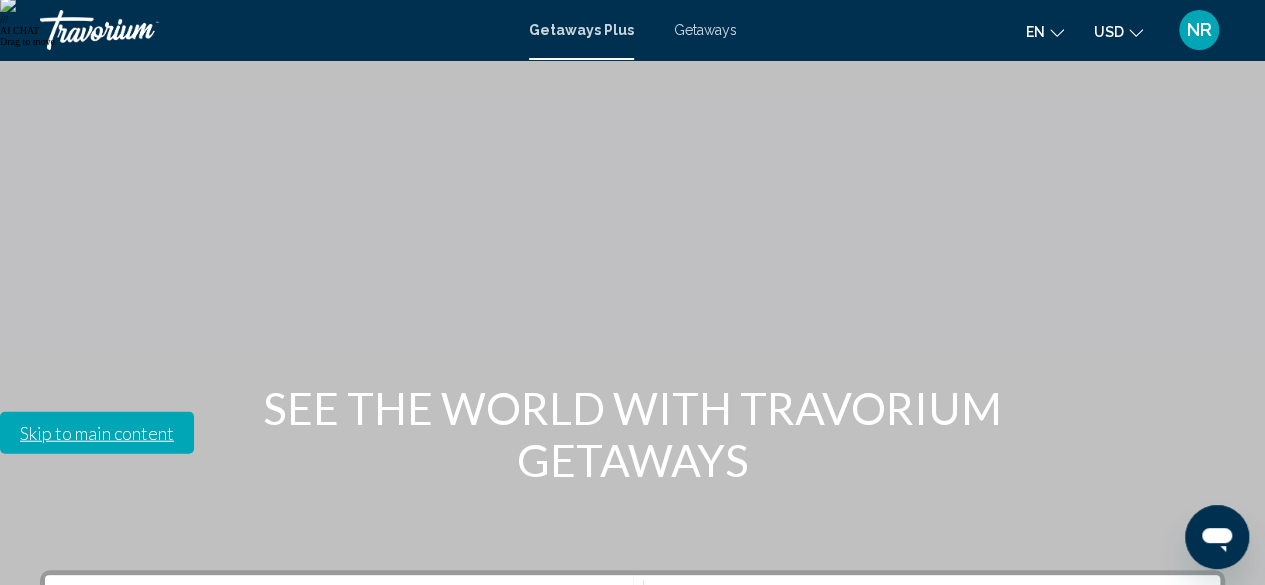 click on "Destination All Destinations" at bounding box center [344, 618] 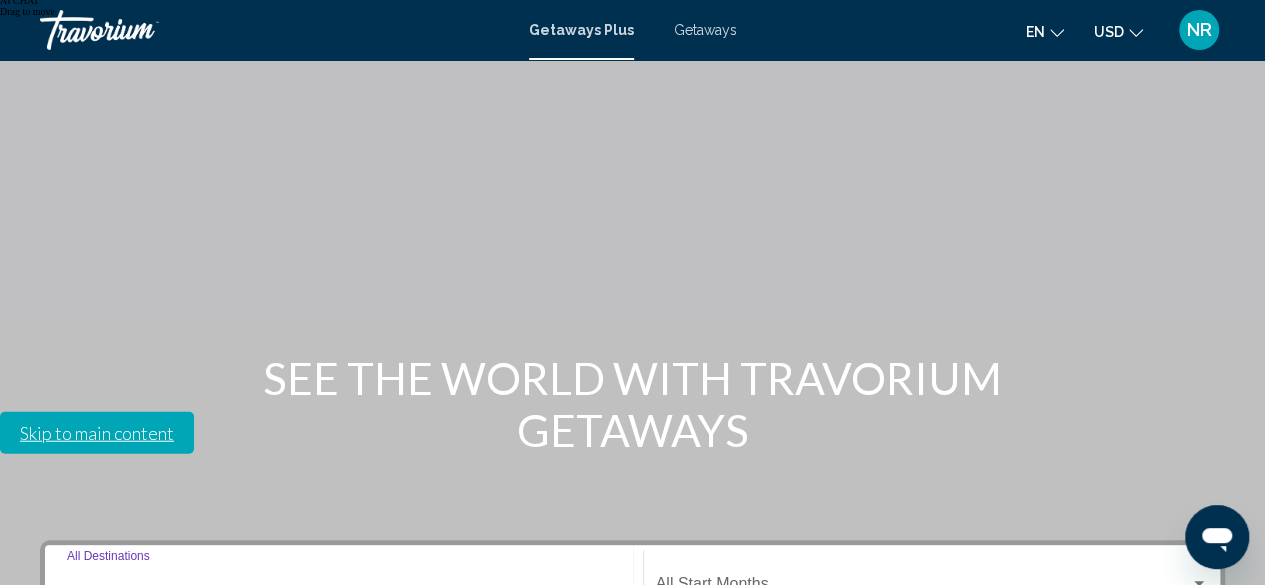 scroll, scrollTop: 458, scrollLeft: 0, axis: vertical 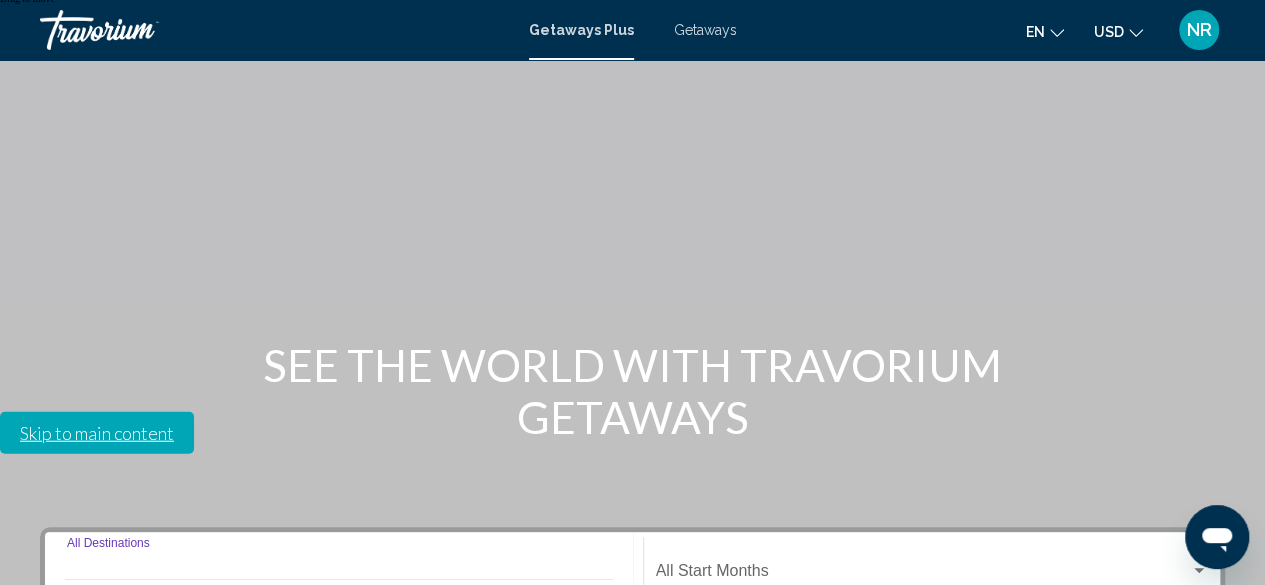 click on "Europe (3,928 units available)" at bounding box center (233, 504) 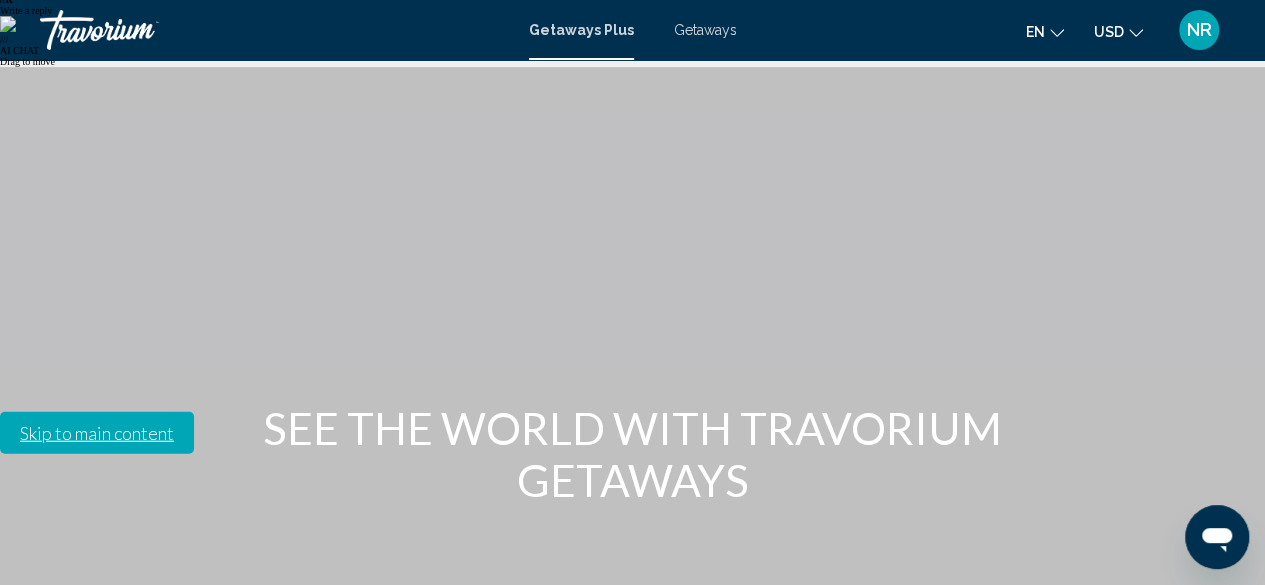 scroll, scrollTop: 341, scrollLeft: 0, axis: vertical 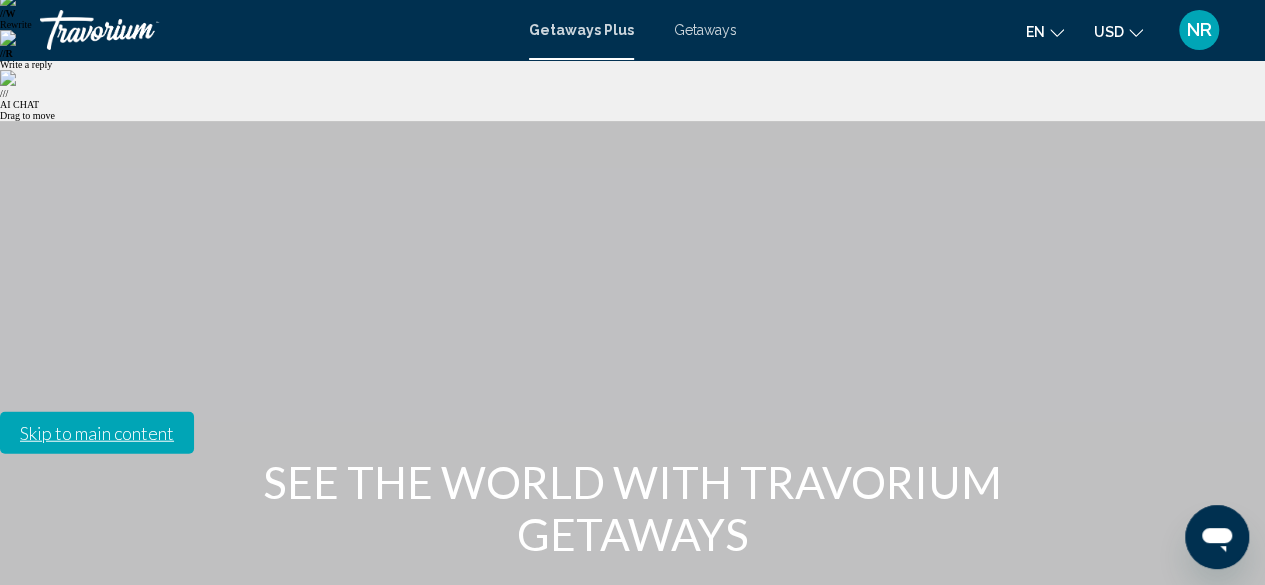click at bounding box center [923, 692] 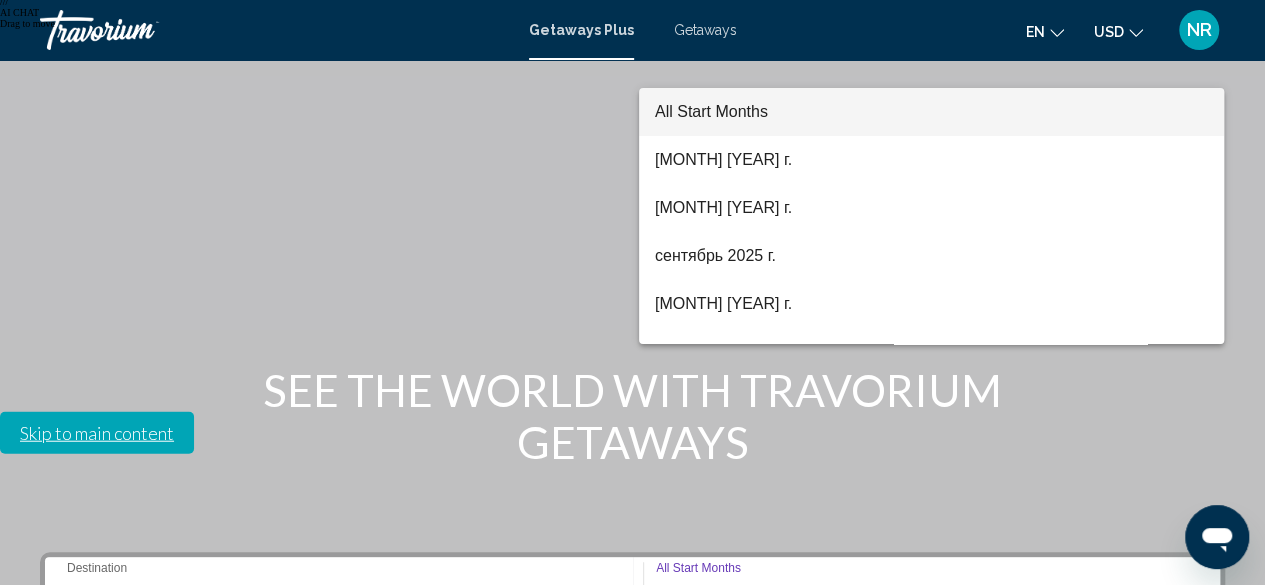 scroll, scrollTop: 458, scrollLeft: 0, axis: vertical 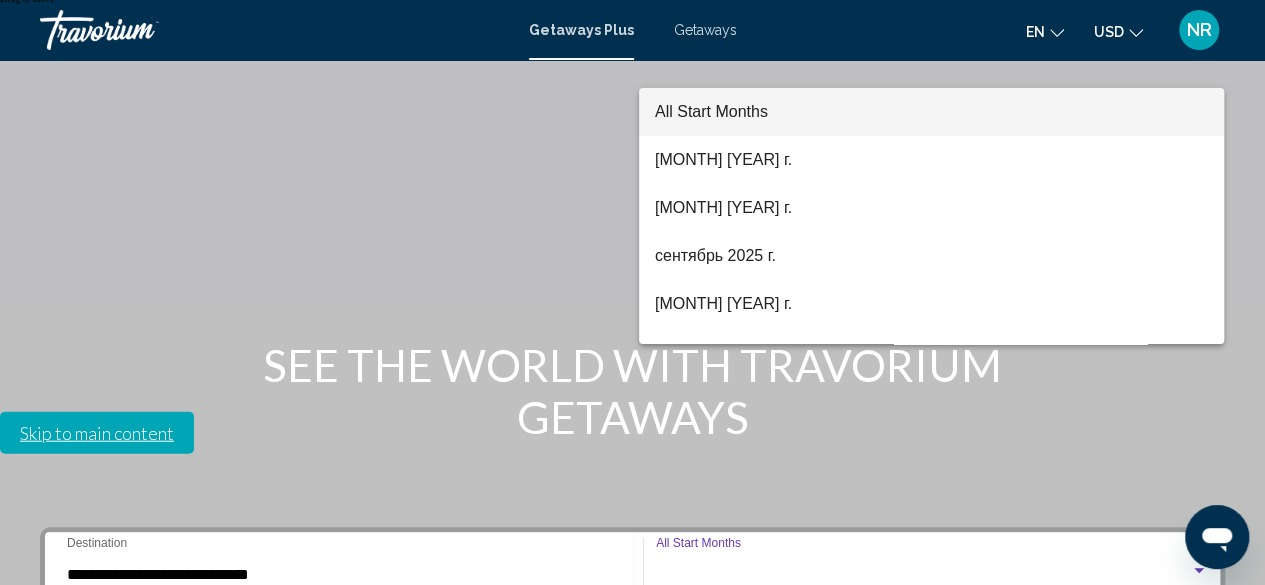 click at bounding box center (632, 292) 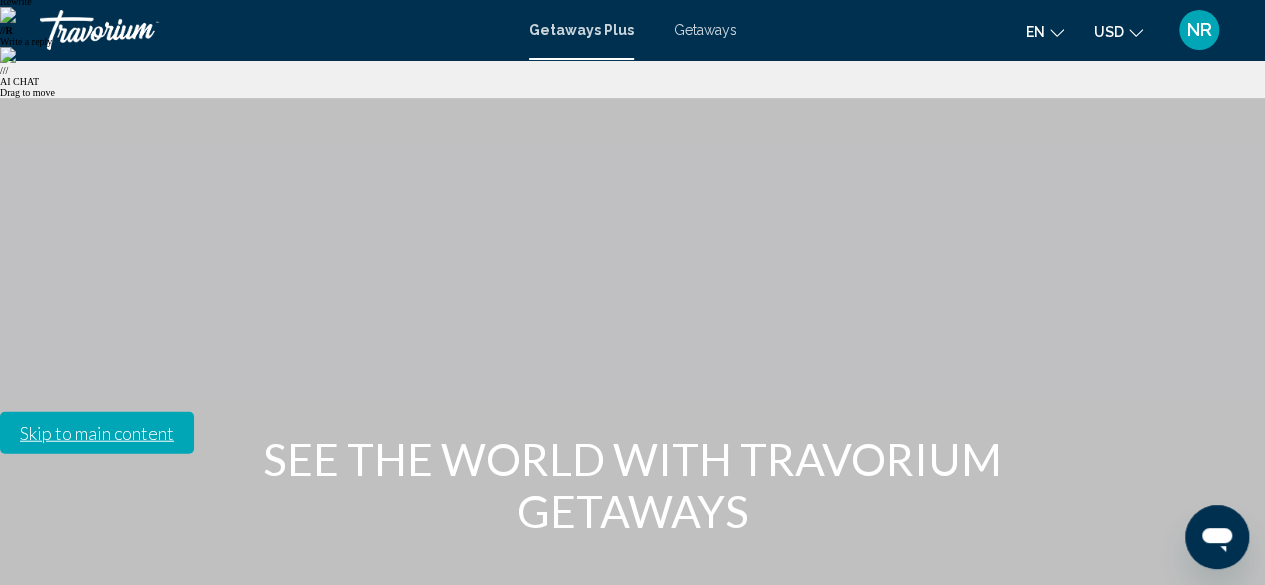 scroll, scrollTop: 348, scrollLeft: 0, axis: vertical 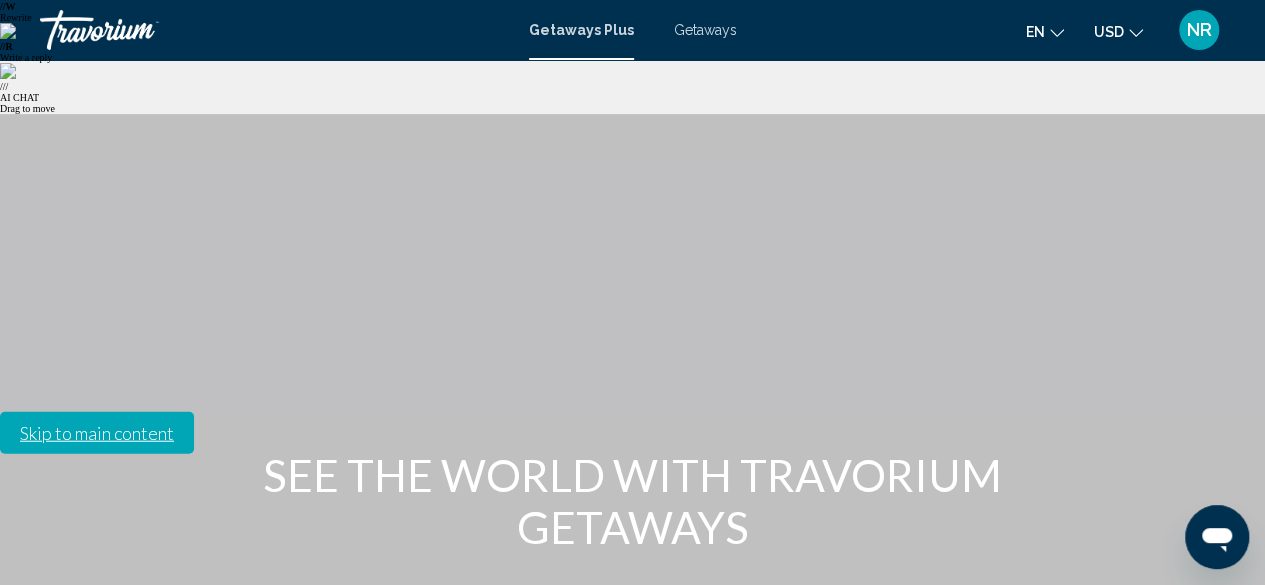 click on "Search" at bounding box center [927, 750] 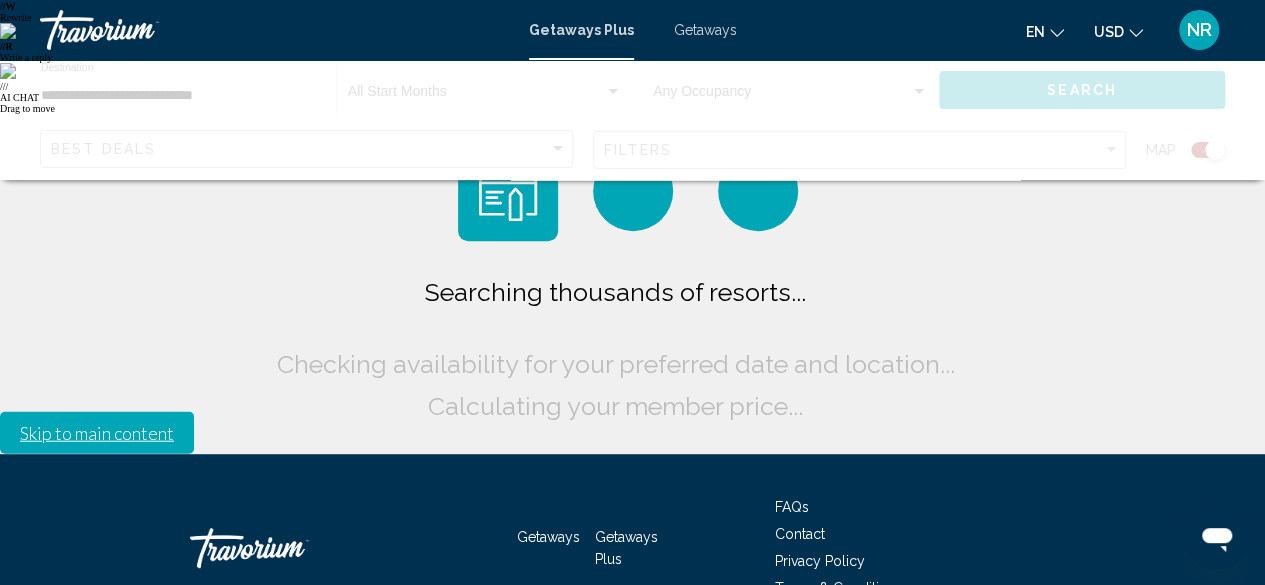 scroll, scrollTop: 0, scrollLeft: 0, axis: both 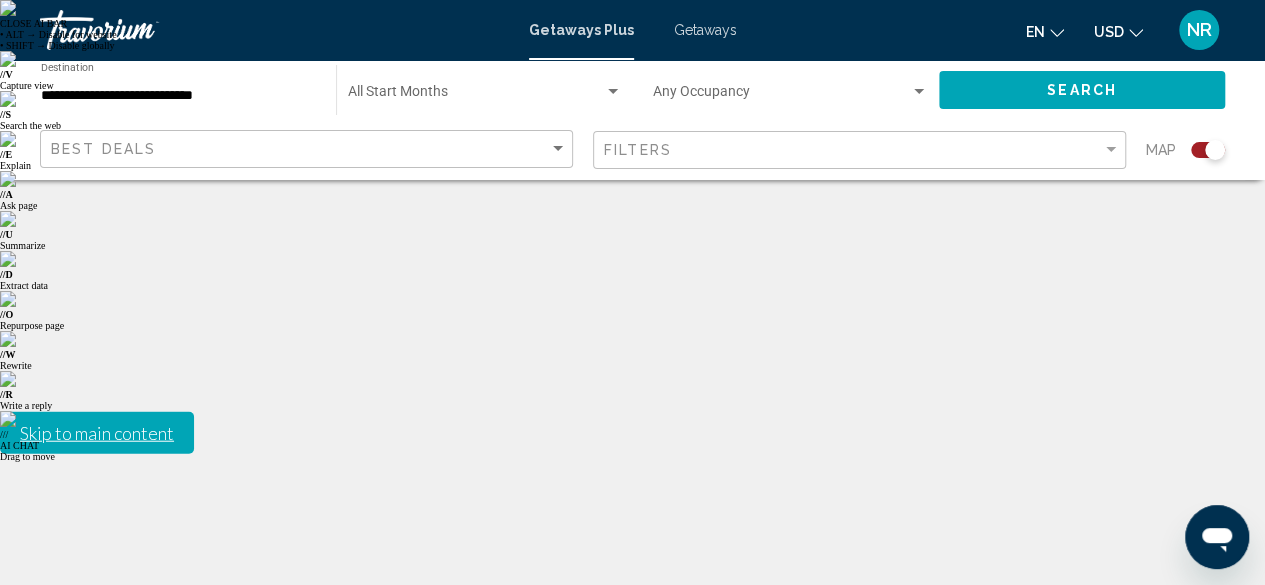 click on "Для навигации используйте клавиши со стрелками. Чтобы активировать перетаскивание с помощью клавиатуры, нажмите Alt + Ввод. После этого перемещайте маркер, используя клавиши со стрелками. Чтобы завершить перетаскивание, нажмите клавишу Ввод. Чтобы отменить действие, нажмите клавишу Esc." at bounding box center [632, 962] 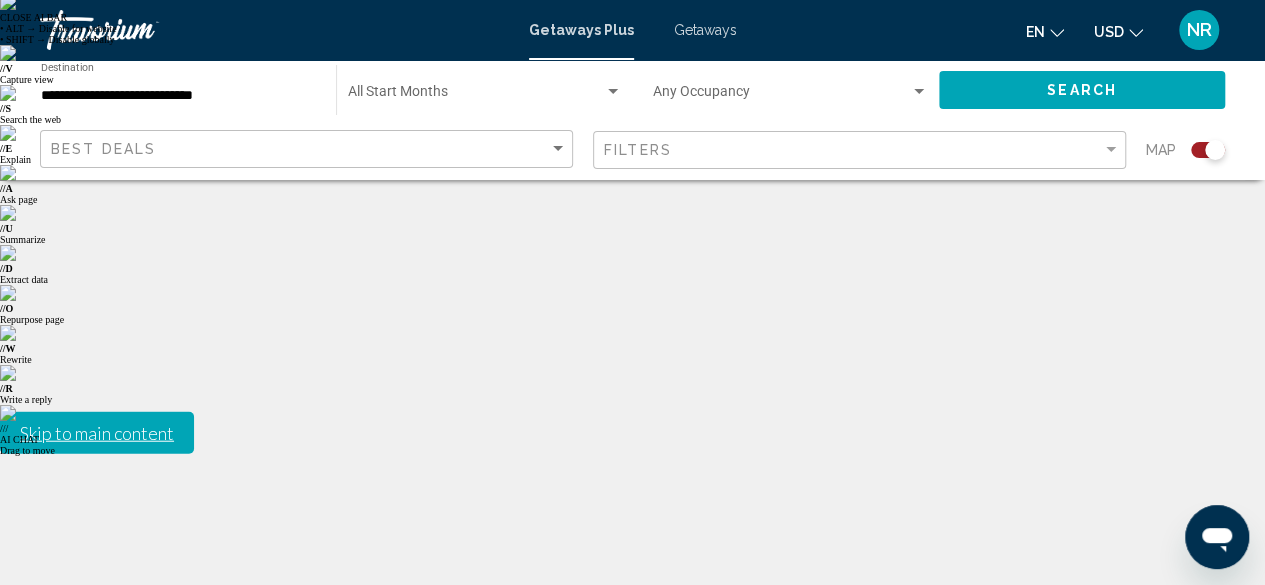 click at bounding box center [603, 701] 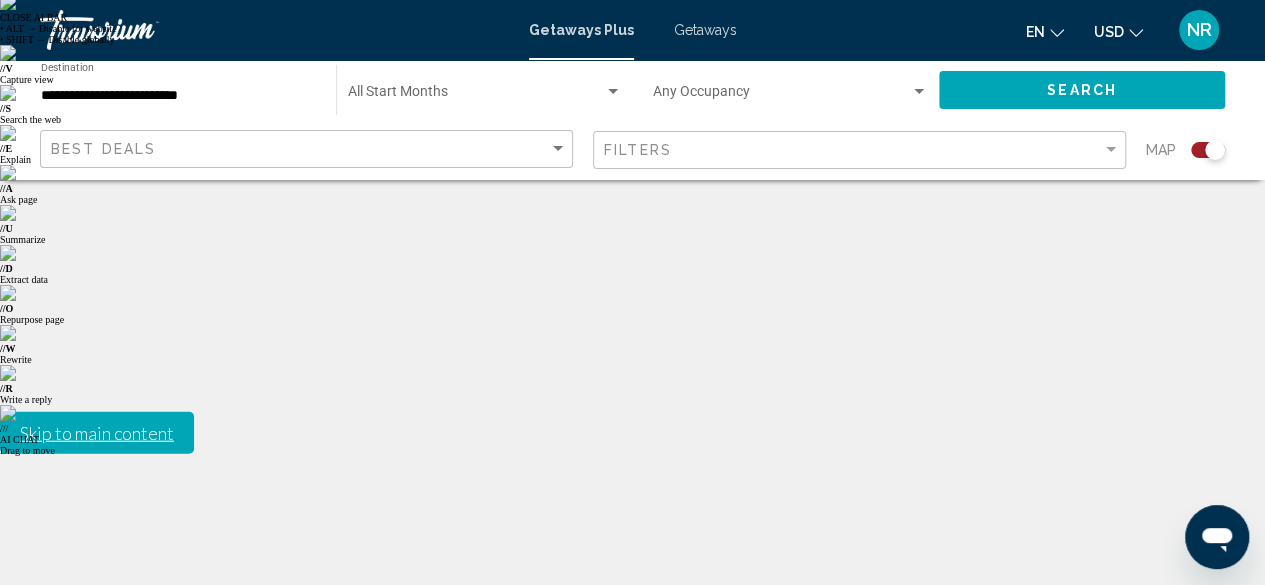 click at bounding box center [1142, 1223] 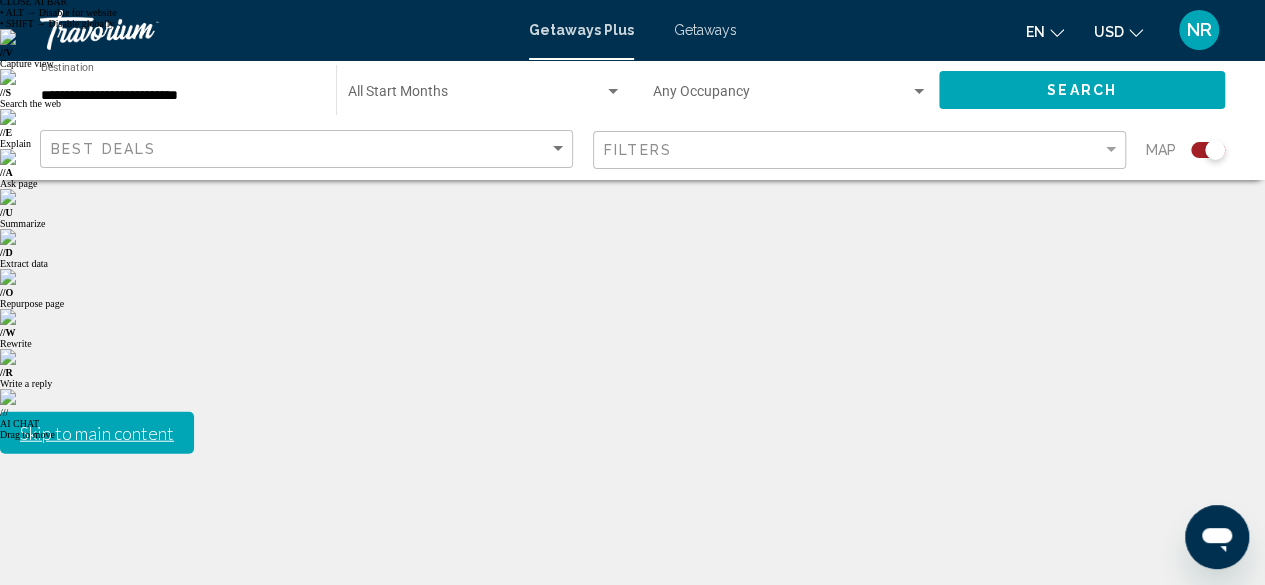 scroll, scrollTop: 22, scrollLeft: 0, axis: vertical 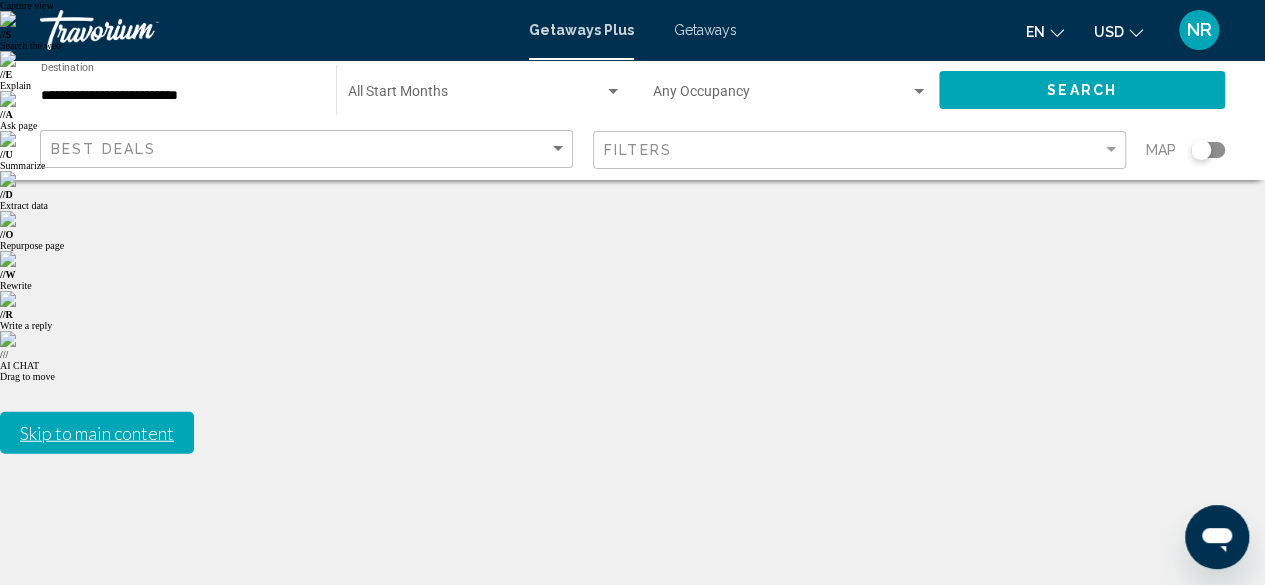 click at bounding box center (633, 812) 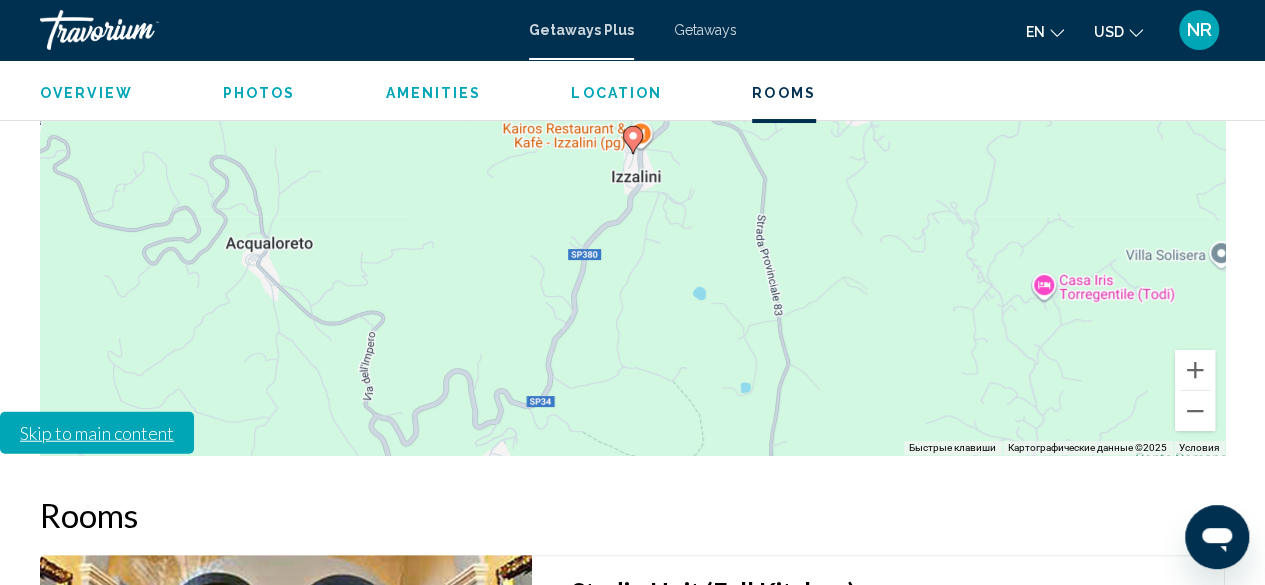 scroll, scrollTop: 3758, scrollLeft: 0, axis: vertical 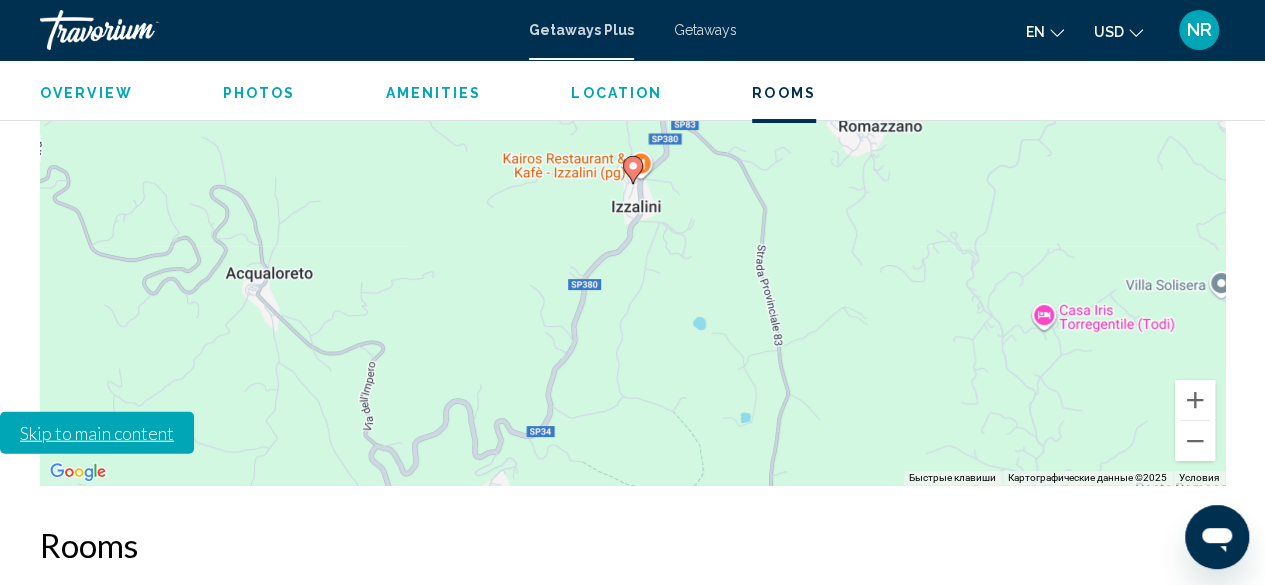 click at bounding box center [286, 772] 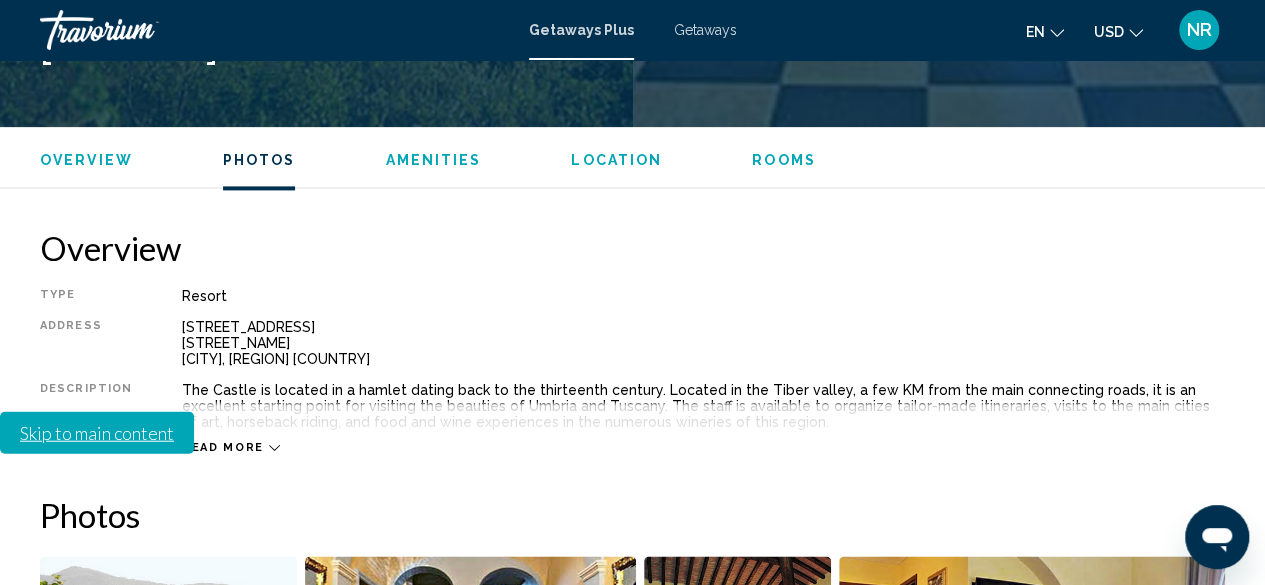 scroll, scrollTop: 1344, scrollLeft: 0, axis: vertical 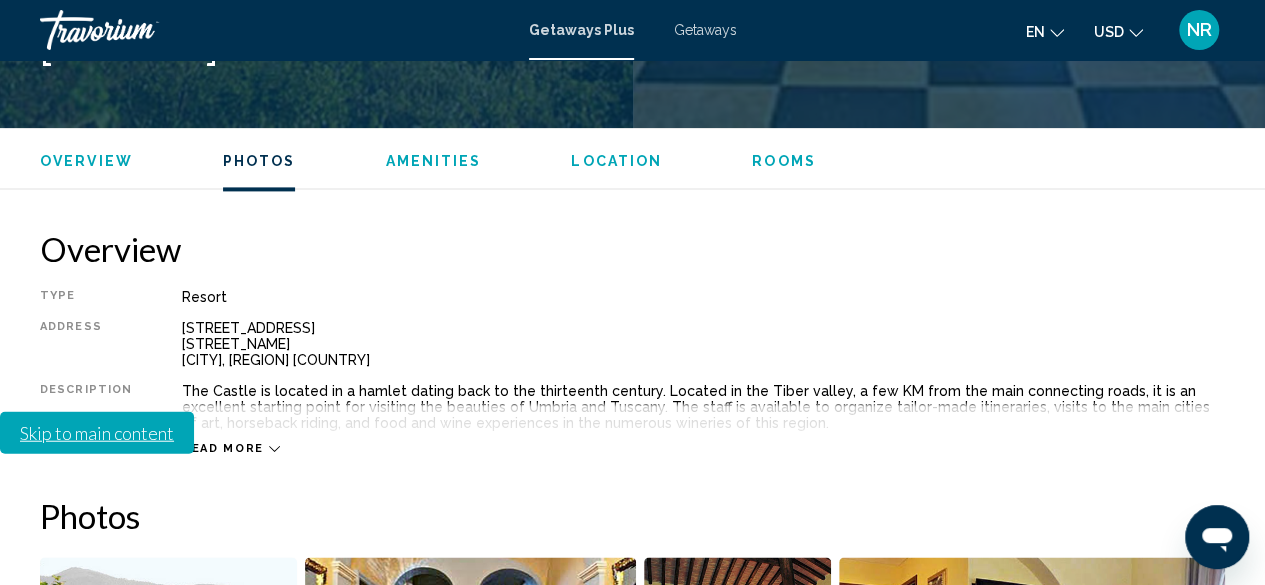 click at bounding box center [737, 681] 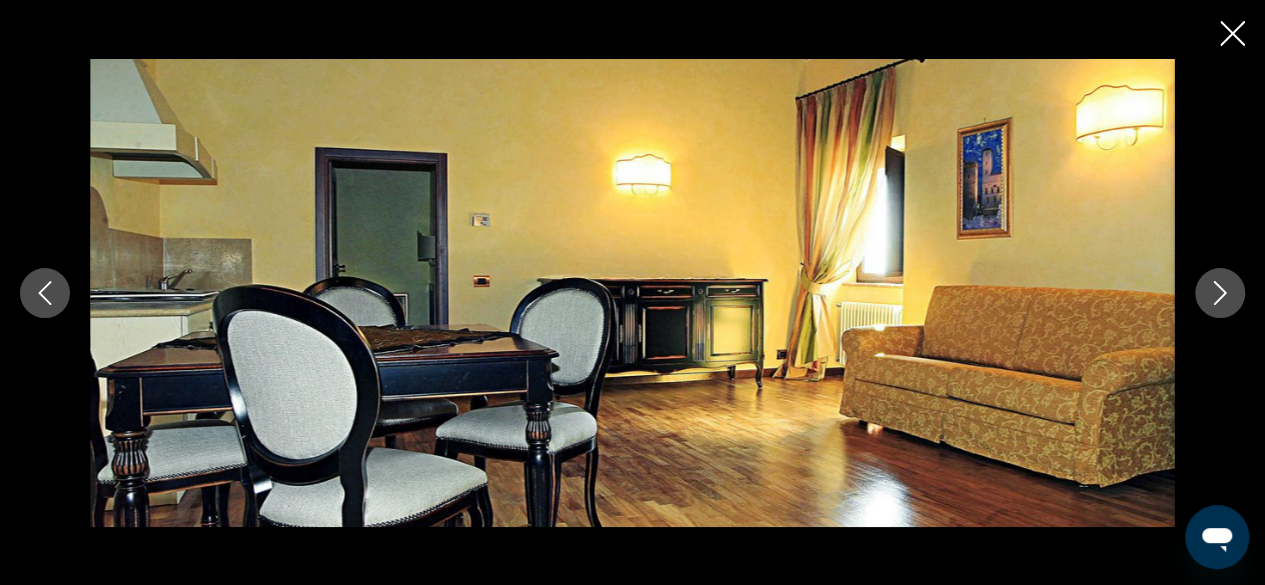 click at bounding box center (1220, 293) 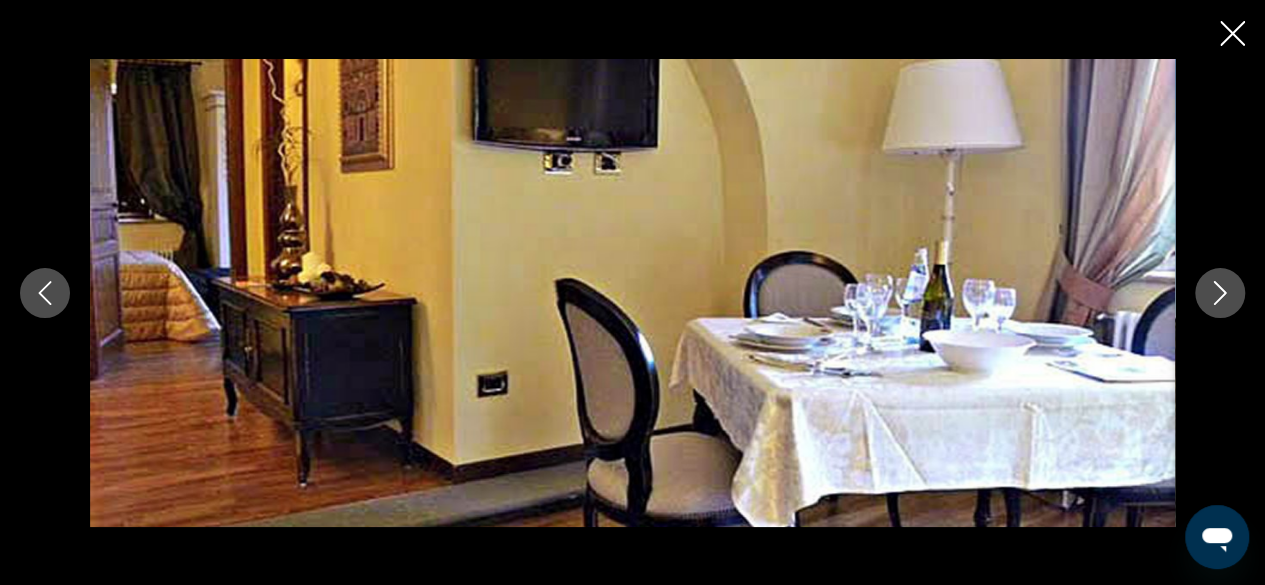 click at bounding box center (1220, 293) 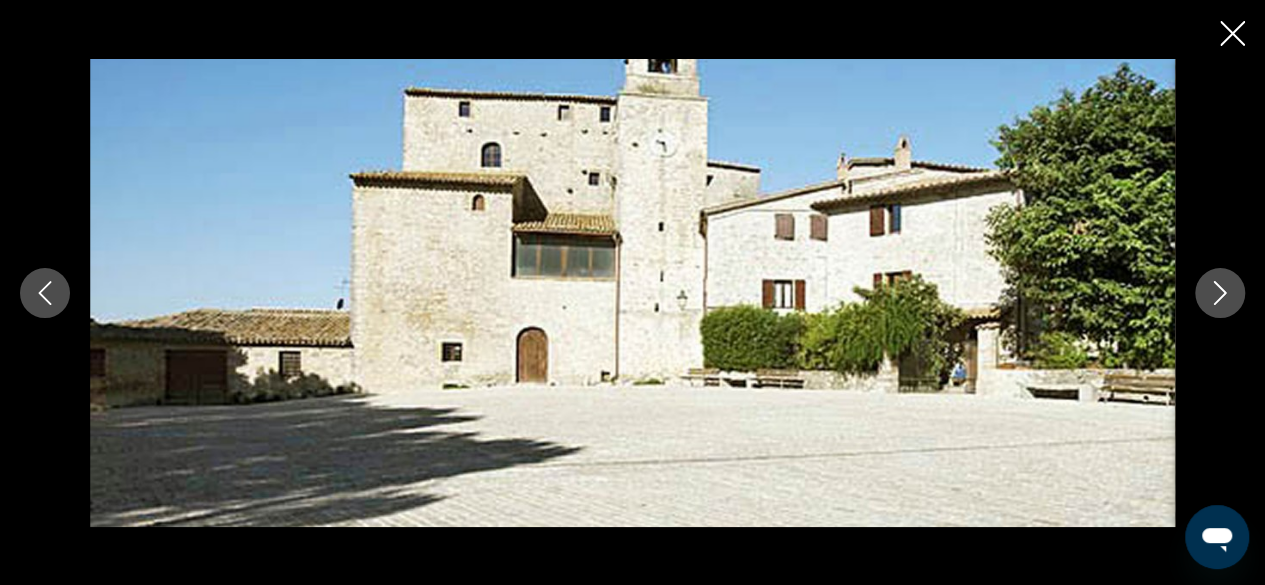 click at bounding box center [1220, 293] 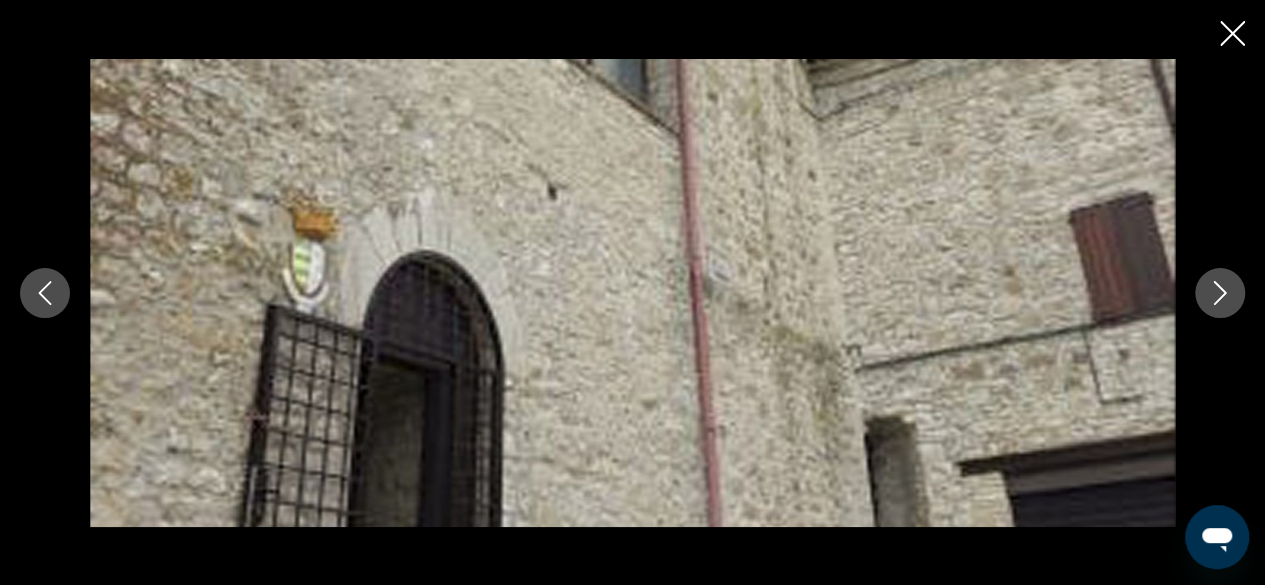 click at bounding box center (1220, 293) 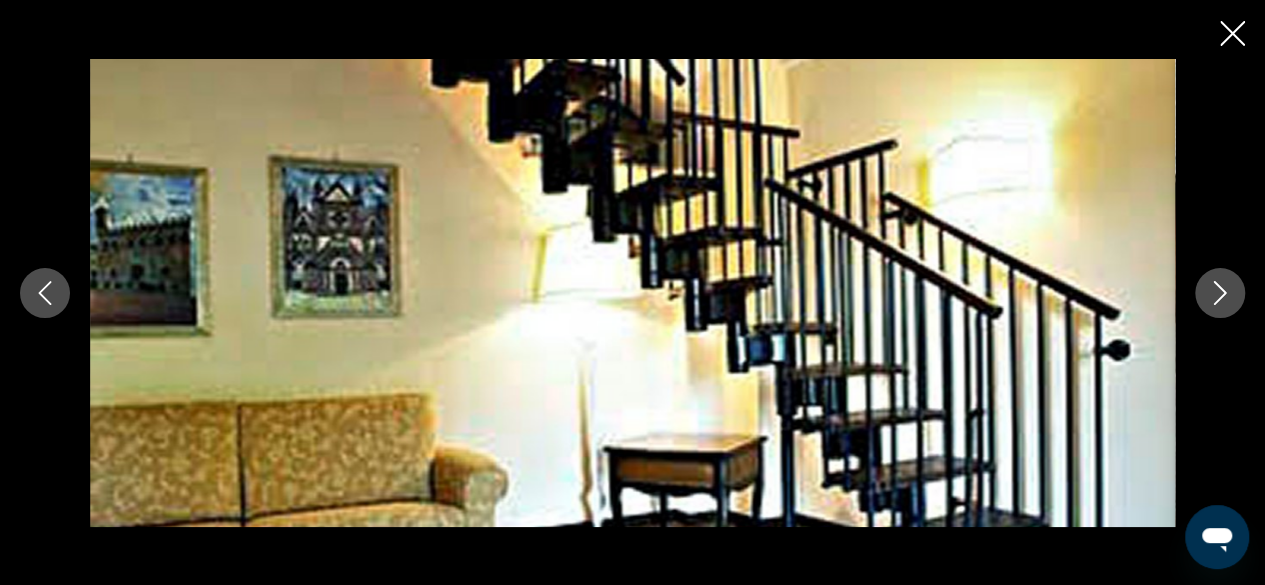 click at bounding box center (1220, 293) 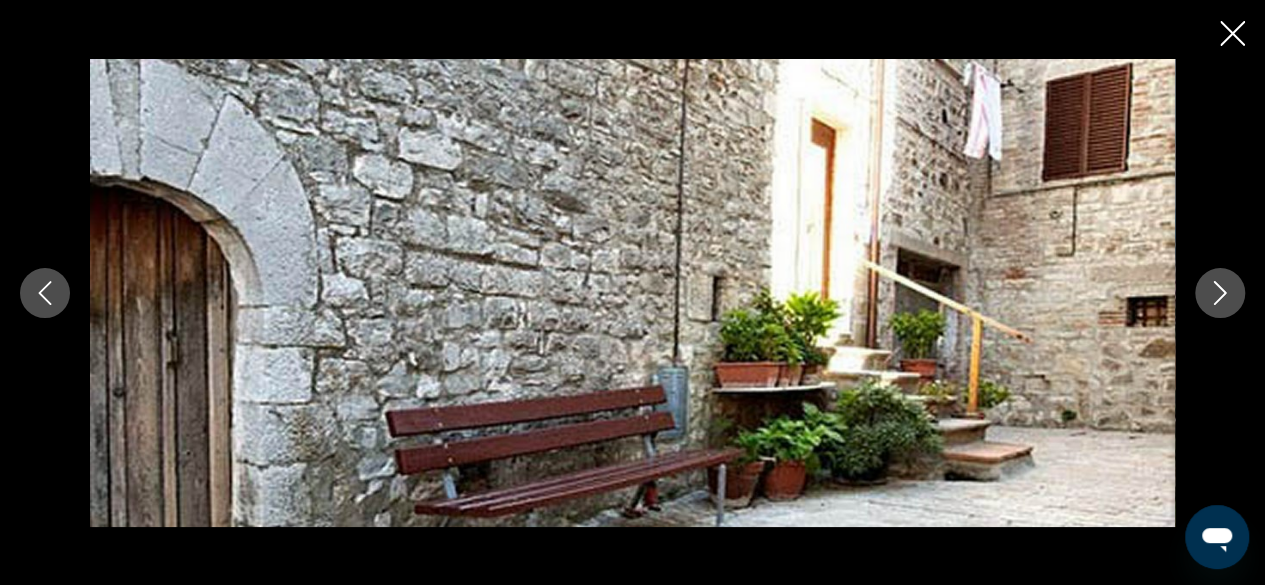 click at bounding box center (1220, 293) 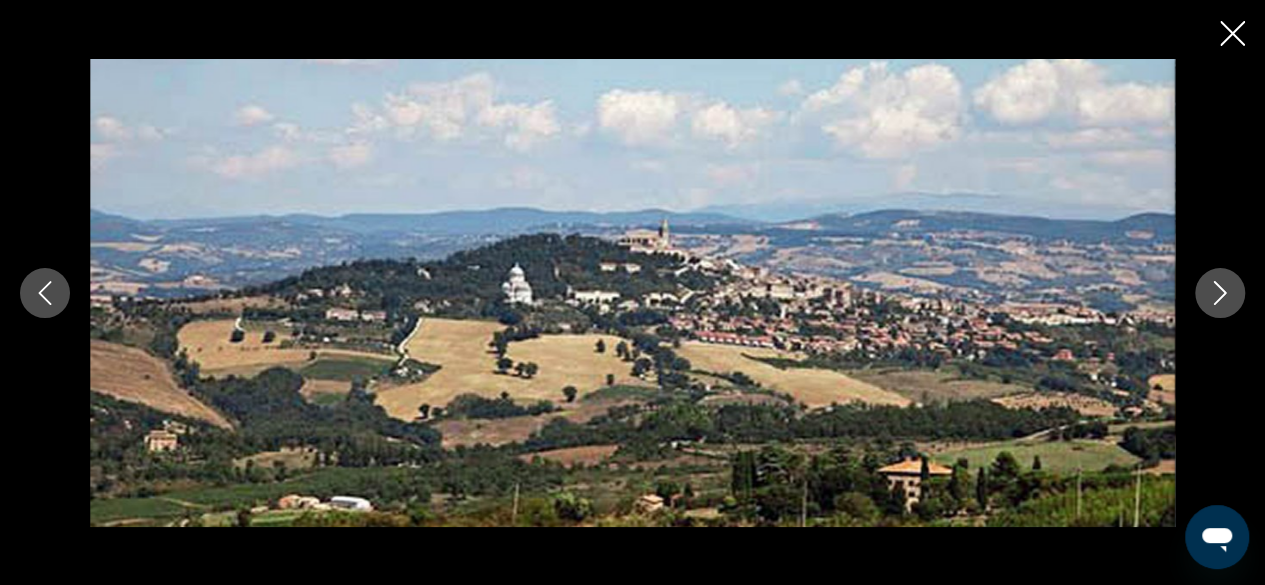 click at bounding box center (1220, 293) 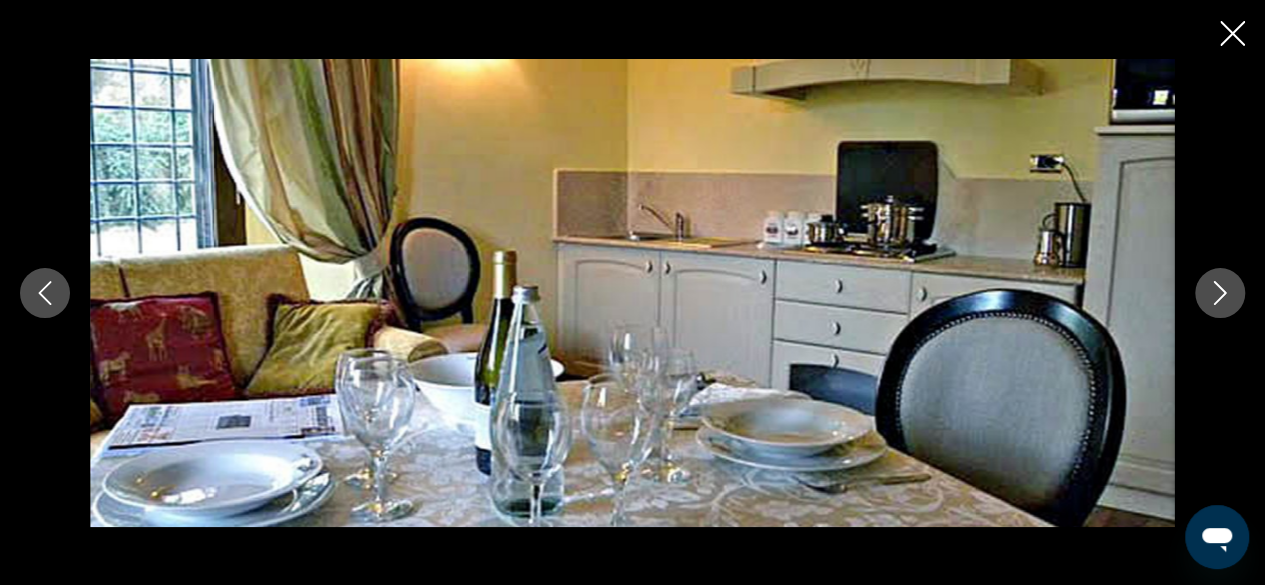 click at bounding box center (1220, 293) 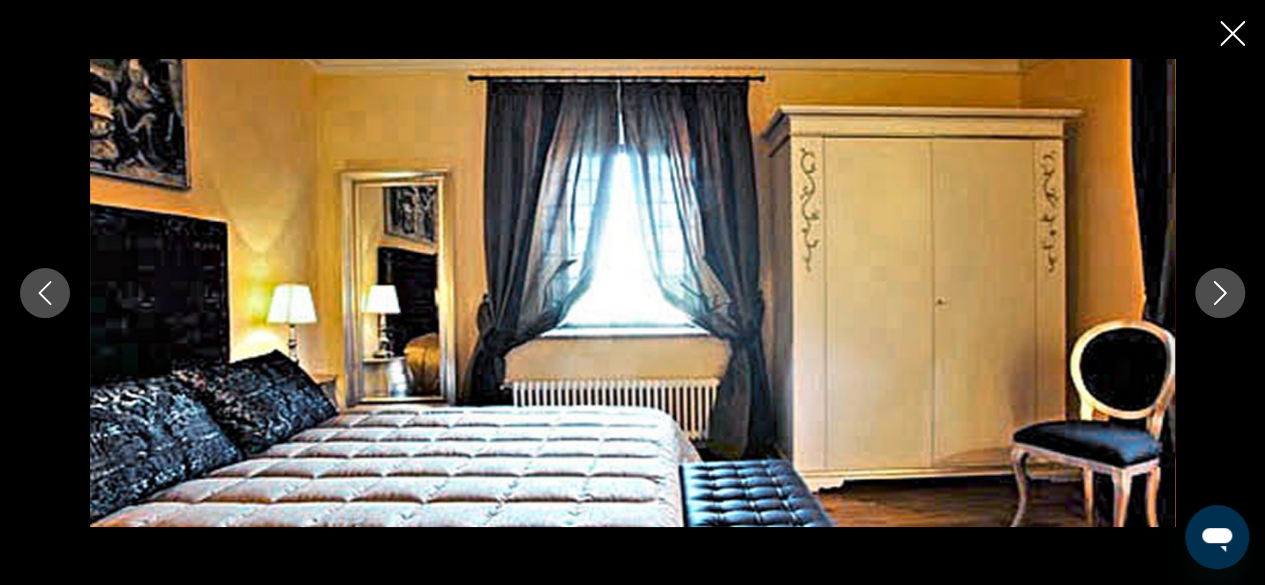 click at bounding box center (1220, 293) 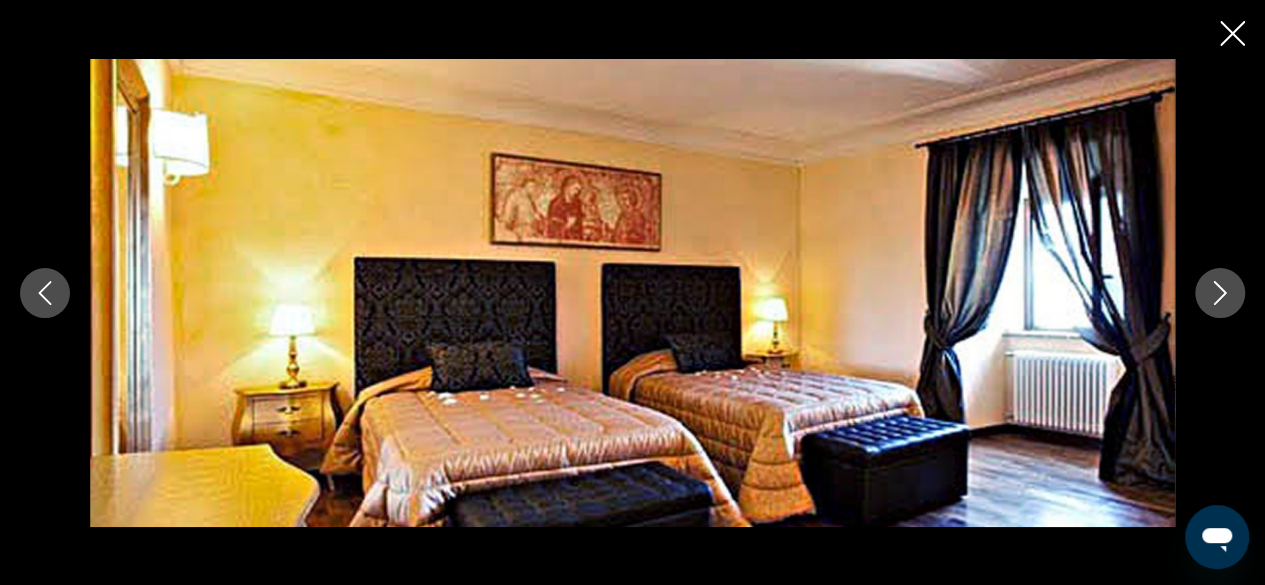 click at bounding box center [1220, 293] 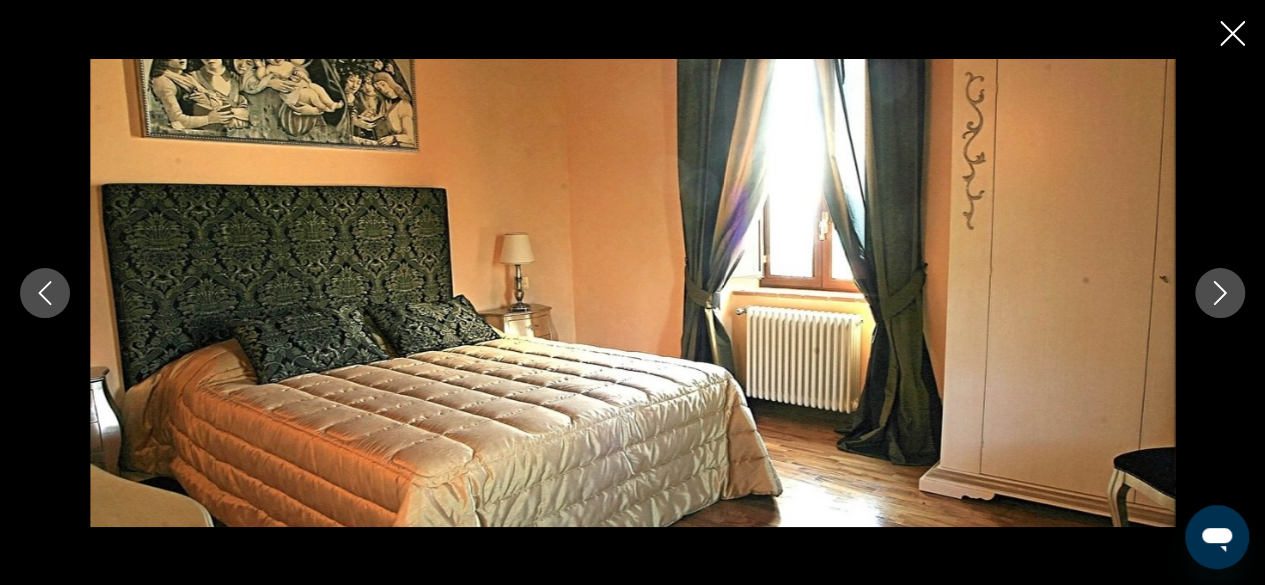 click at bounding box center [1220, 293] 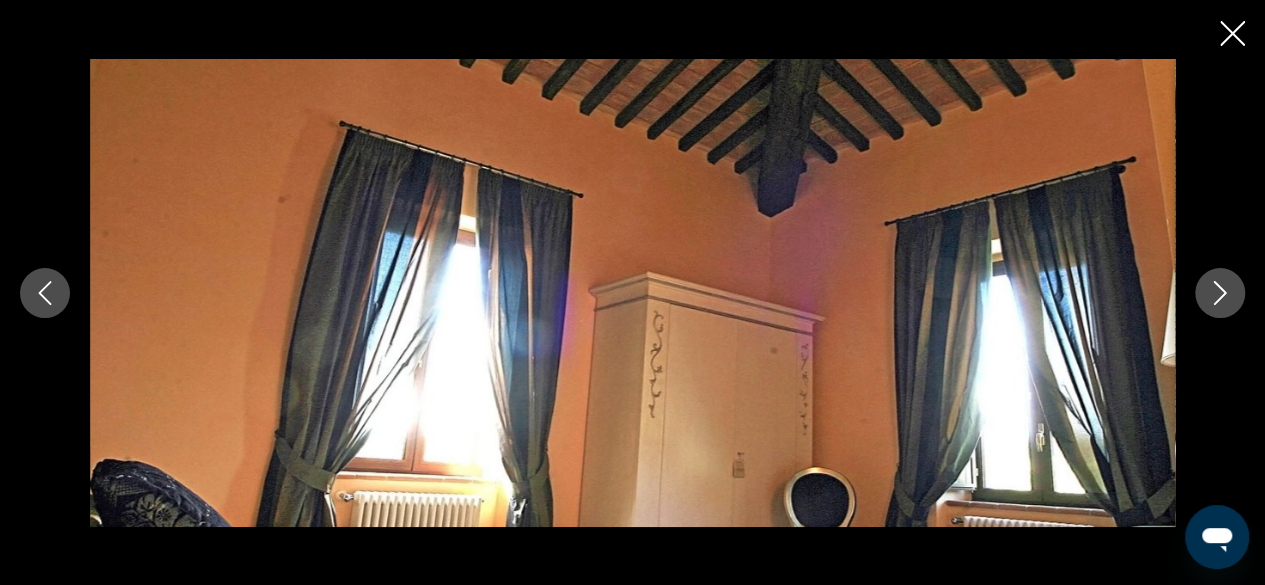 click at bounding box center (1220, 293) 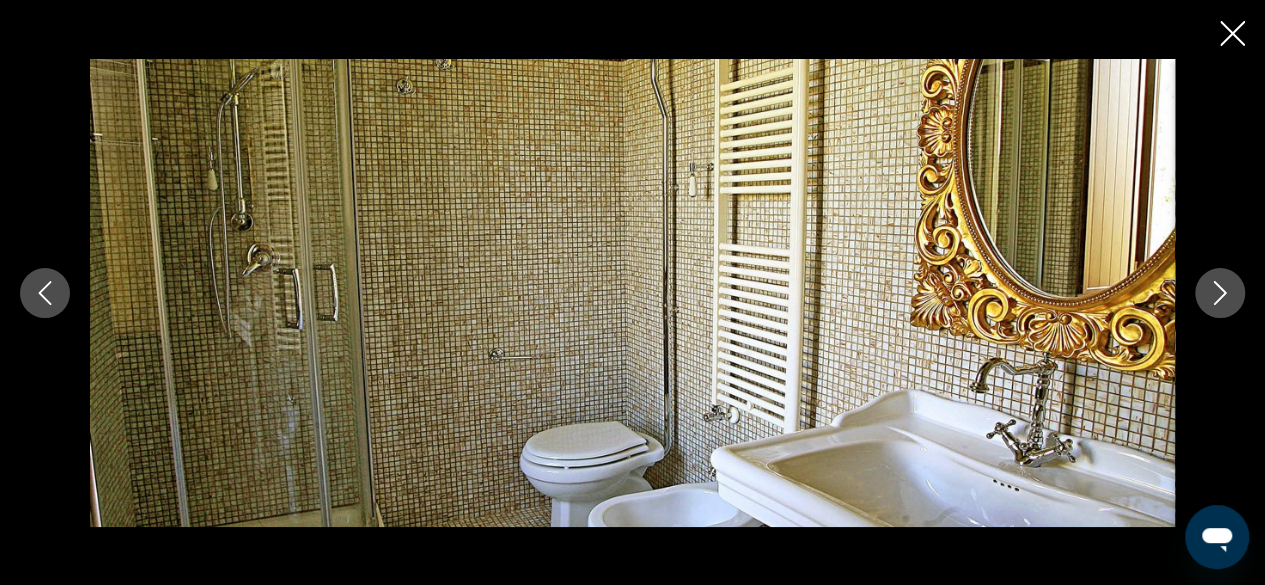 click at bounding box center [1220, 293] 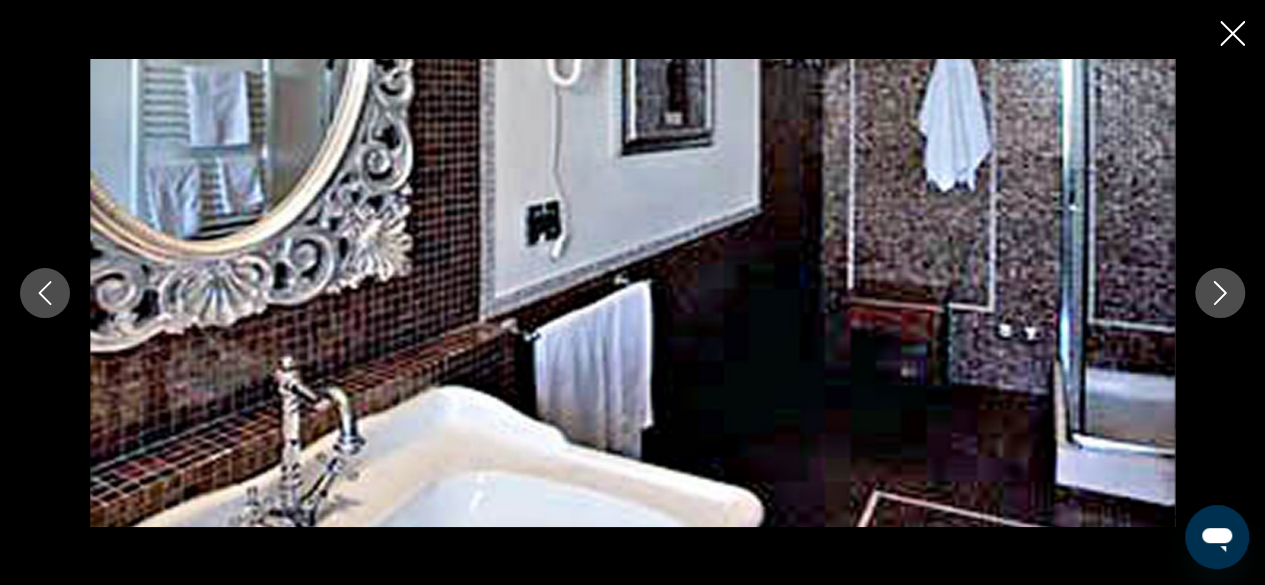 click at bounding box center [1220, 293] 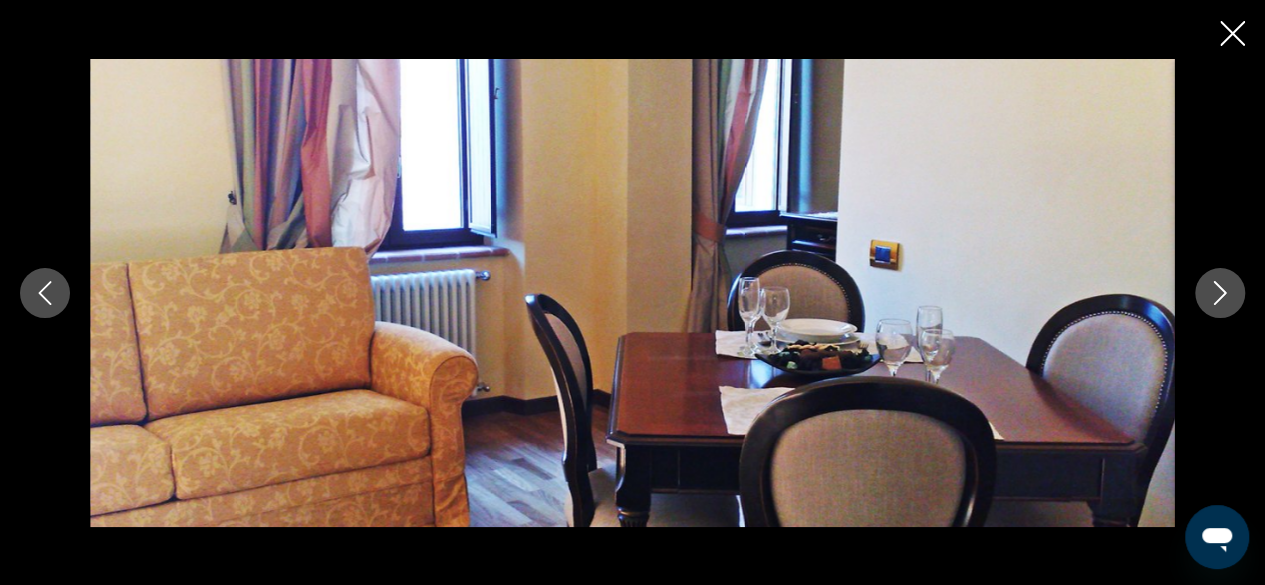 click at bounding box center (1220, 293) 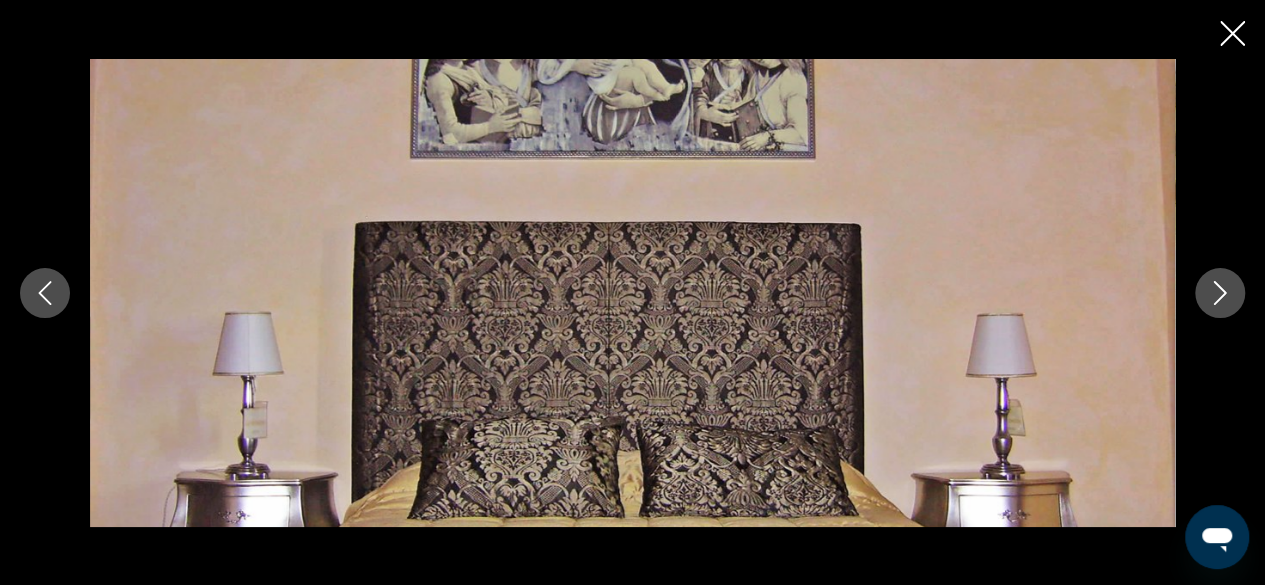 click at bounding box center [1220, 293] 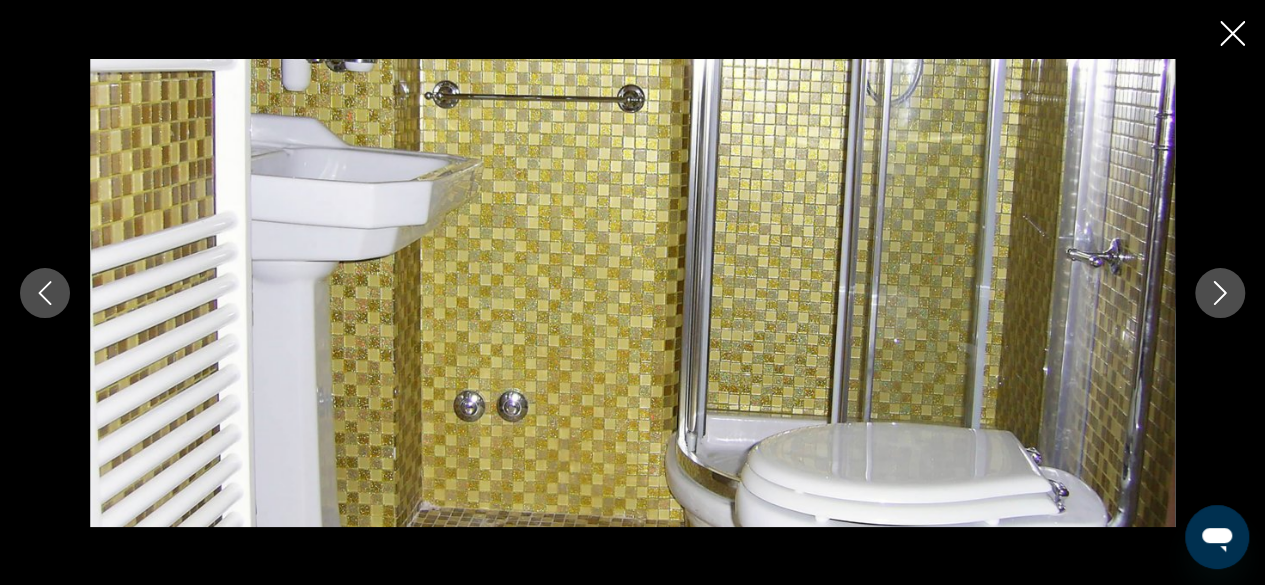click at bounding box center (1220, 293) 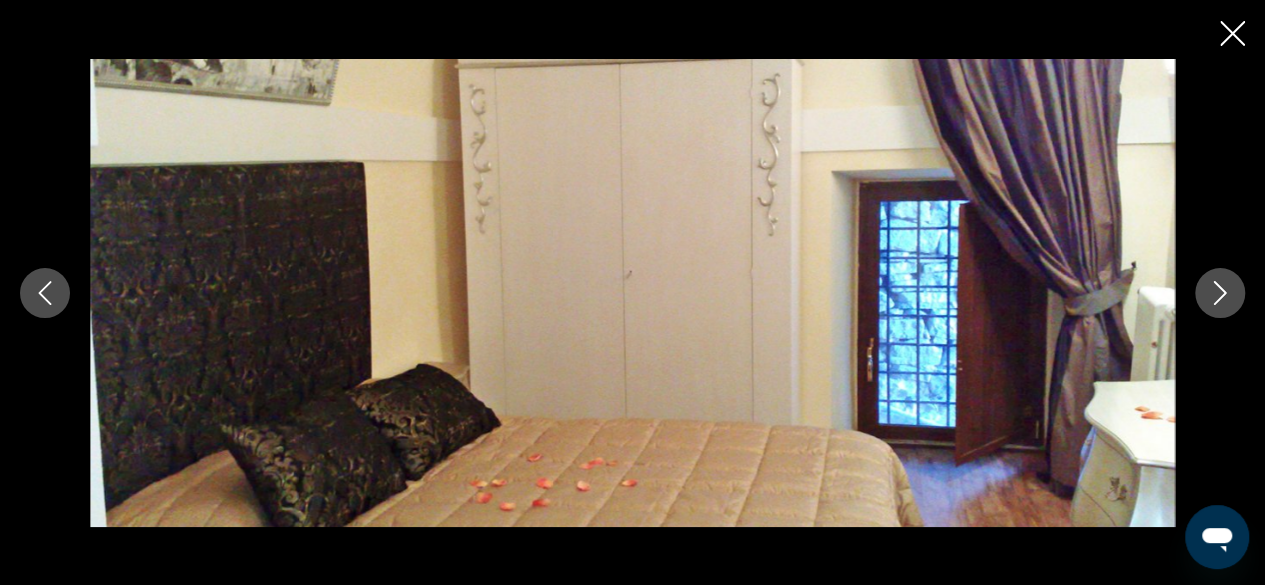 click at bounding box center [1232, 33] 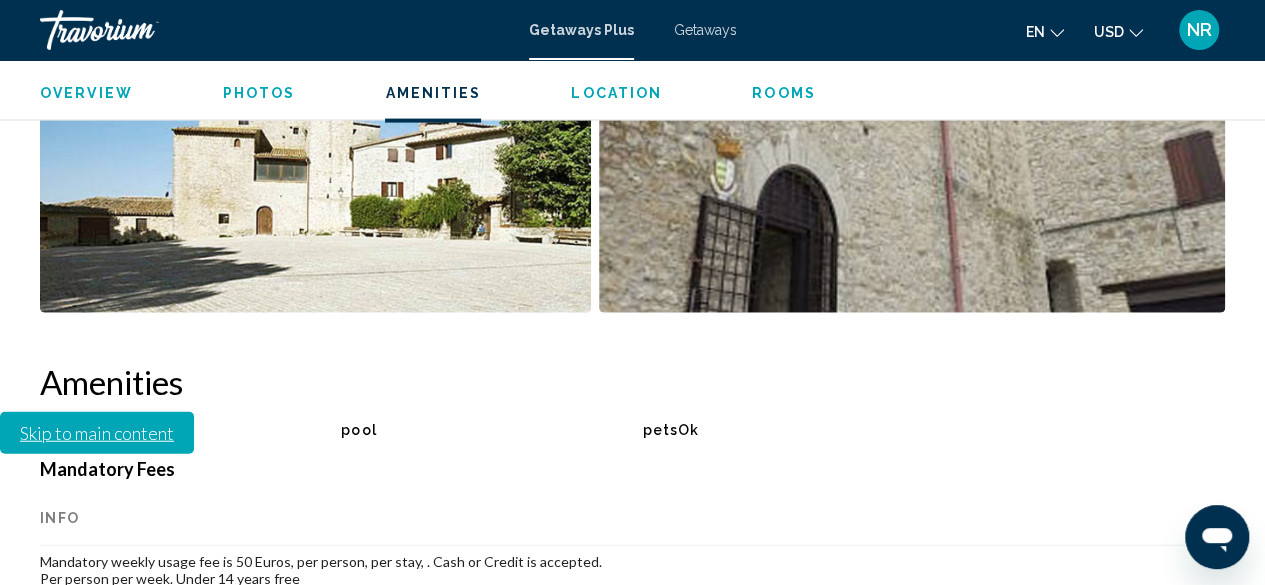 scroll, scrollTop: 2095, scrollLeft: 0, axis: vertical 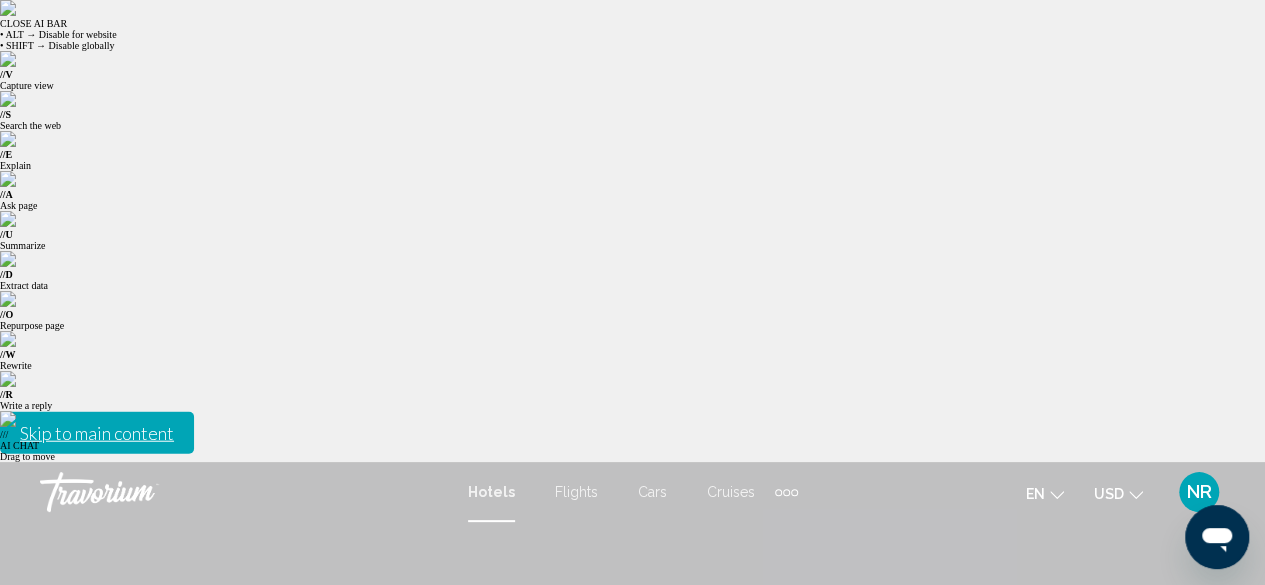 click at bounding box center (8, 8) 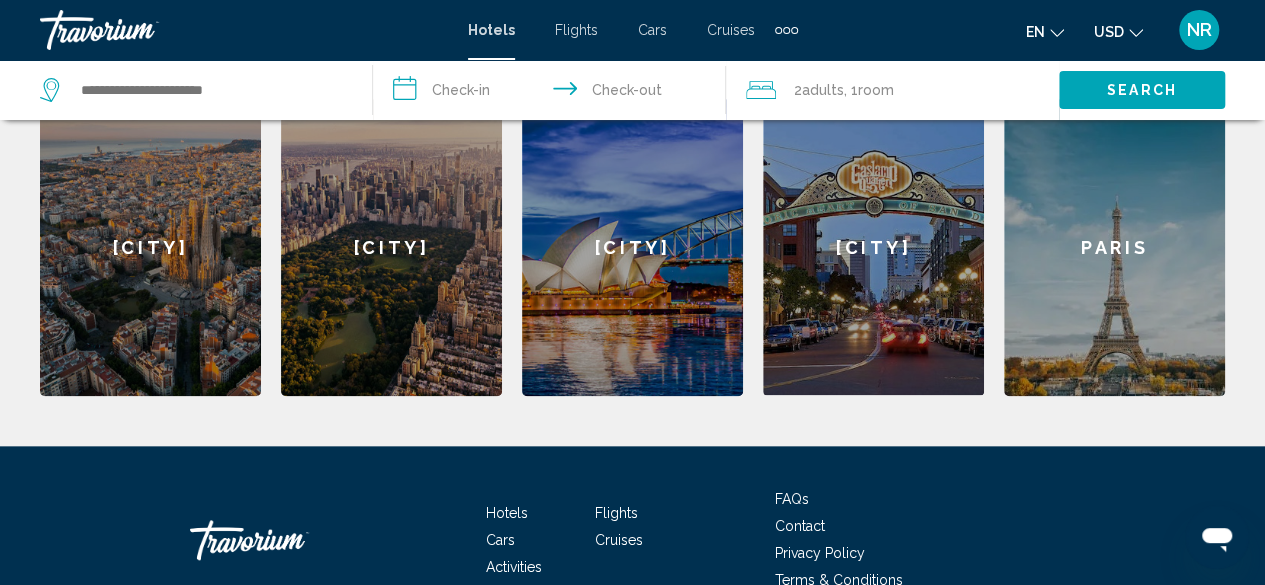 scroll, scrollTop: 864, scrollLeft: 0, axis: vertical 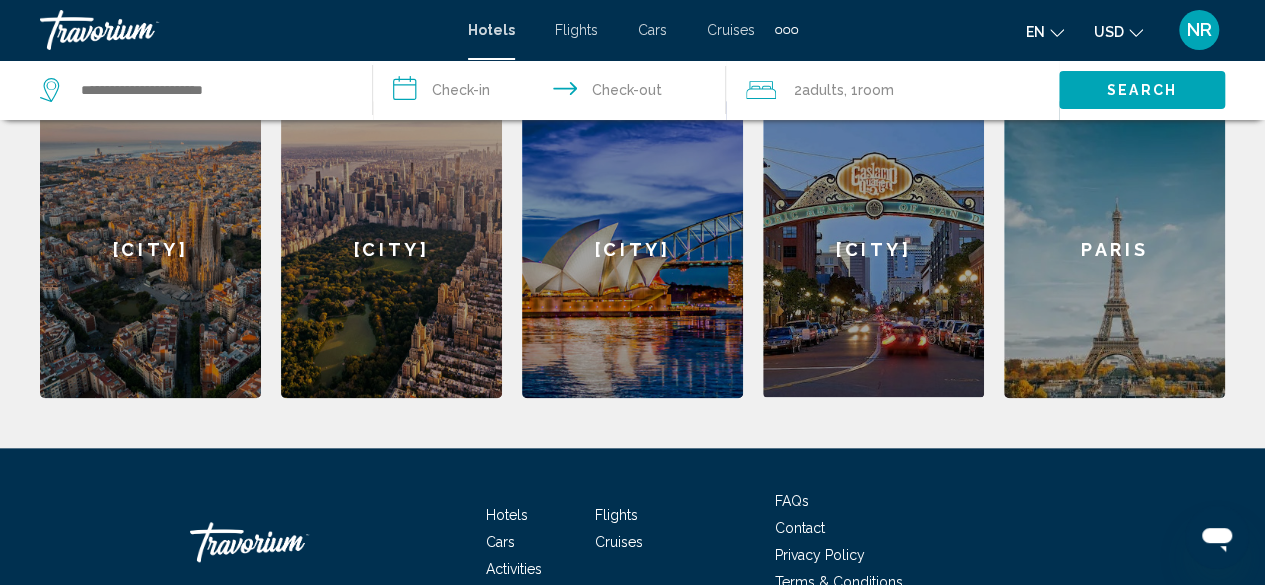 click on "Paris" at bounding box center [1114, 249] 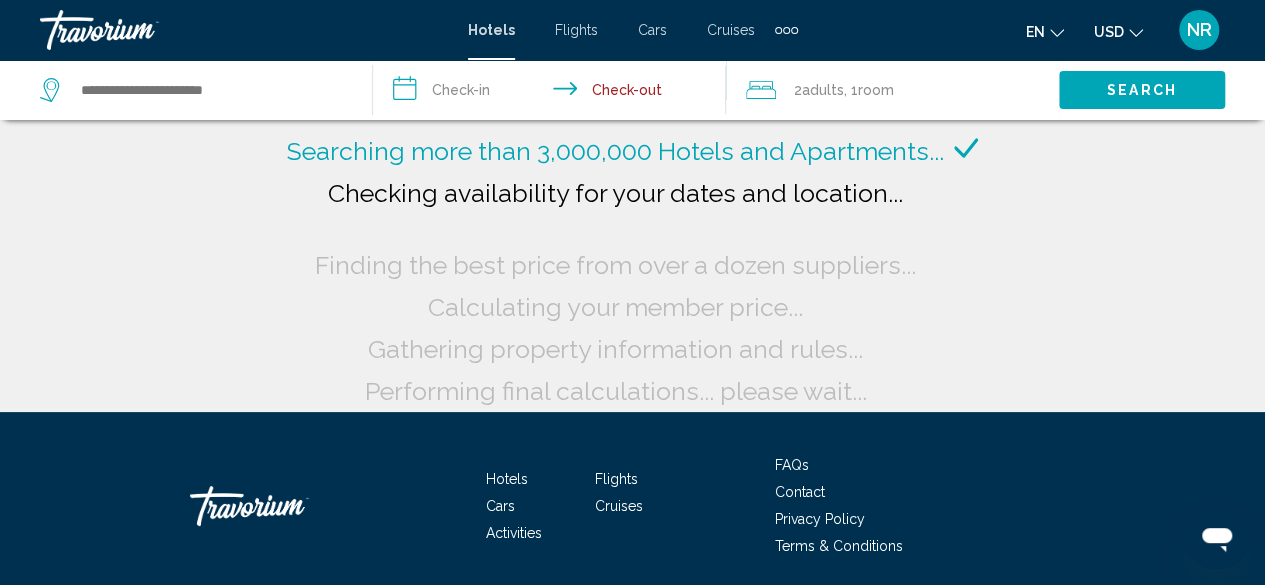 click on "[NUMBER] [OCCUPANT_TYPE] [OCCUPANT_TYPE]" at bounding box center [819, 90] 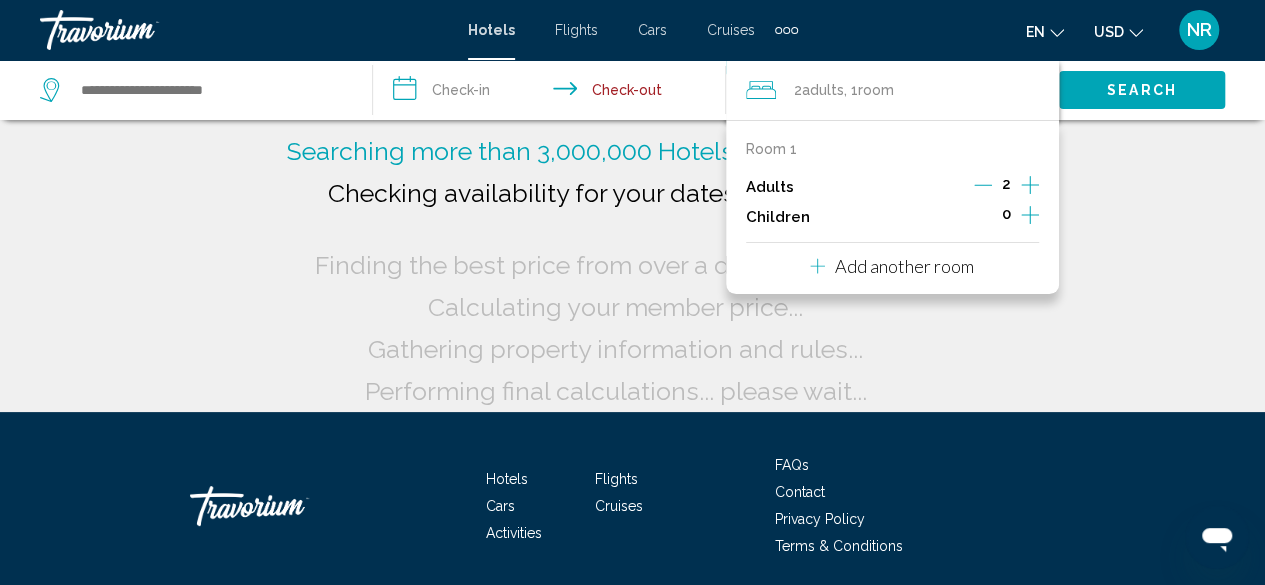 click at bounding box center (1030, 215) 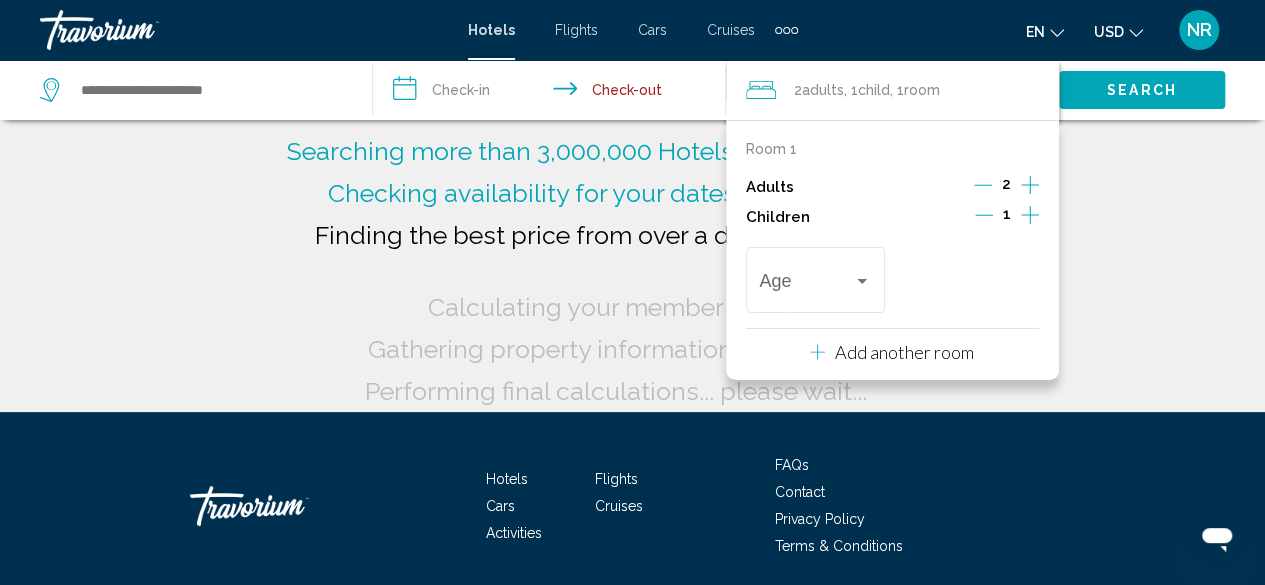 click at bounding box center [1030, 215] 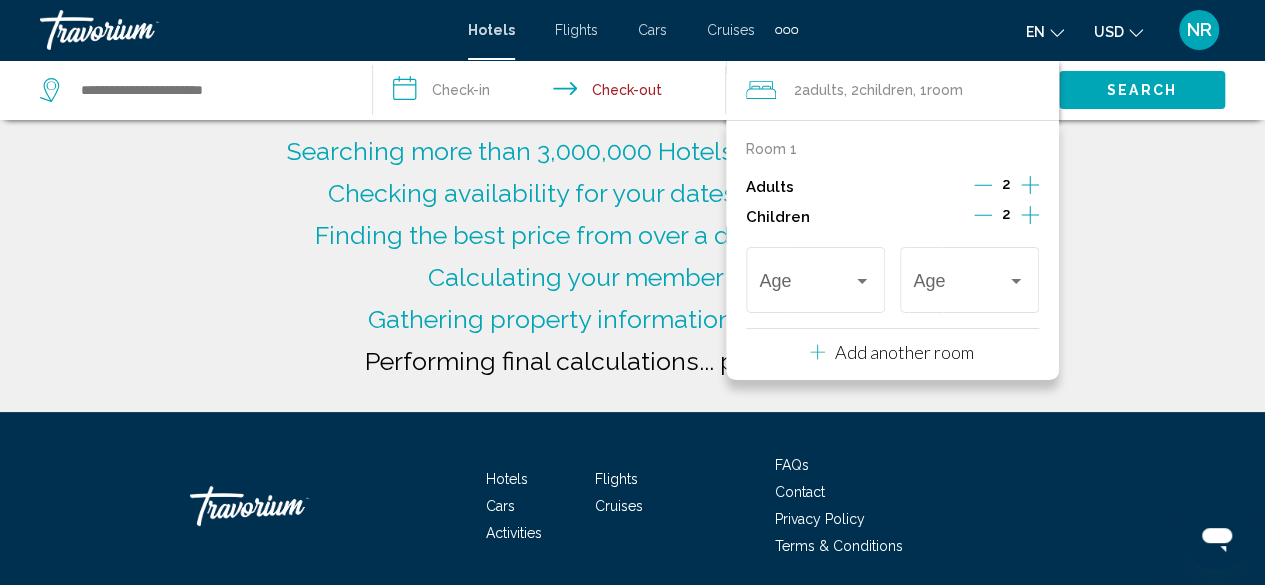 click on "Searching more than [NUMBER] Hotels and Apartments...
Checking availability for your dates and location..." at bounding box center [632, 206] 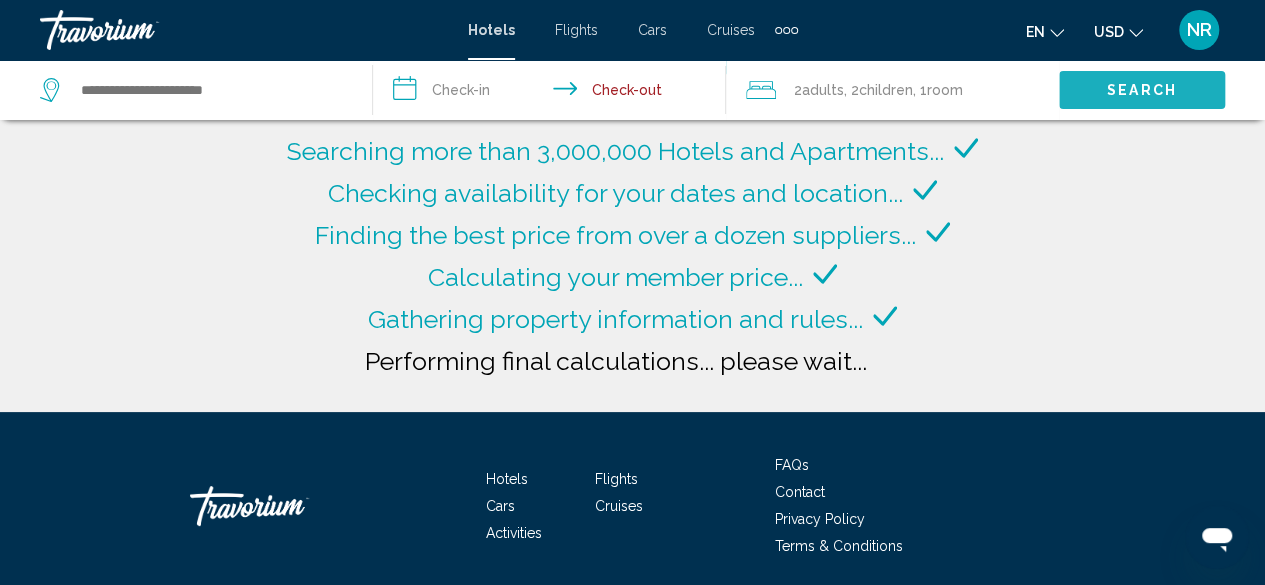 click on "Search" at bounding box center (1142, 91) 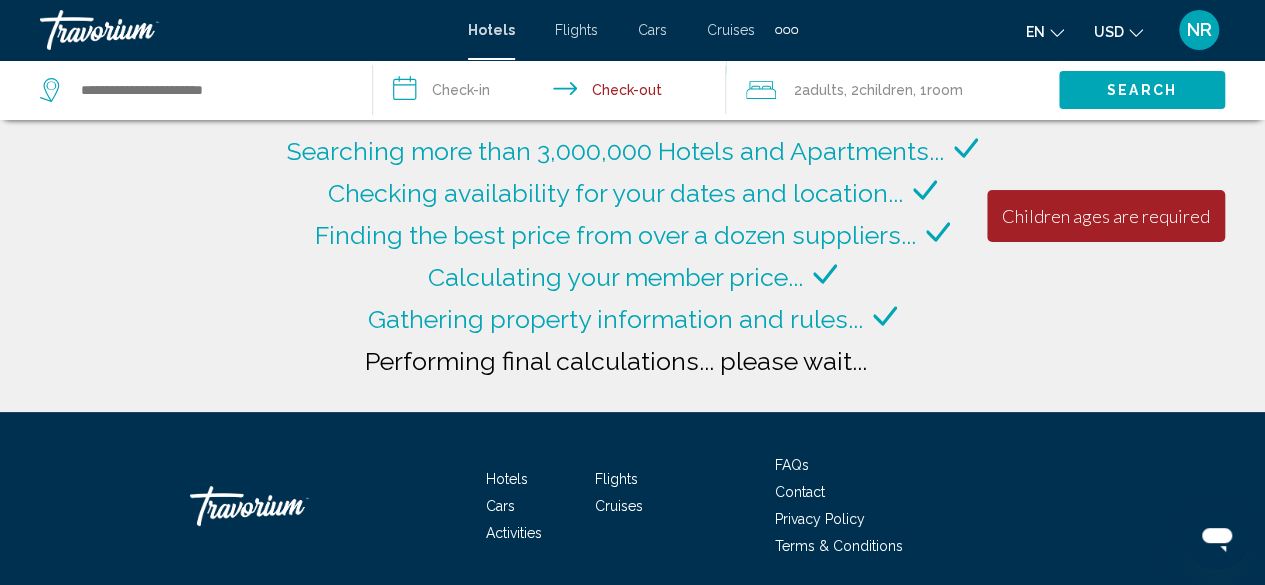 click on "Children ages are required" at bounding box center (1106, 216) 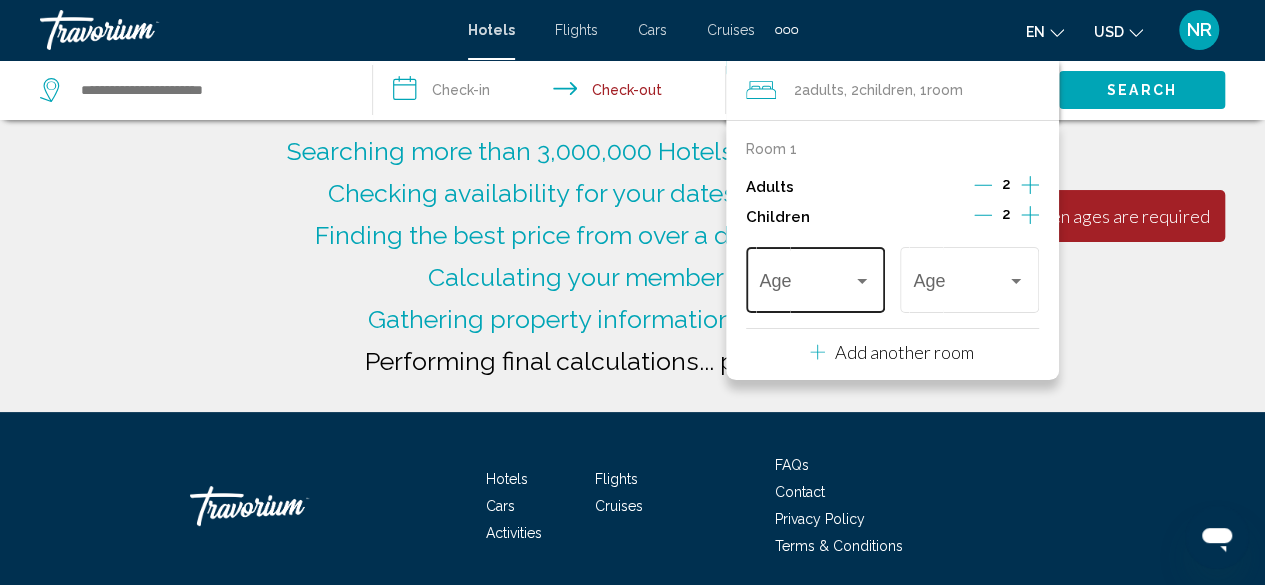 click at bounding box center [862, 281] 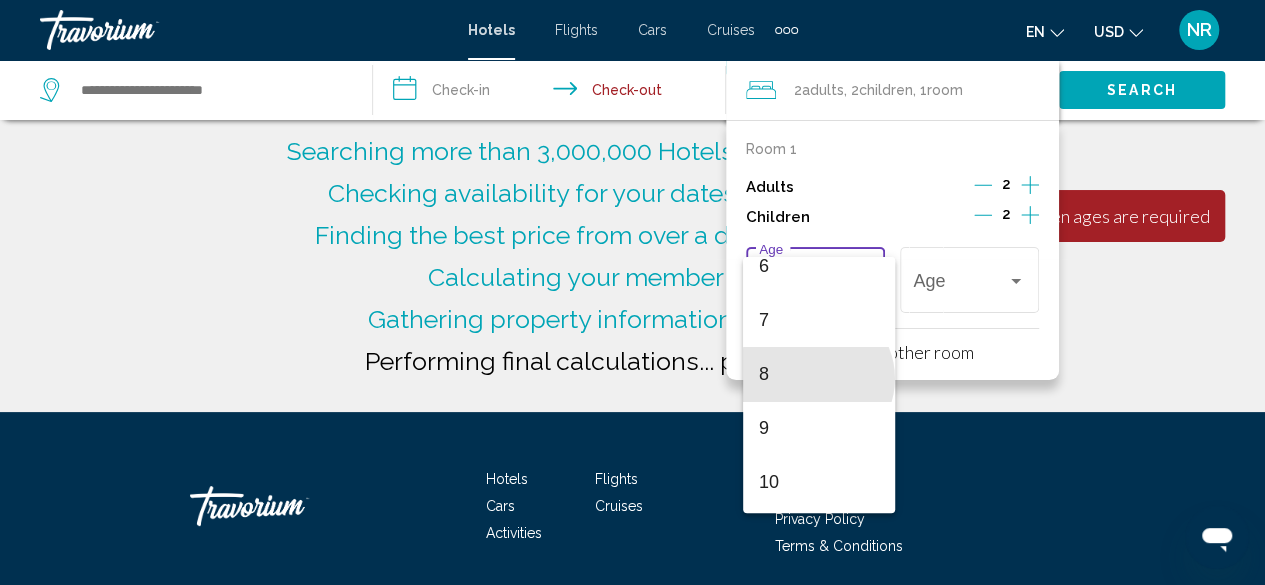 scroll, scrollTop: 344, scrollLeft: 0, axis: vertical 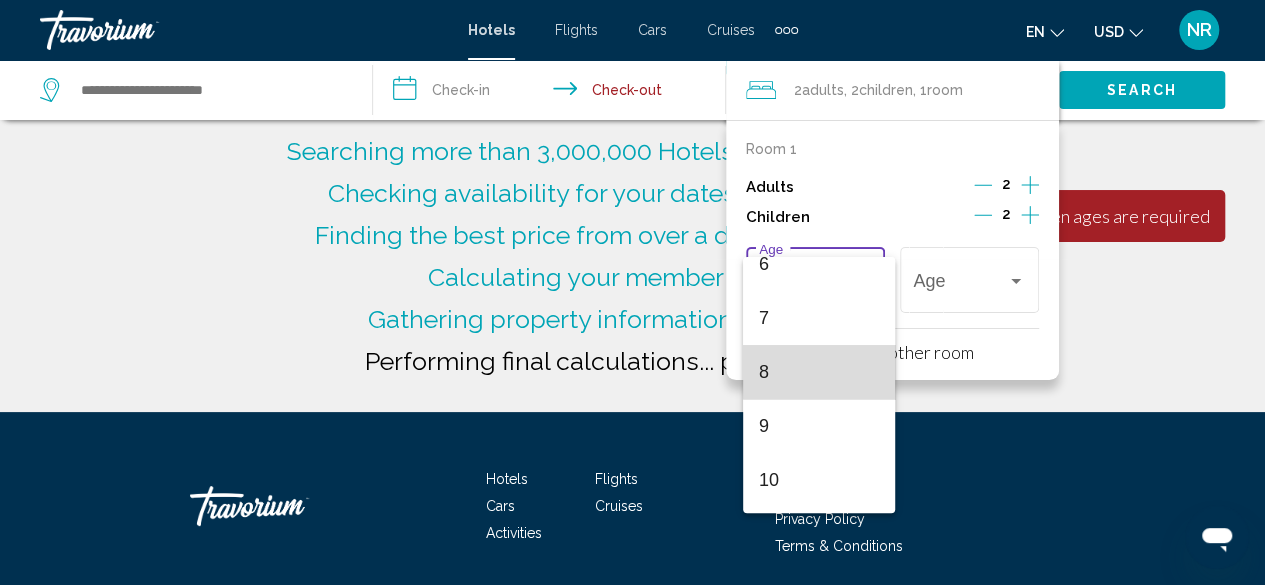 click on "8" at bounding box center [819, 372] 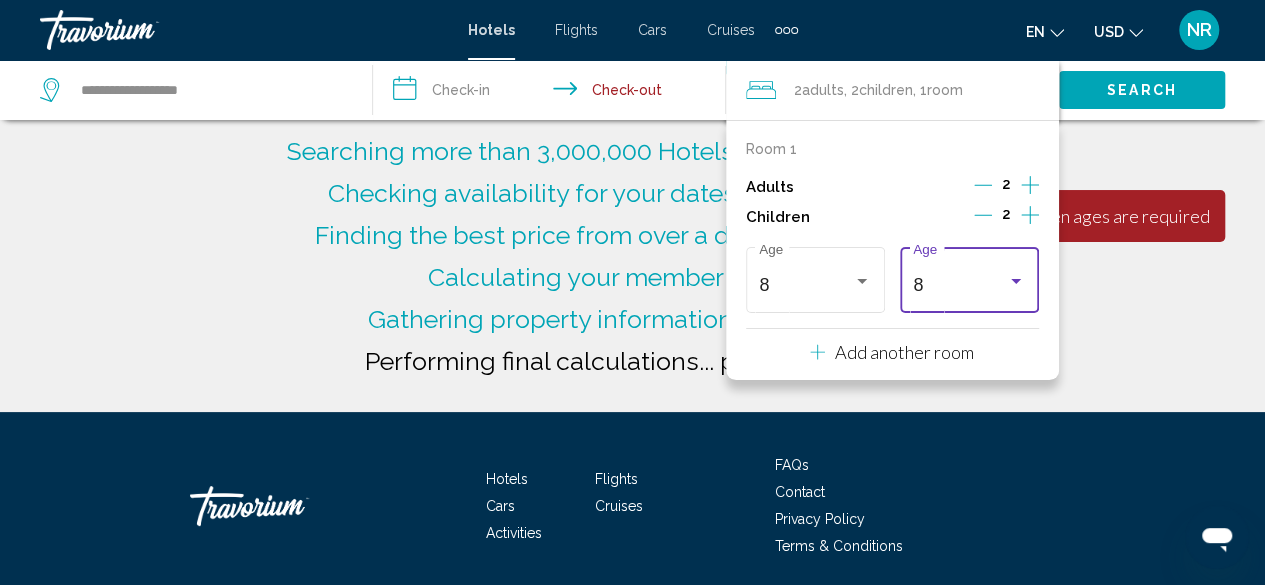 click on "8" at bounding box center (960, 285) 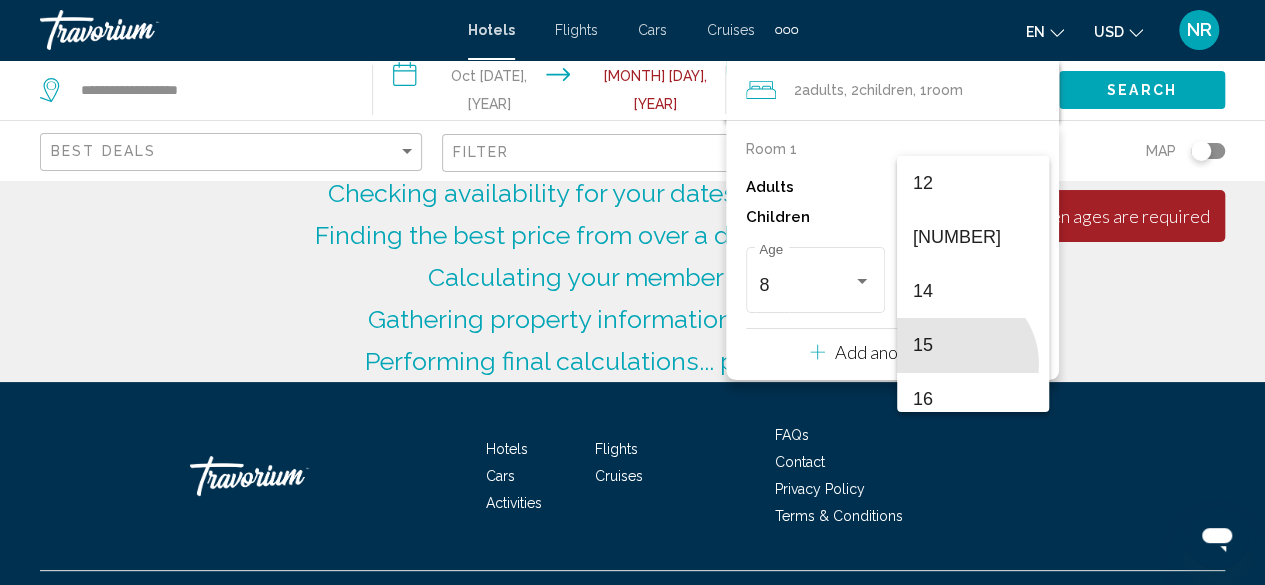 scroll, scrollTop: 690, scrollLeft: 0, axis: vertical 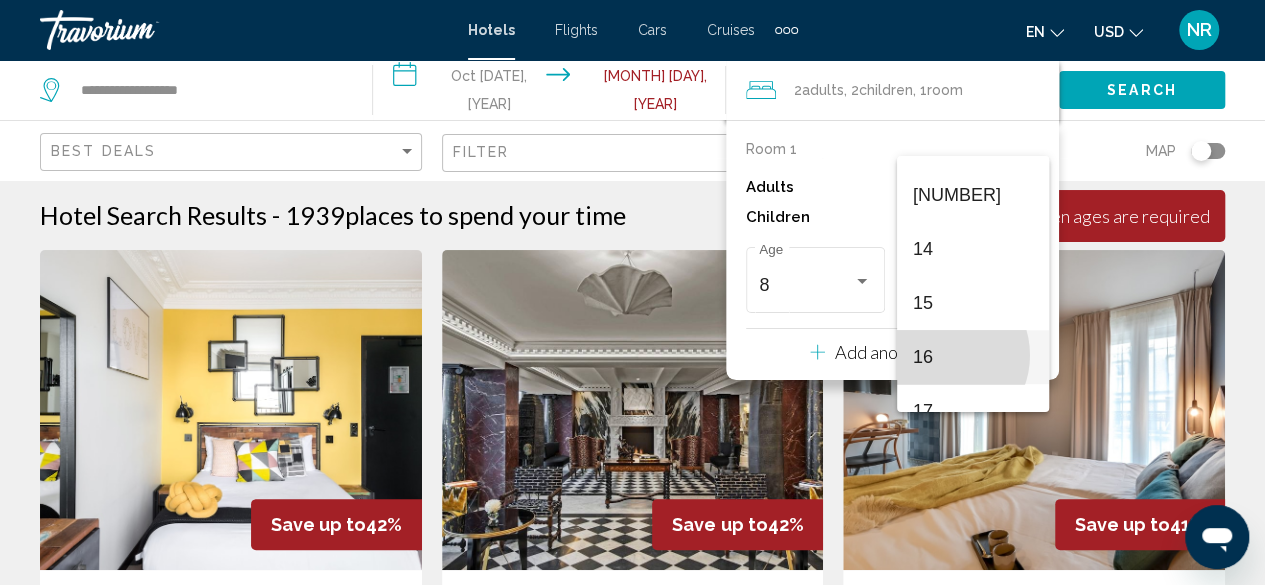 click on "16" at bounding box center (973, 357) 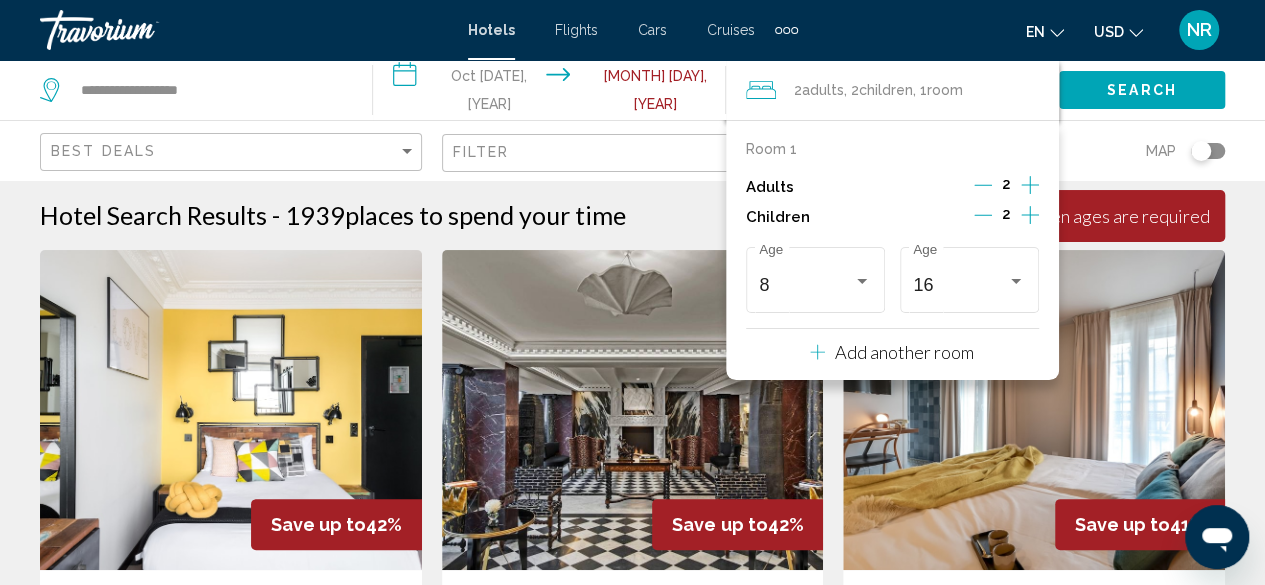 click on "Add another room" at bounding box center (904, 352) 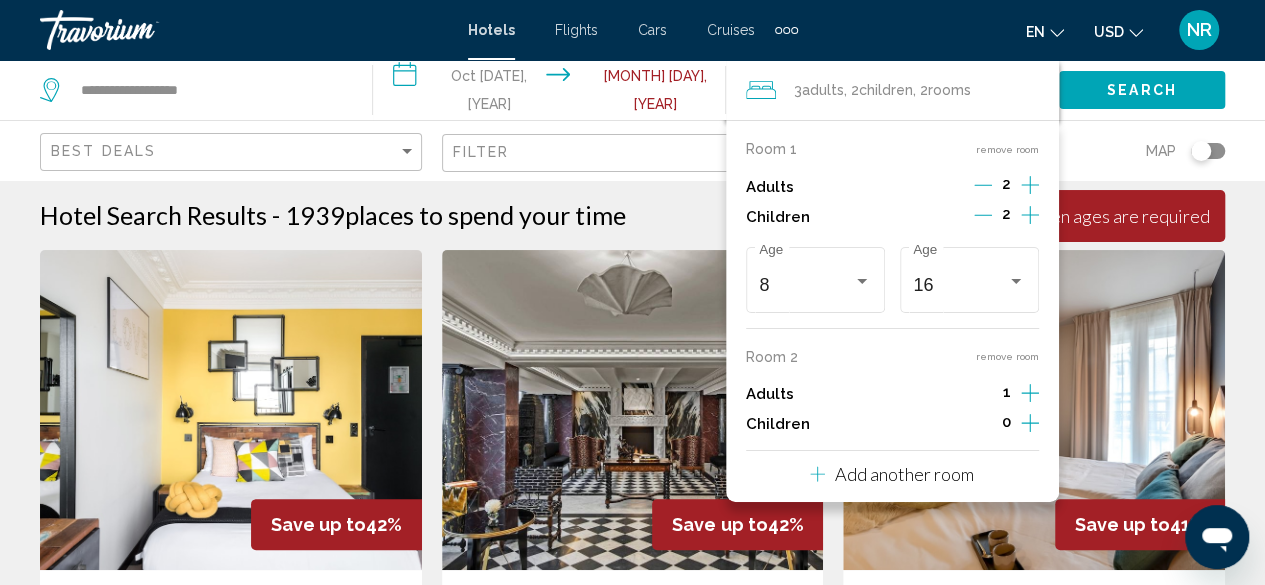 click on "Add another room" at bounding box center (904, 474) 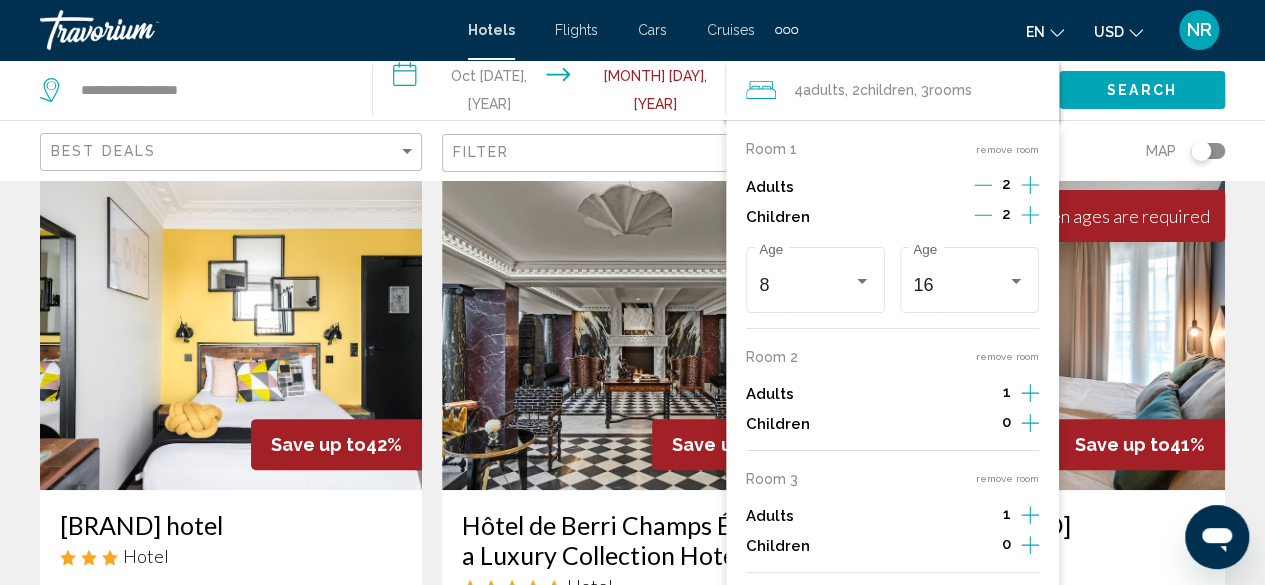 scroll, scrollTop: 78, scrollLeft: 0, axis: vertical 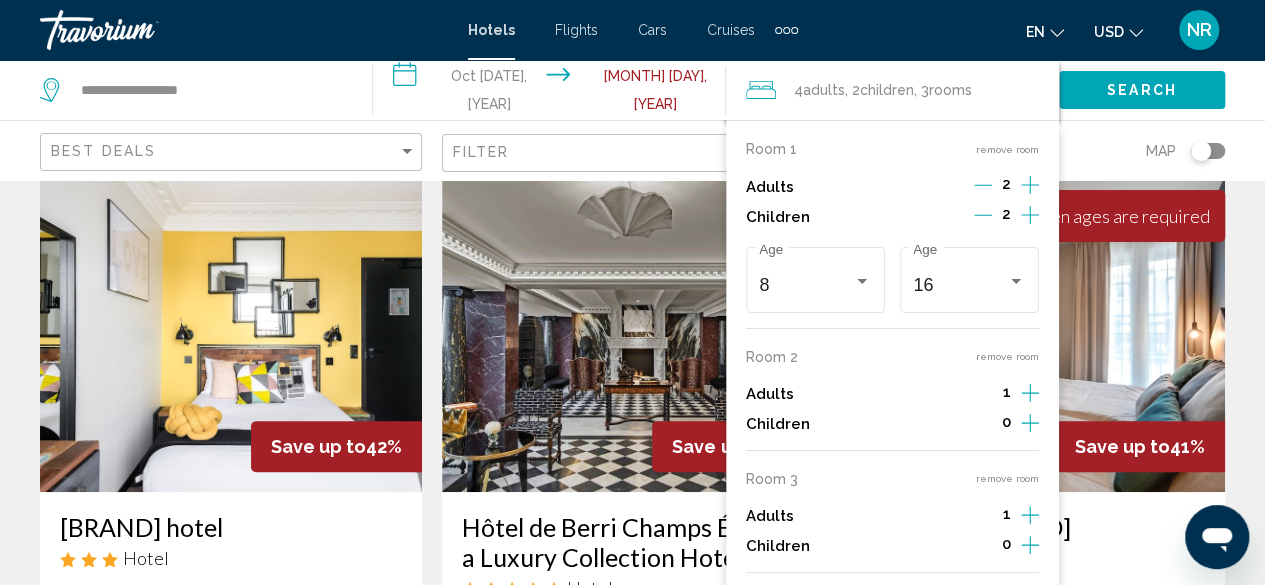 click at bounding box center [1034, 332] 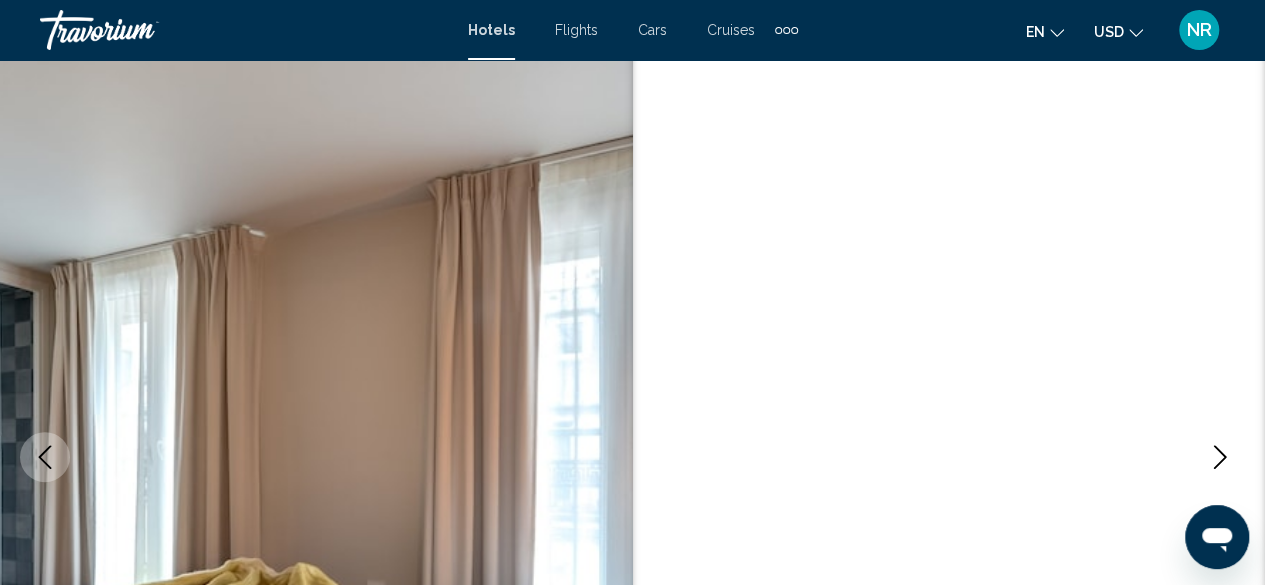 scroll, scrollTop: 242, scrollLeft: 0, axis: vertical 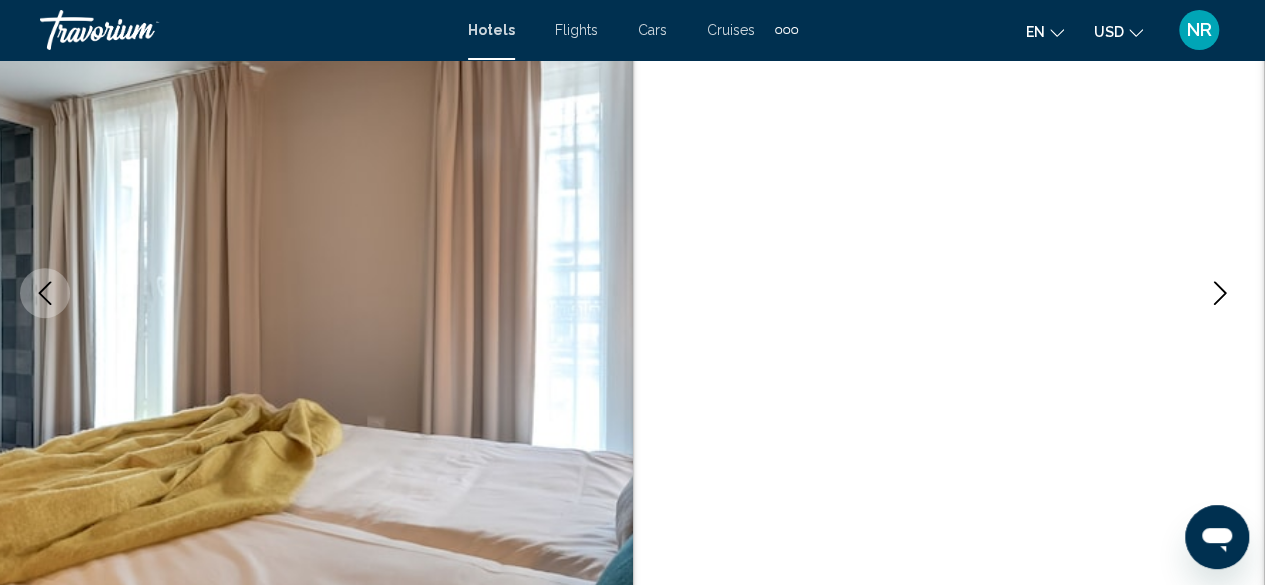 click at bounding box center [1220, 293] 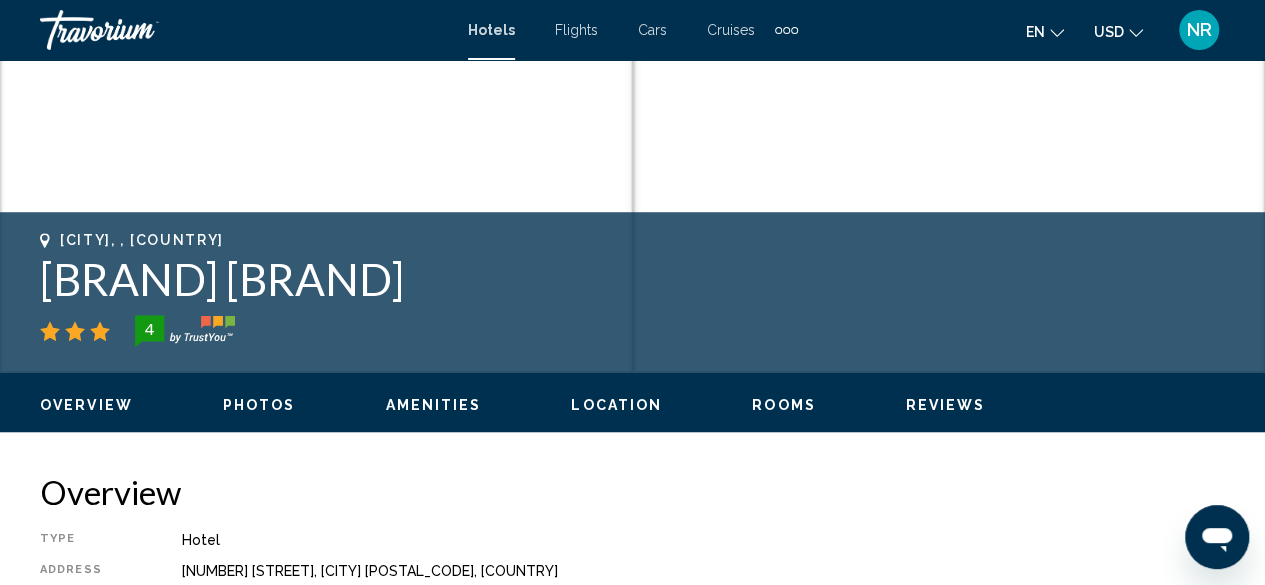 scroll, scrollTop: 633, scrollLeft: 0, axis: vertical 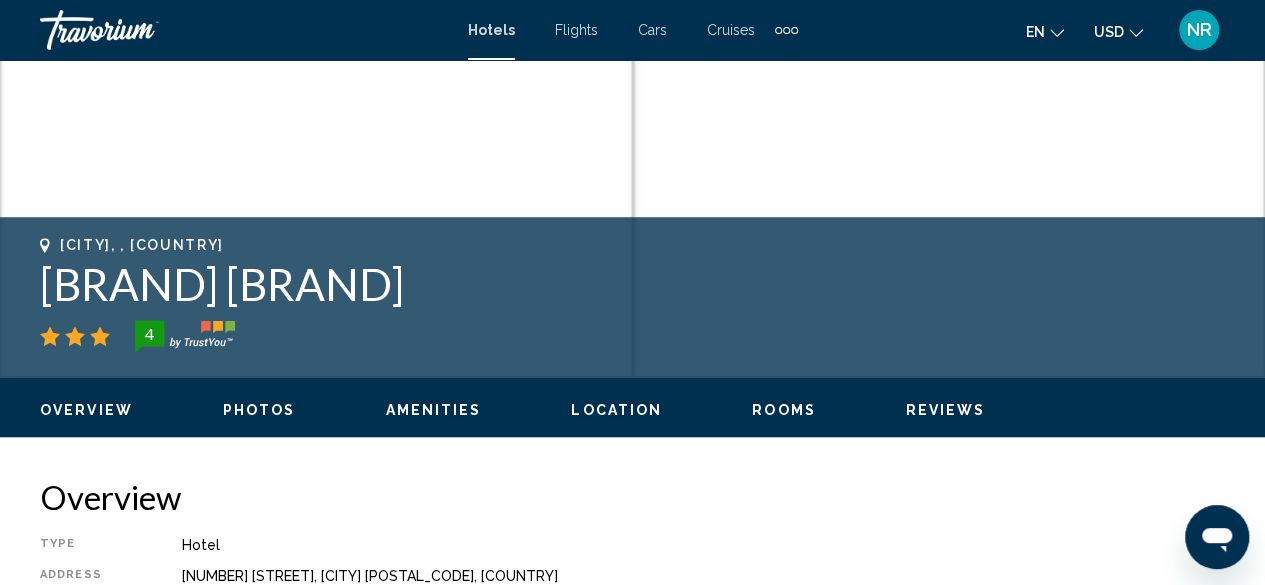 click on "Flights" at bounding box center (576, 30) 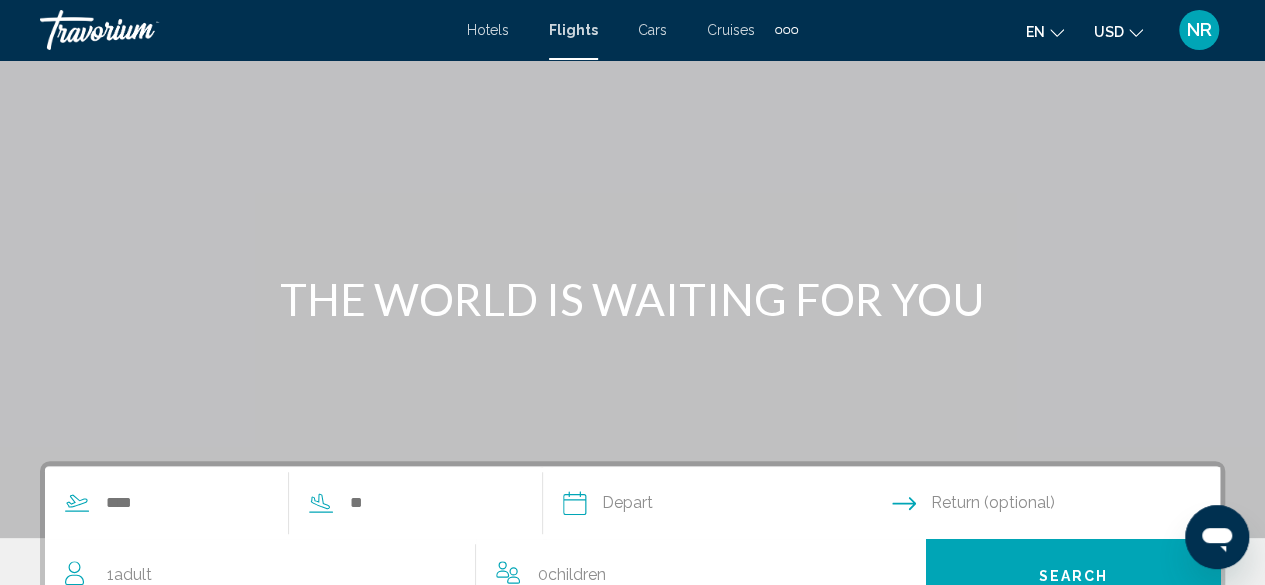 scroll, scrollTop: 0, scrollLeft: 0, axis: both 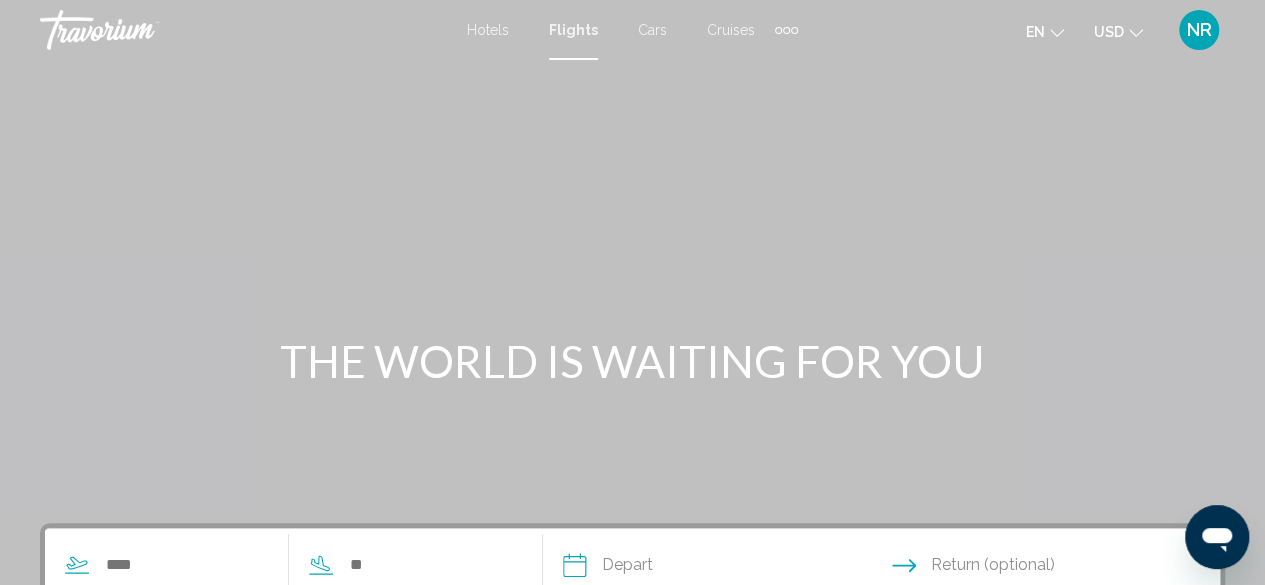 click on "Cruises" at bounding box center (731, 30) 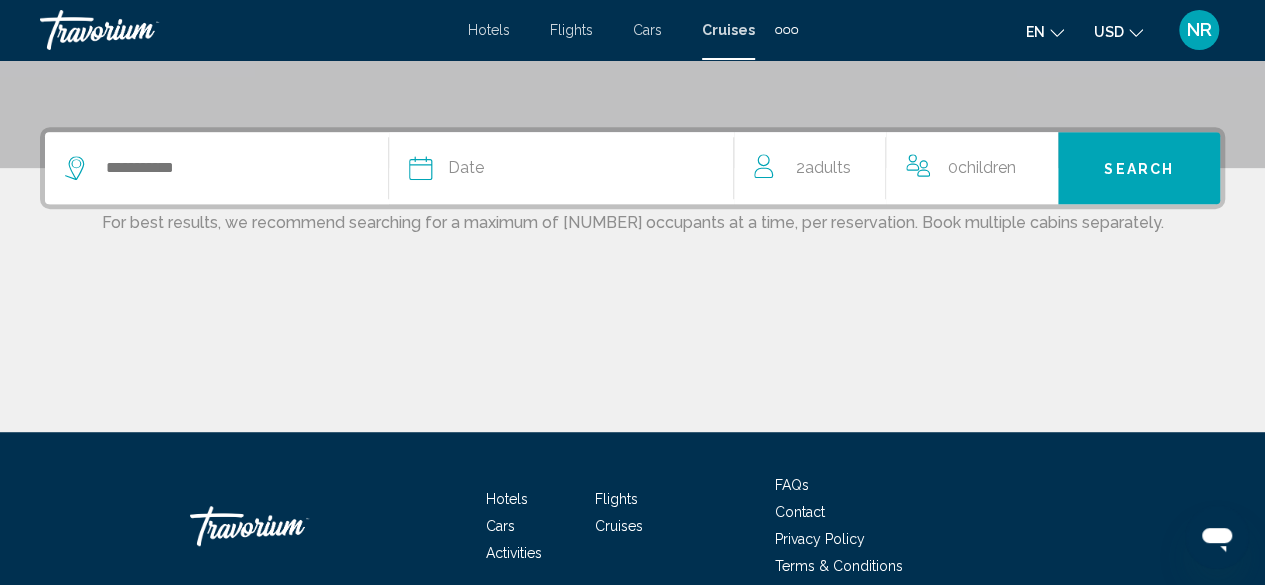 scroll, scrollTop: 440, scrollLeft: 0, axis: vertical 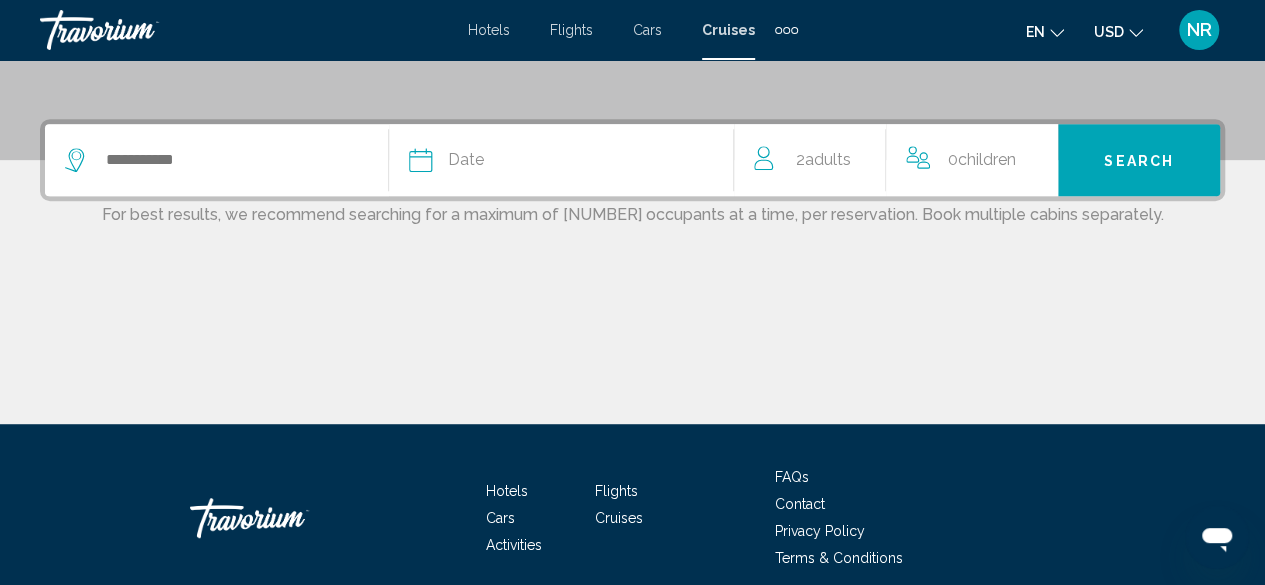 click on "0  Child Children" at bounding box center (972, 160) 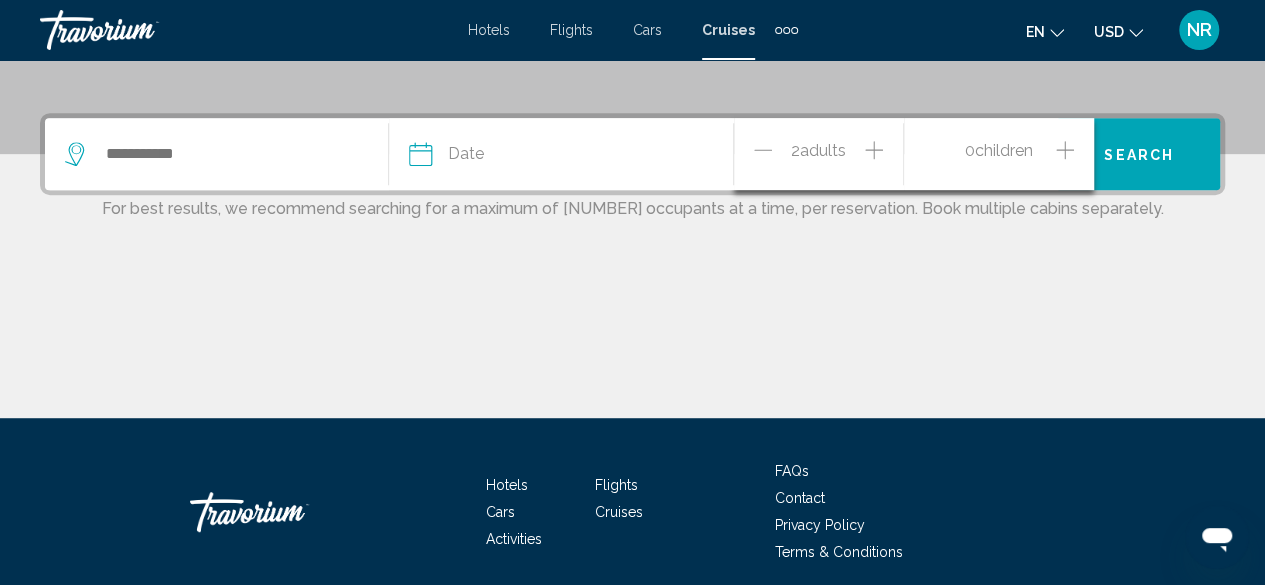 scroll, scrollTop: 494, scrollLeft: 0, axis: vertical 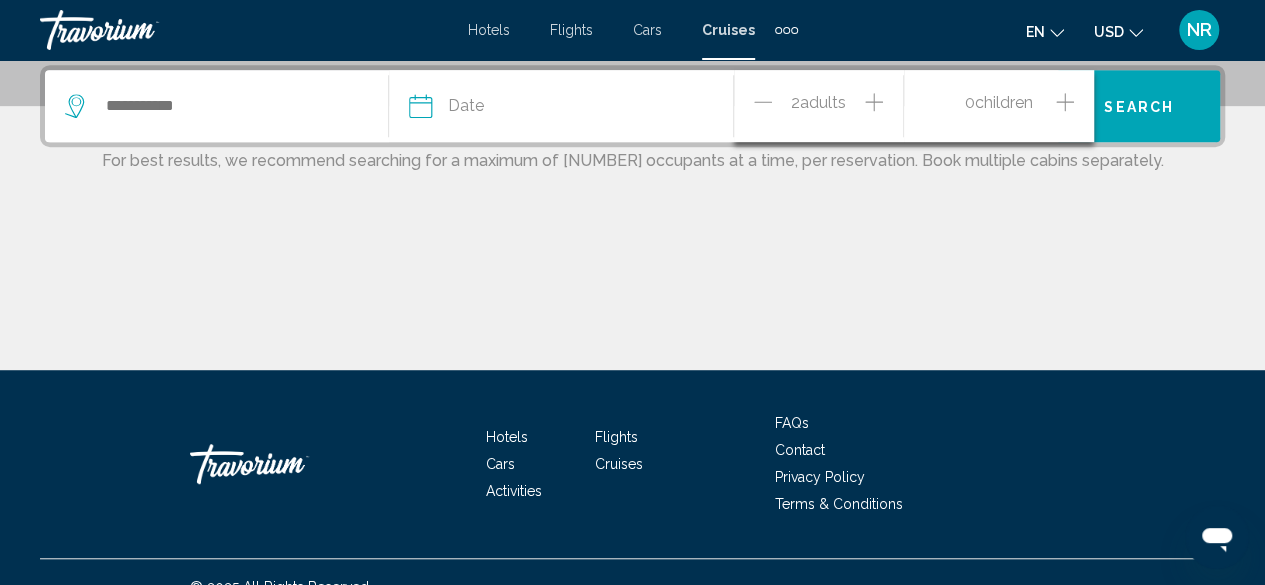 click at bounding box center (1065, 102) 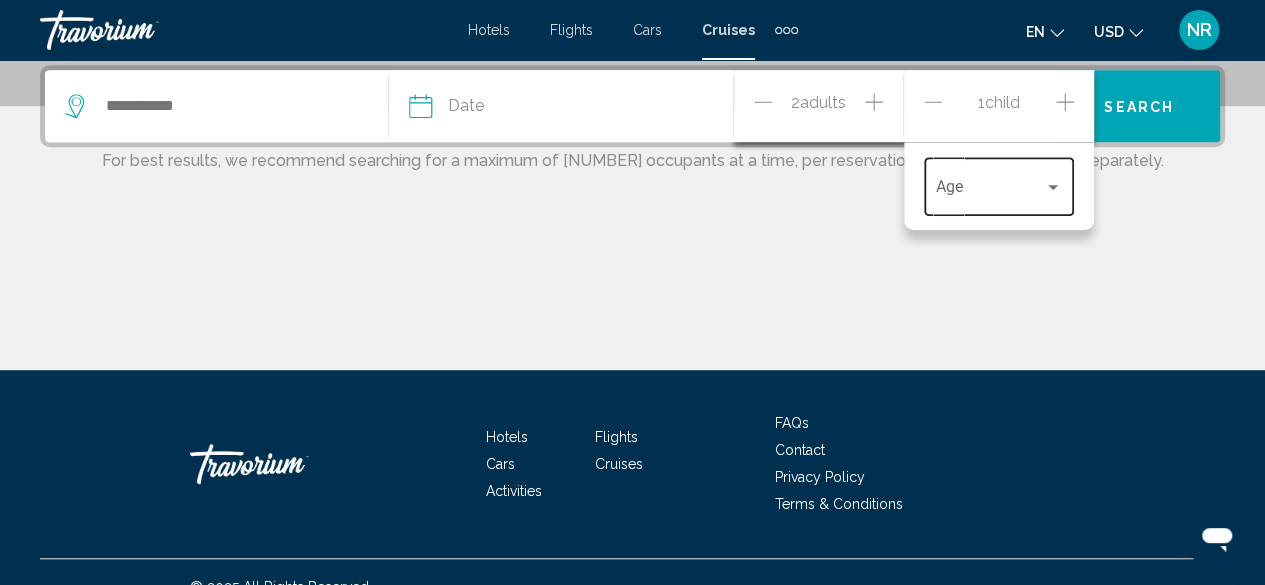 click at bounding box center (999, 191) 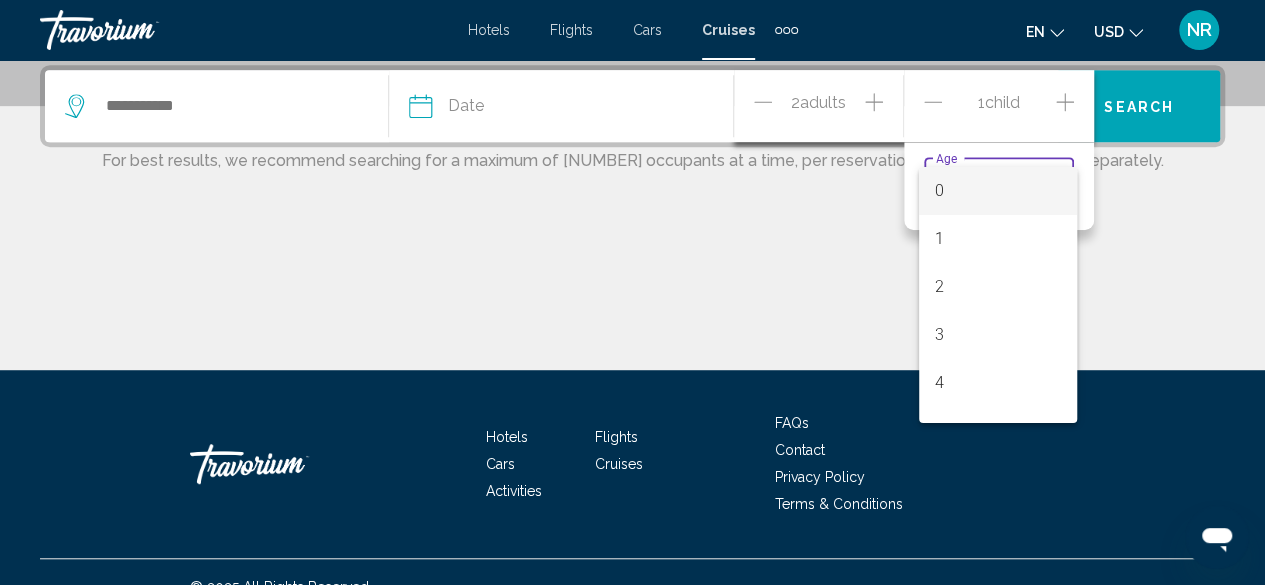 click at bounding box center (632, 292) 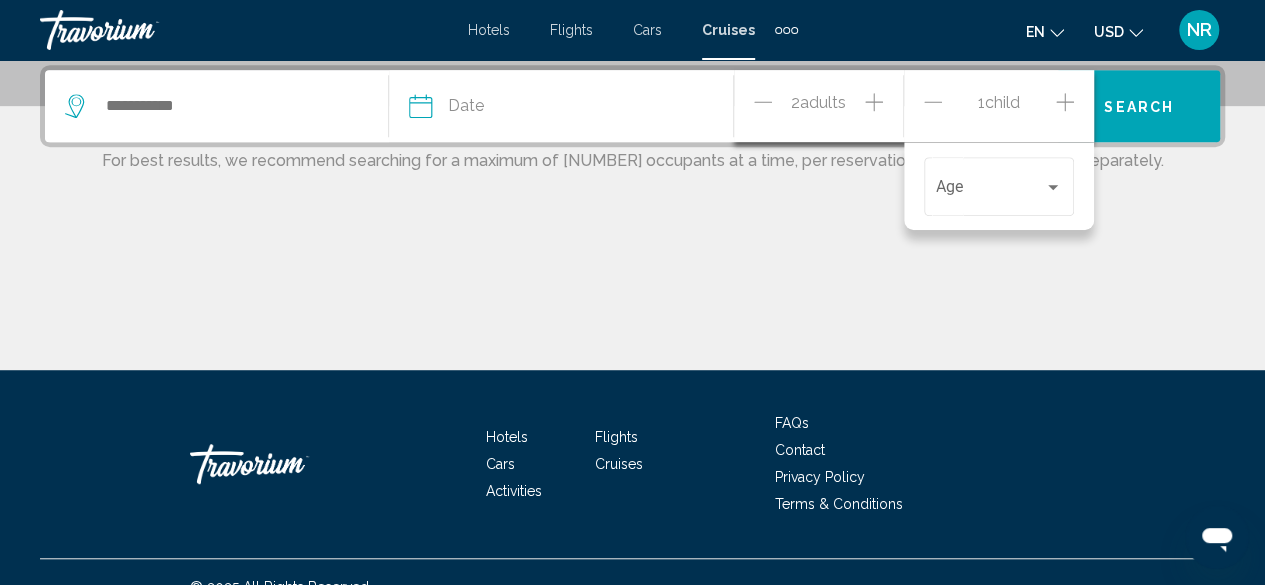 click at bounding box center [1065, 102] 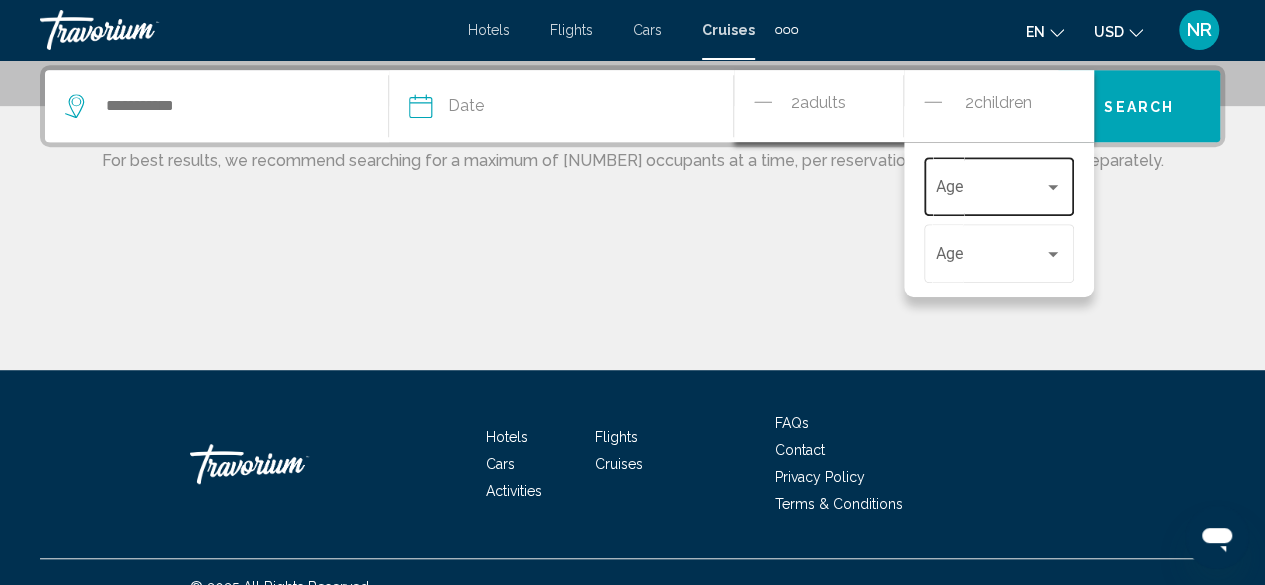 click at bounding box center (1053, 187) 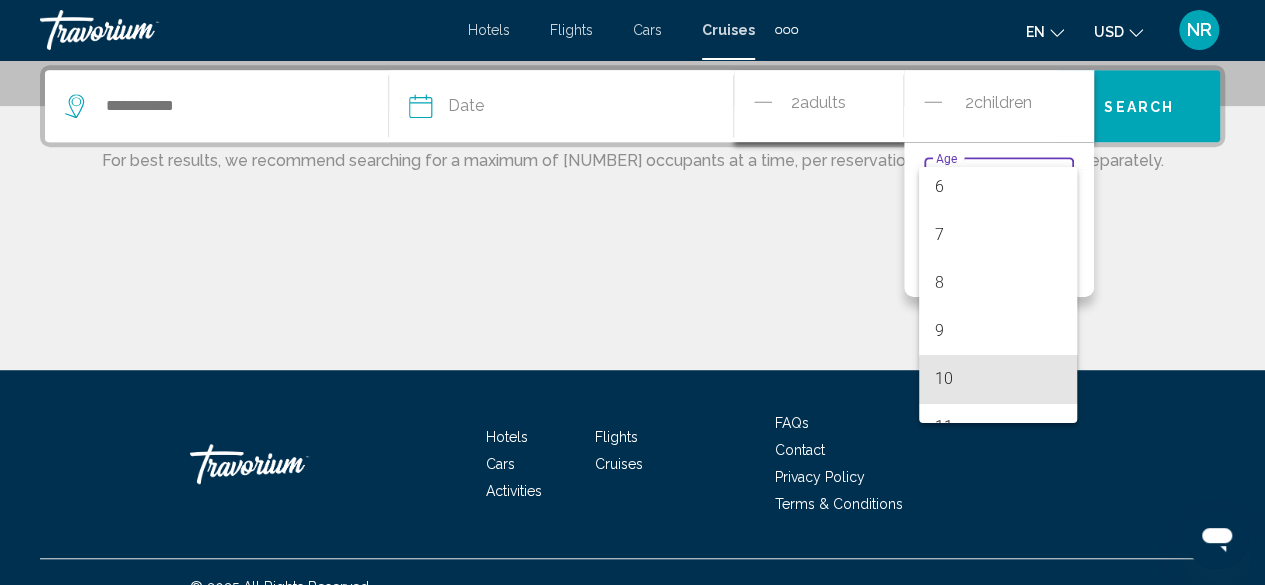 scroll, scrollTop: 320, scrollLeft: 0, axis: vertical 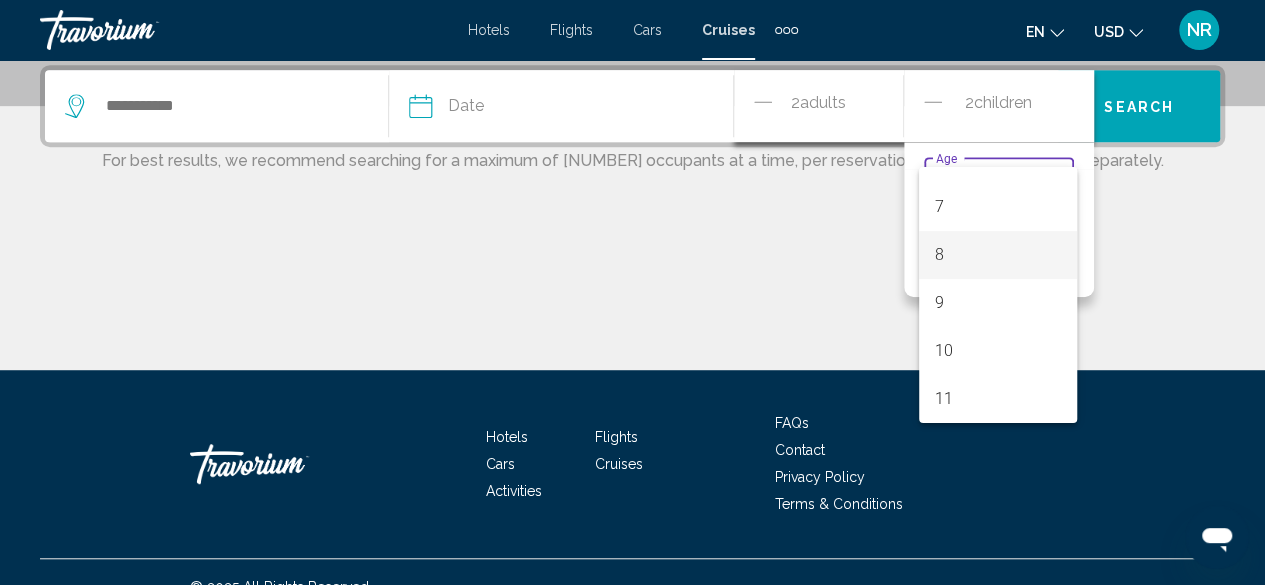 click on "8" at bounding box center (998, 255) 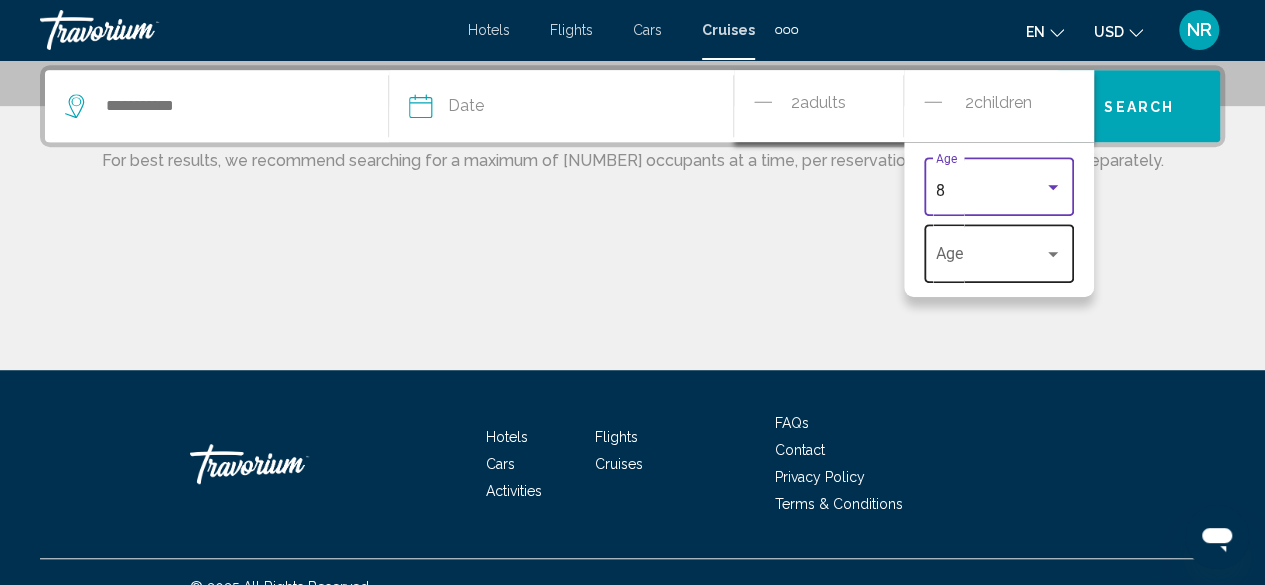 click at bounding box center (1053, 254) 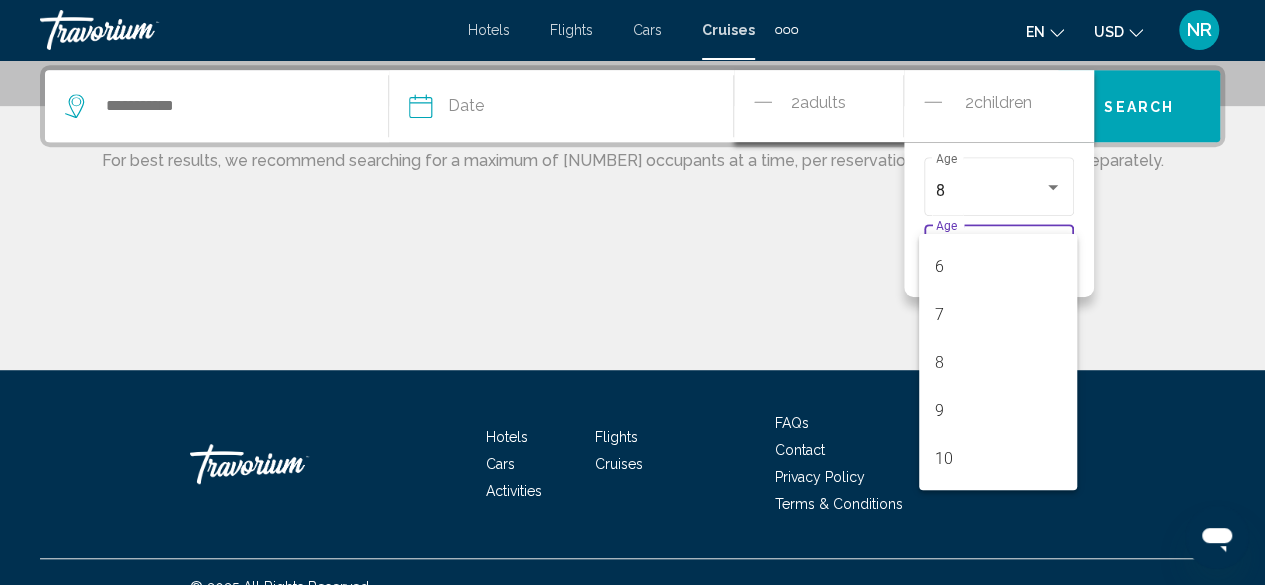 scroll, scrollTop: 320, scrollLeft: 0, axis: vertical 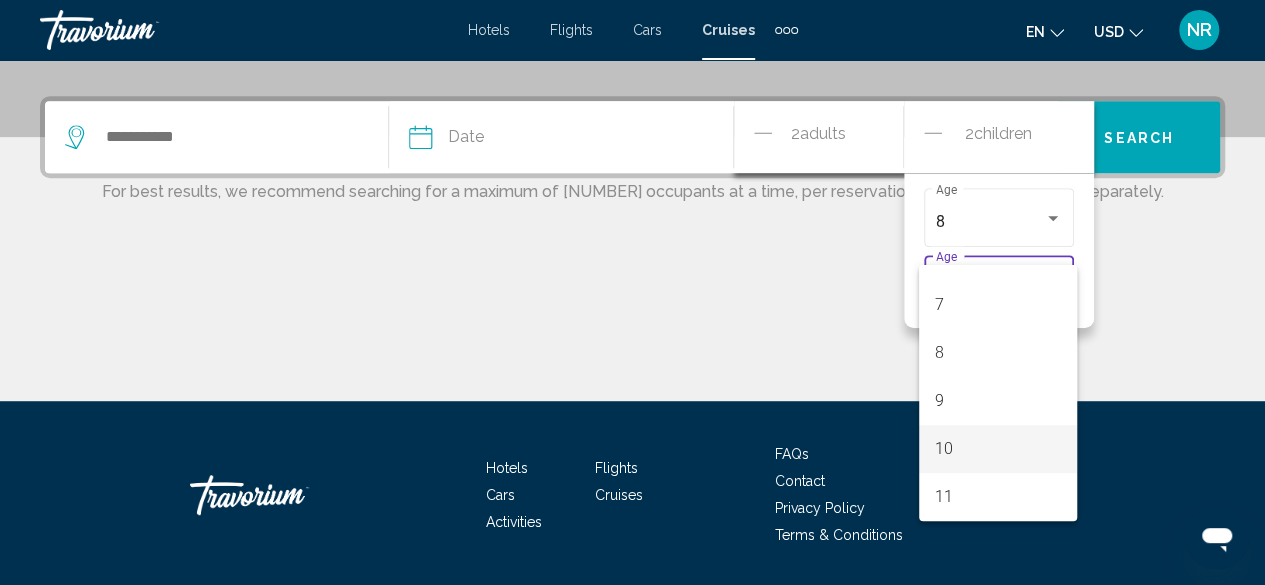 click on "10" at bounding box center [998, 449] 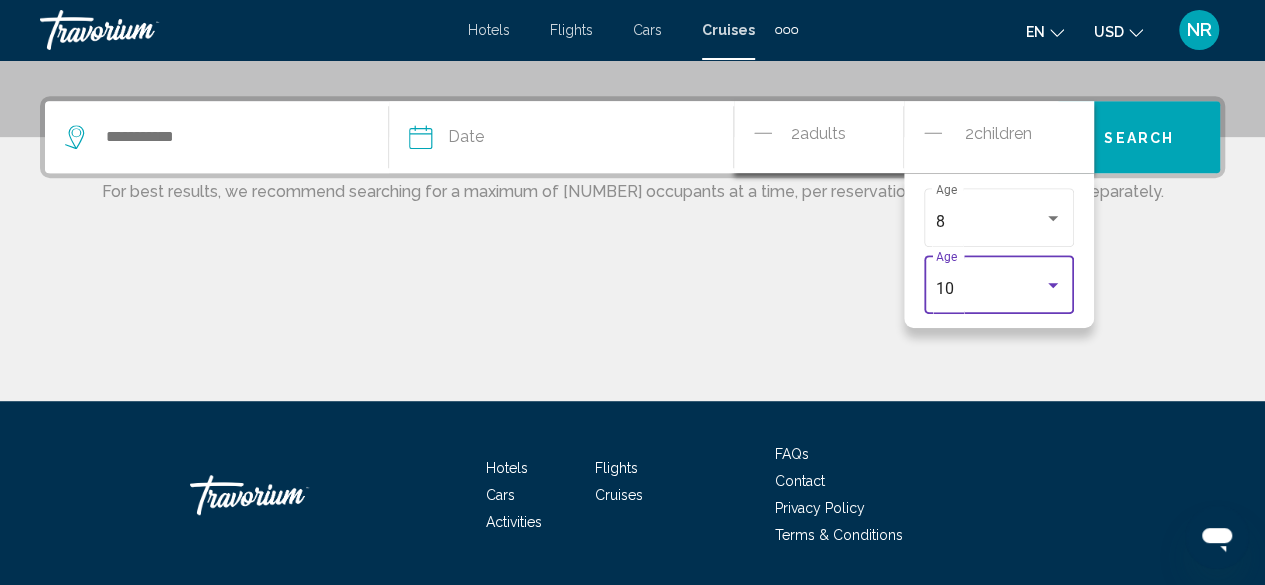 click at bounding box center [1053, 285] 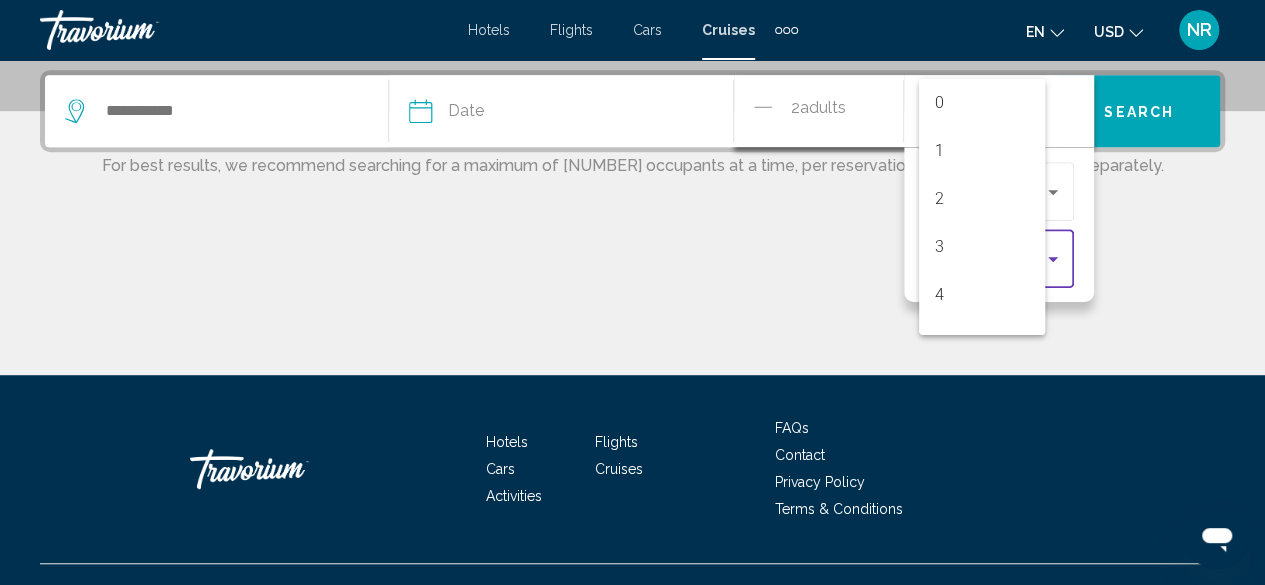 scroll, scrollTop: 494, scrollLeft: 0, axis: vertical 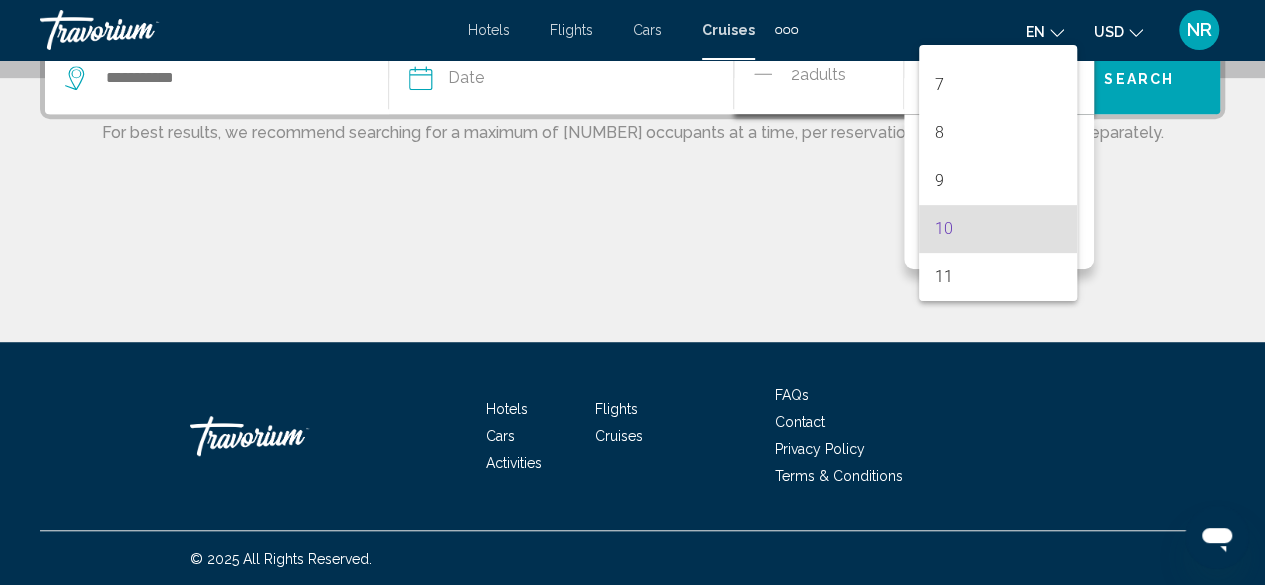 click at bounding box center [632, 292] 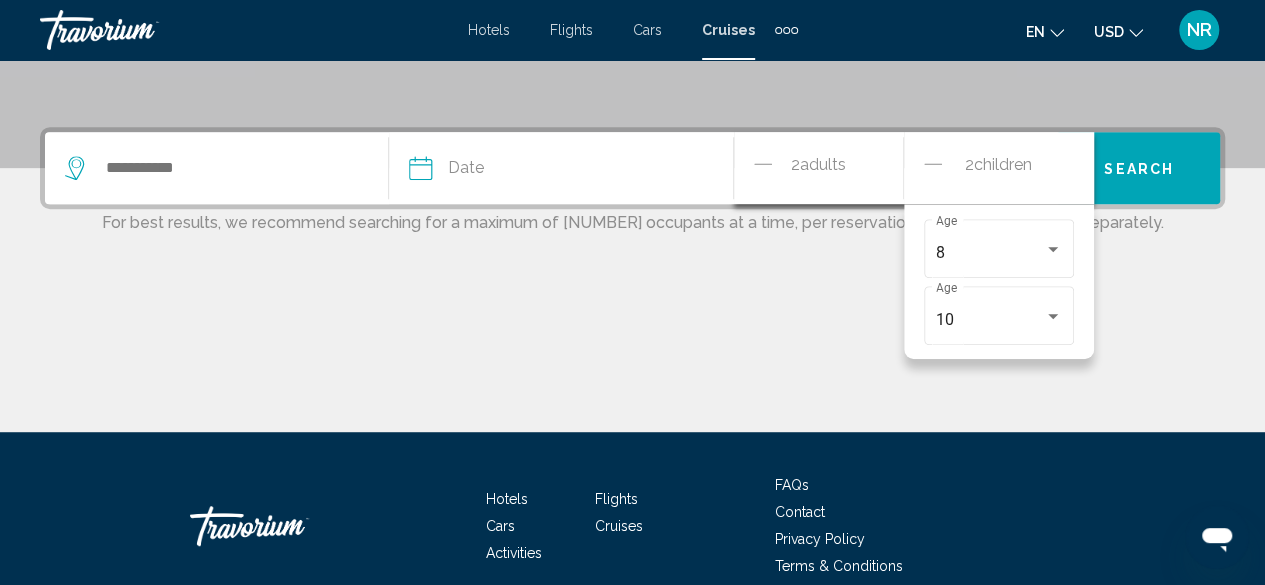 scroll, scrollTop: 398, scrollLeft: 0, axis: vertical 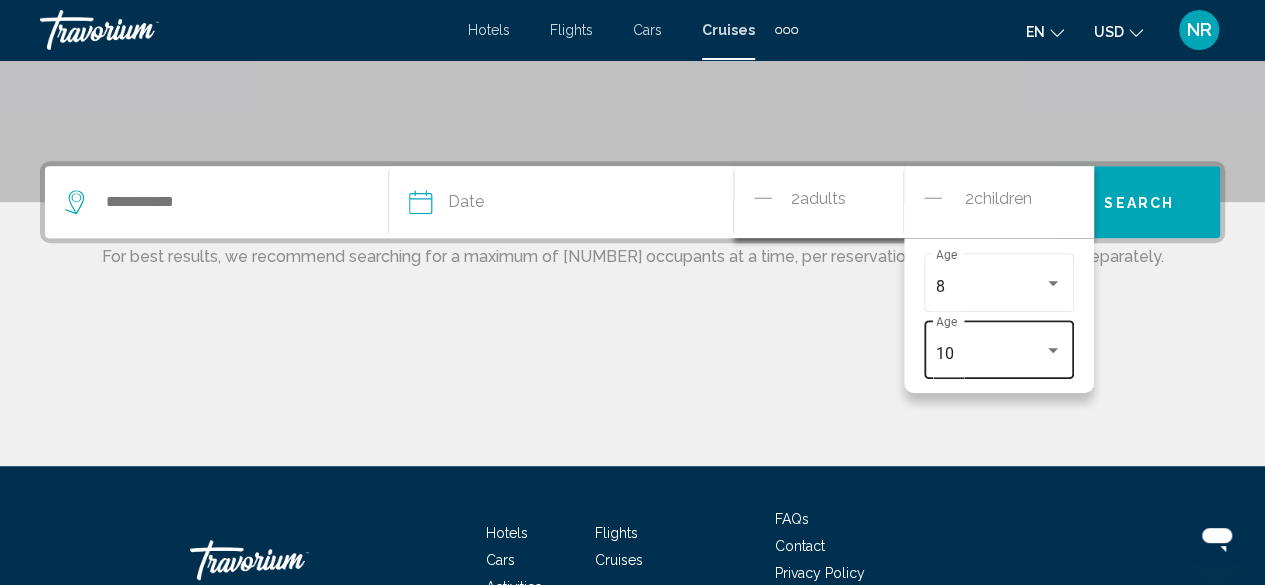 click at bounding box center (1053, 350) 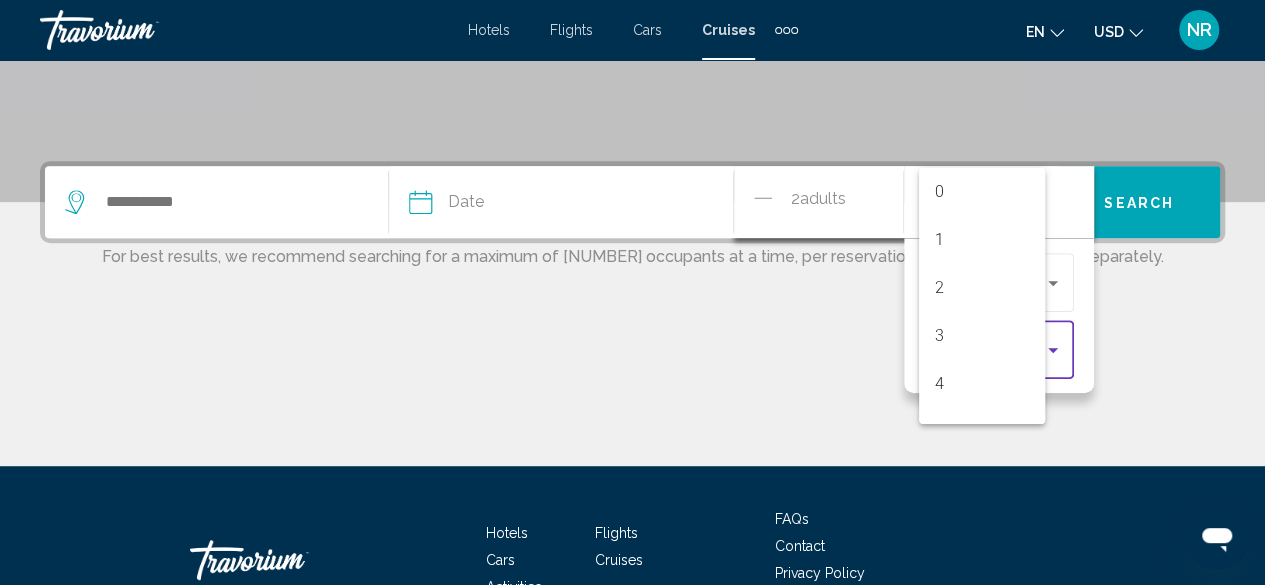 scroll, scrollTop: 460, scrollLeft: 0, axis: vertical 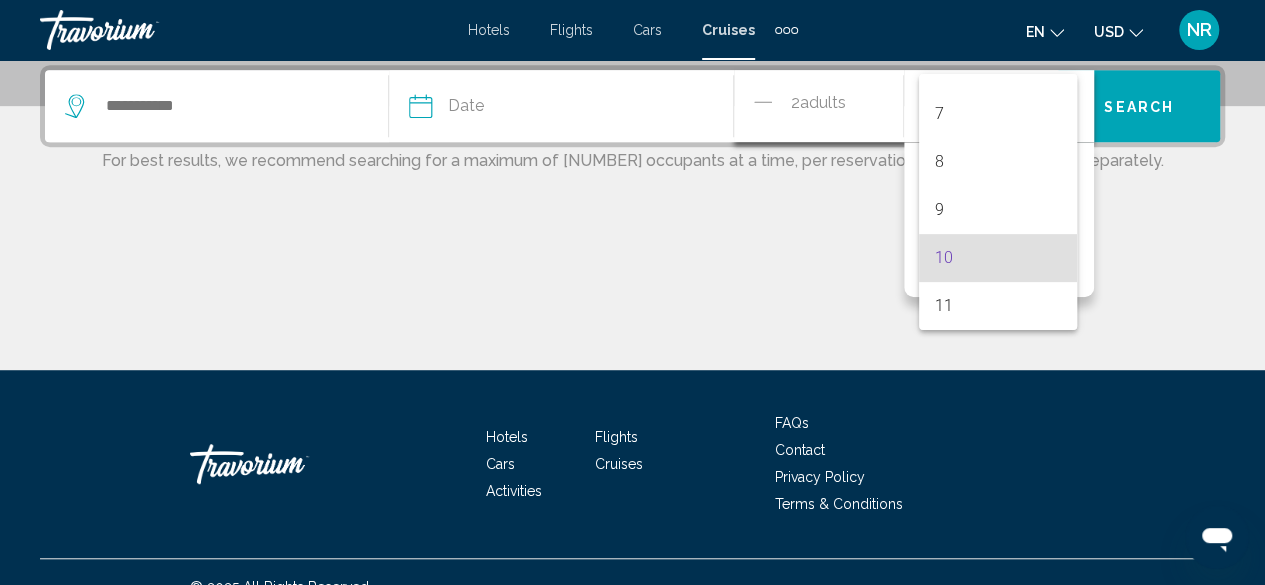click at bounding box center (632, 292) 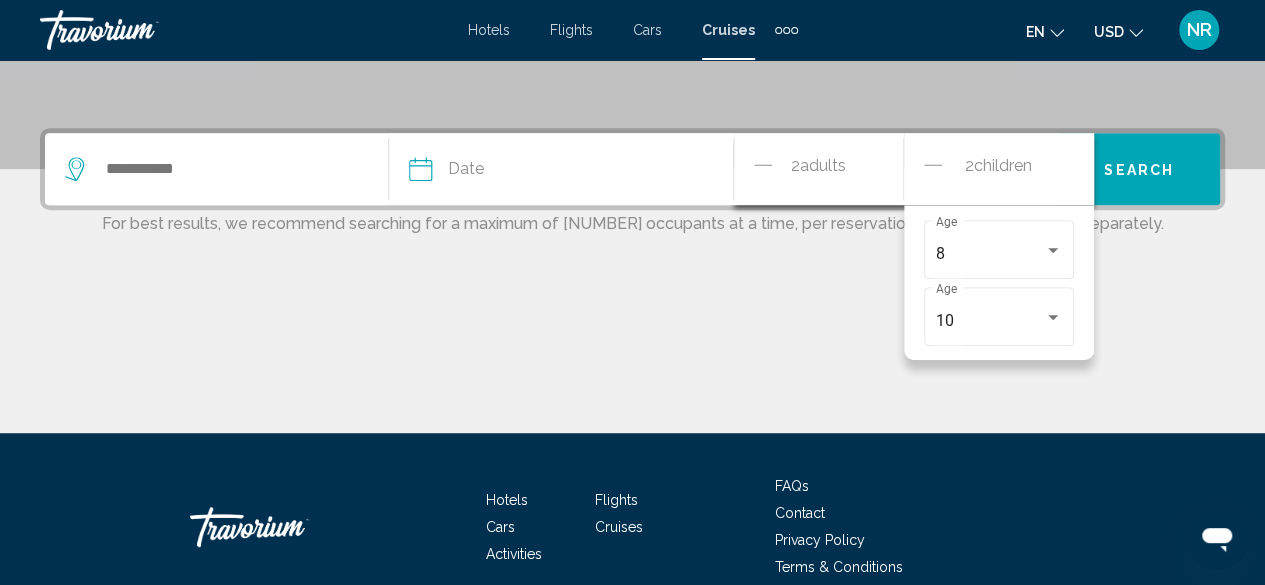 scroll, scrollTop: 432, scrollLeft: 0, axis: vertical 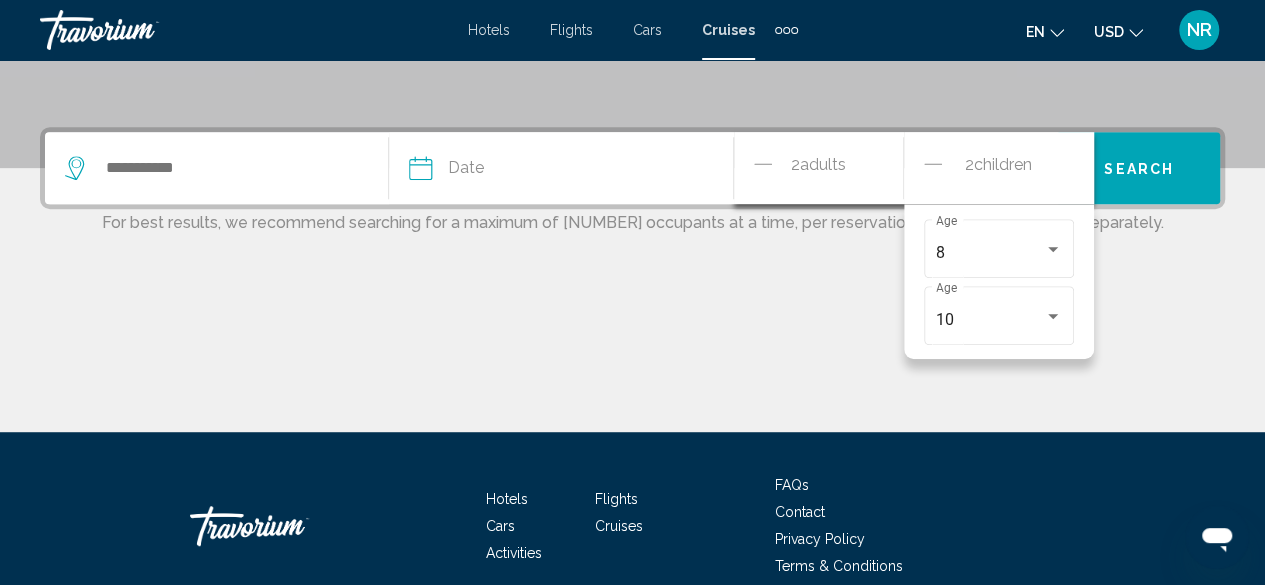 click at bounding box center (632, 357) 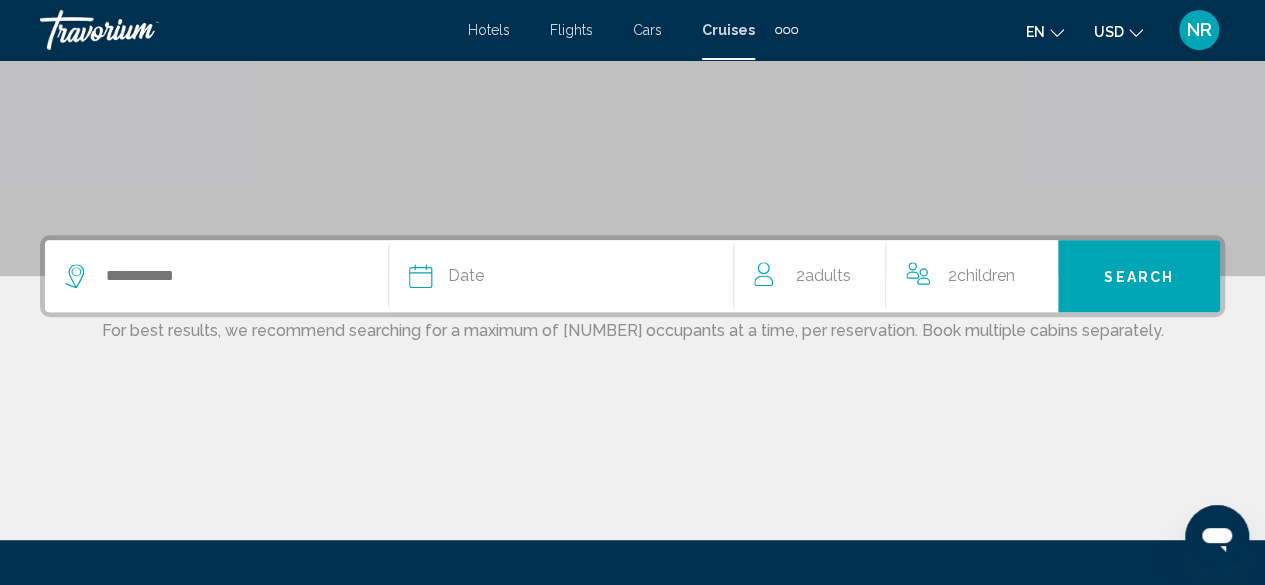 scroll, scrollTop: 0, scrollLeft: 0, axis: both 